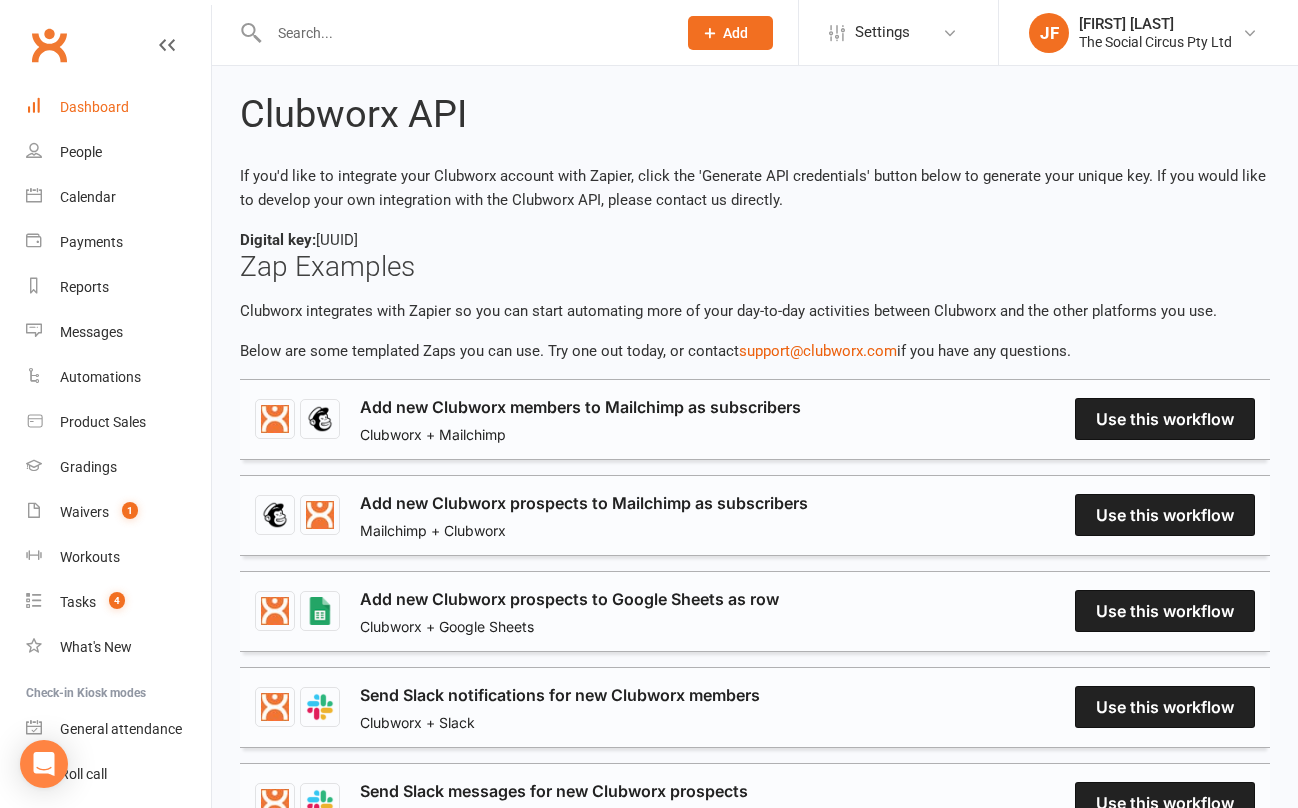 scroll, scrollTop: 0, scrollLeft: 0, axis: both 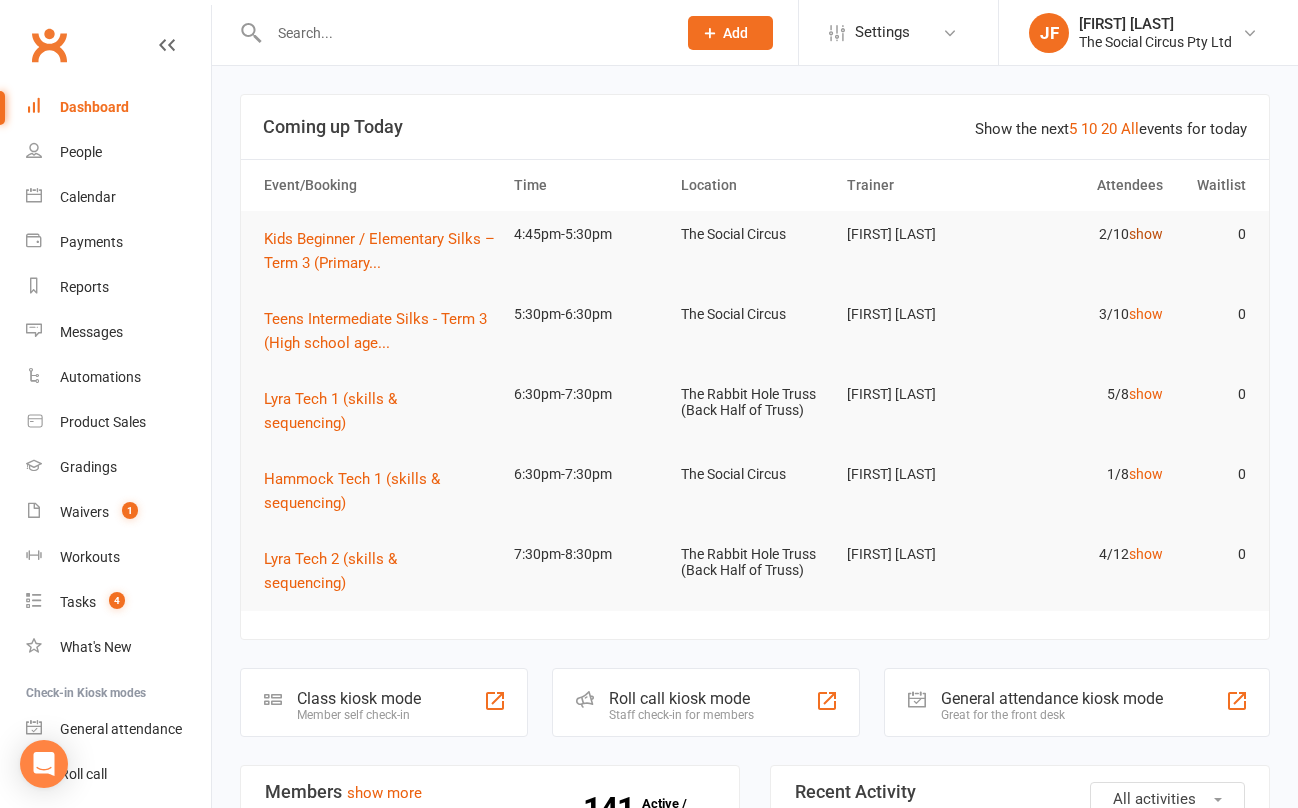 click on "show" at bounding box center [1146, 234] 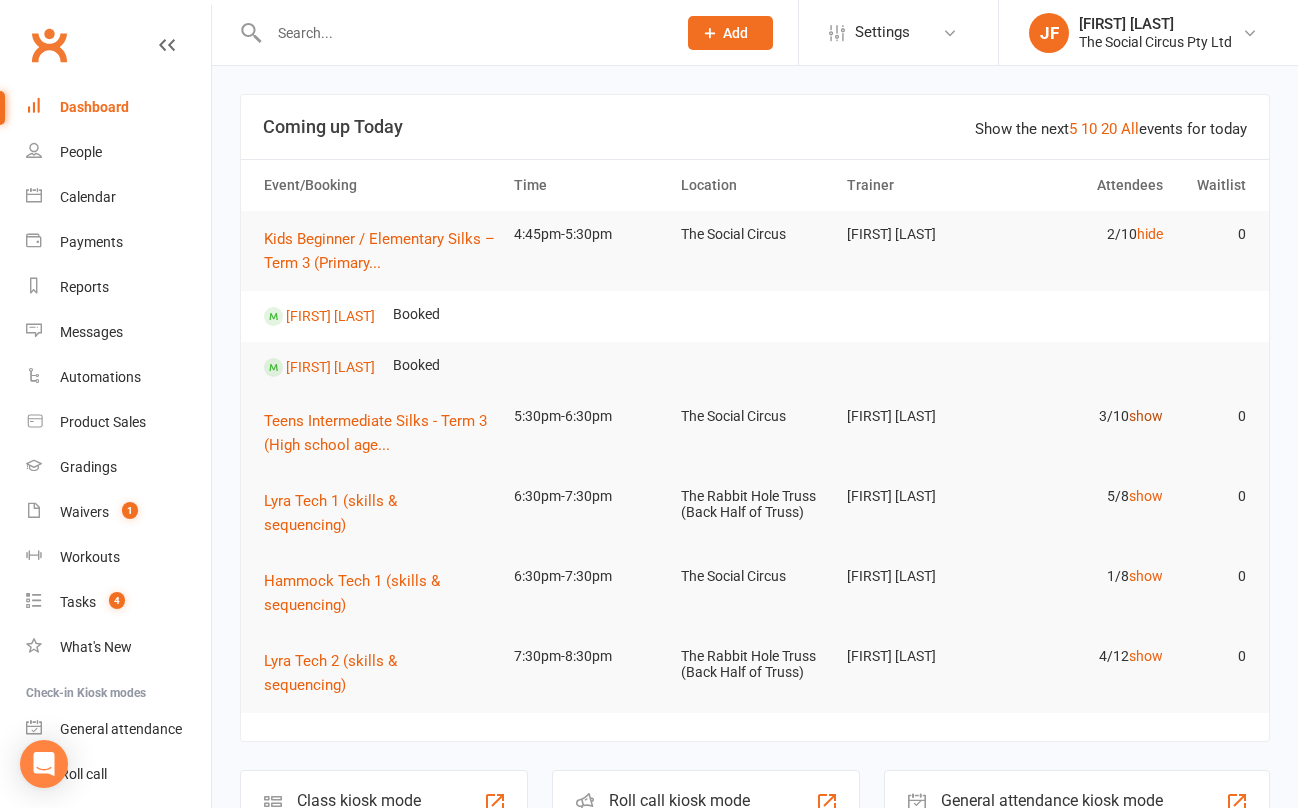 click on "show" at bounding box center (1146, 416) 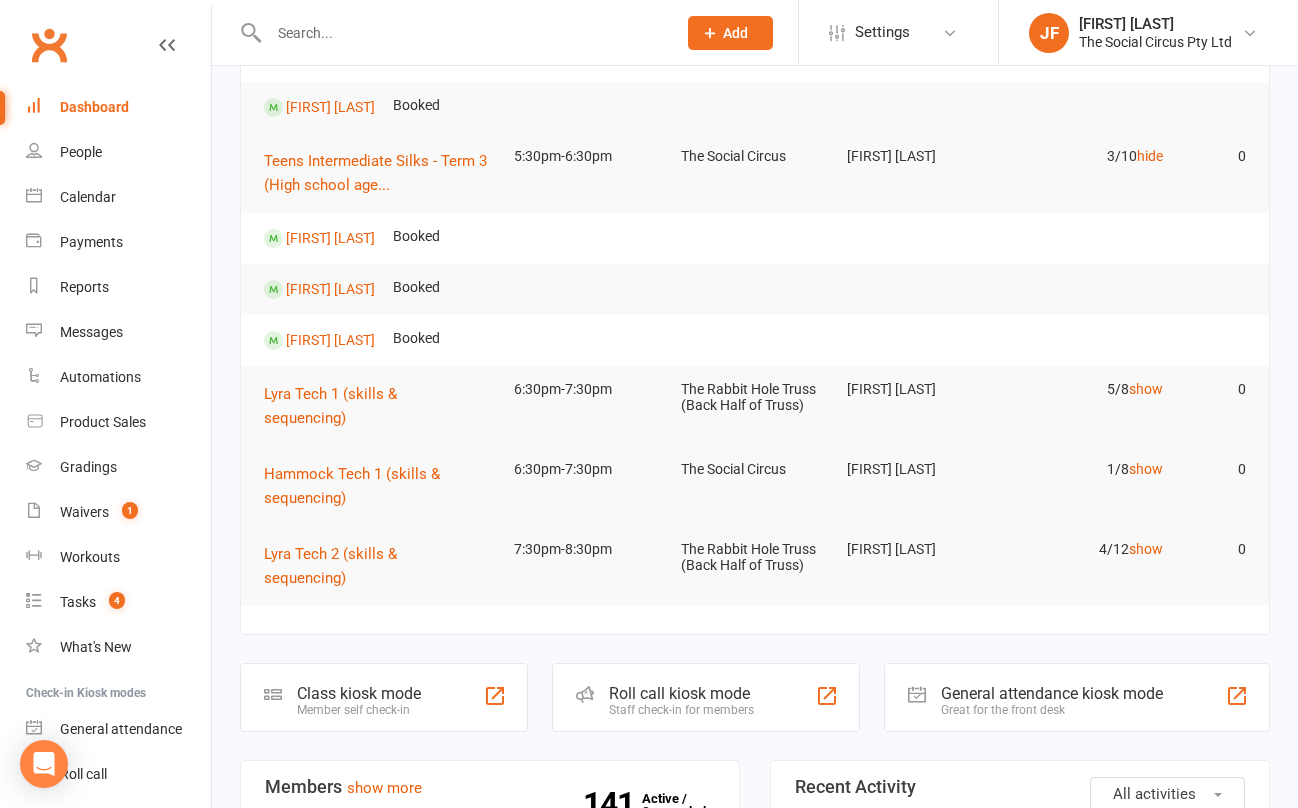scroll, scrollTop: 262, scrollLeft: 0, axis: vertical 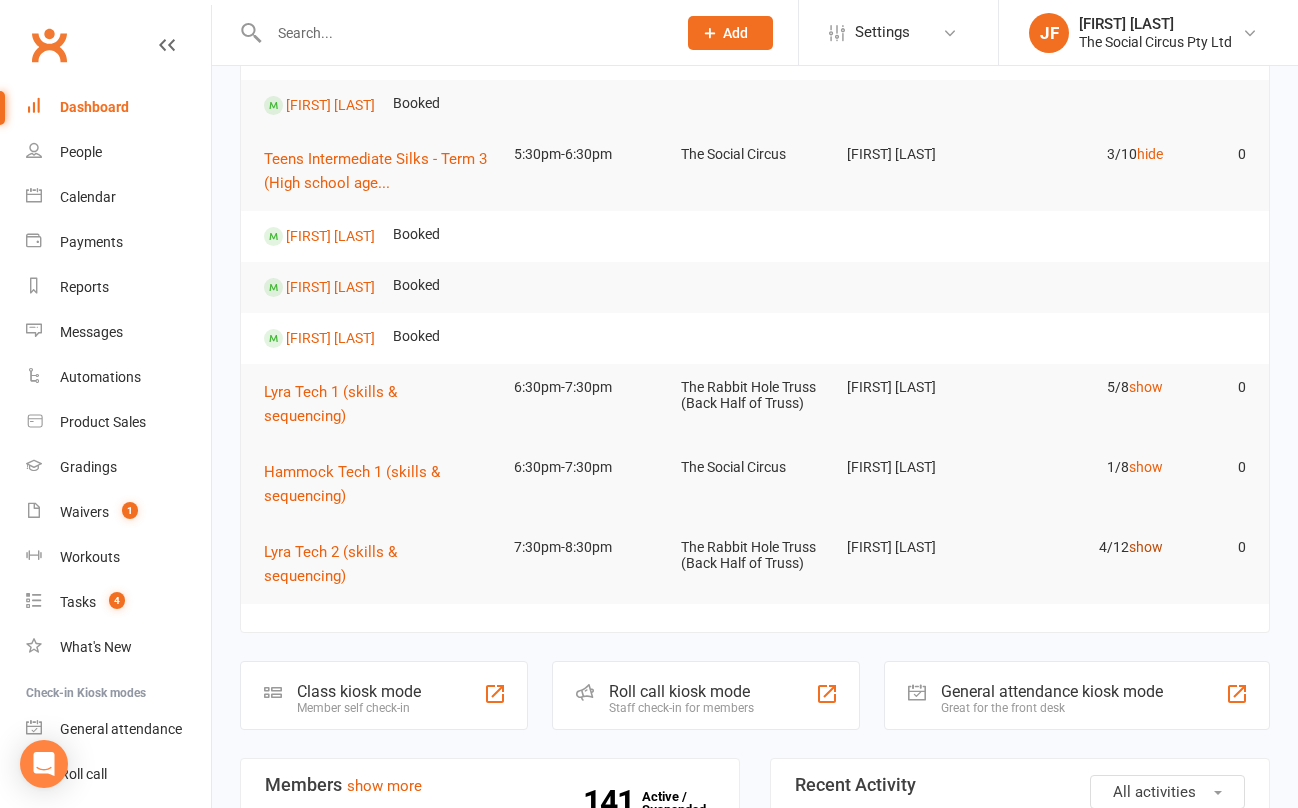 click on "show" at bounding box center [1146, 547] 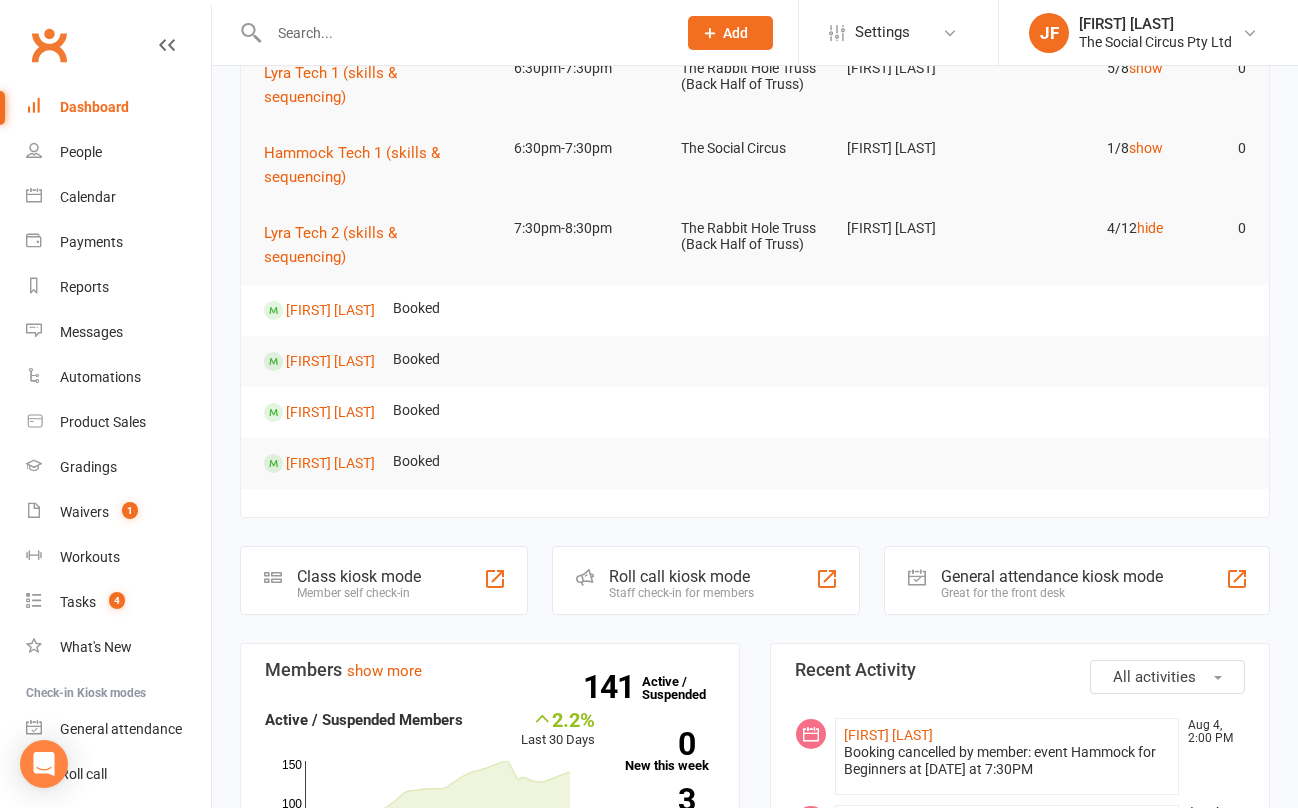 scroll, scrollTop: 586, scrollLeft: 0, axis: vertical 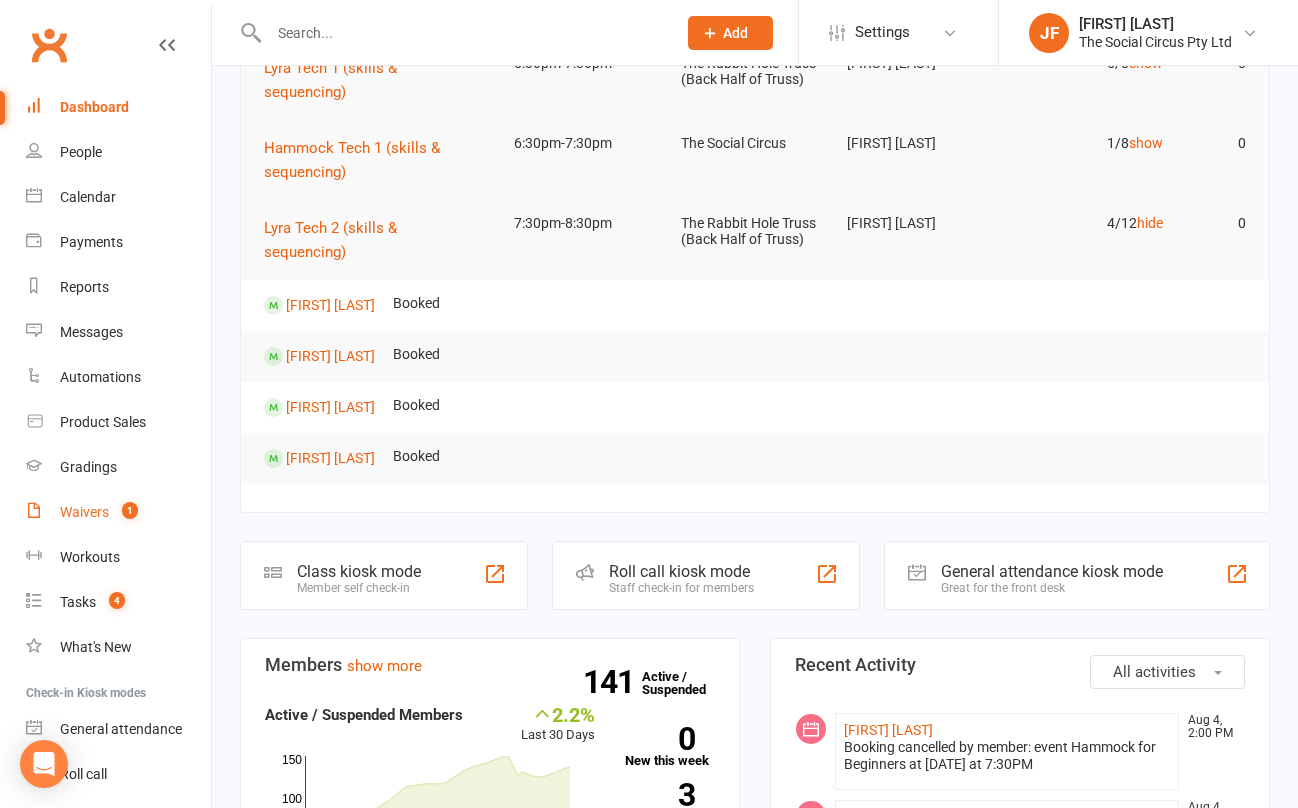 click on "Waivers   1" at bounding box center [118, 512] 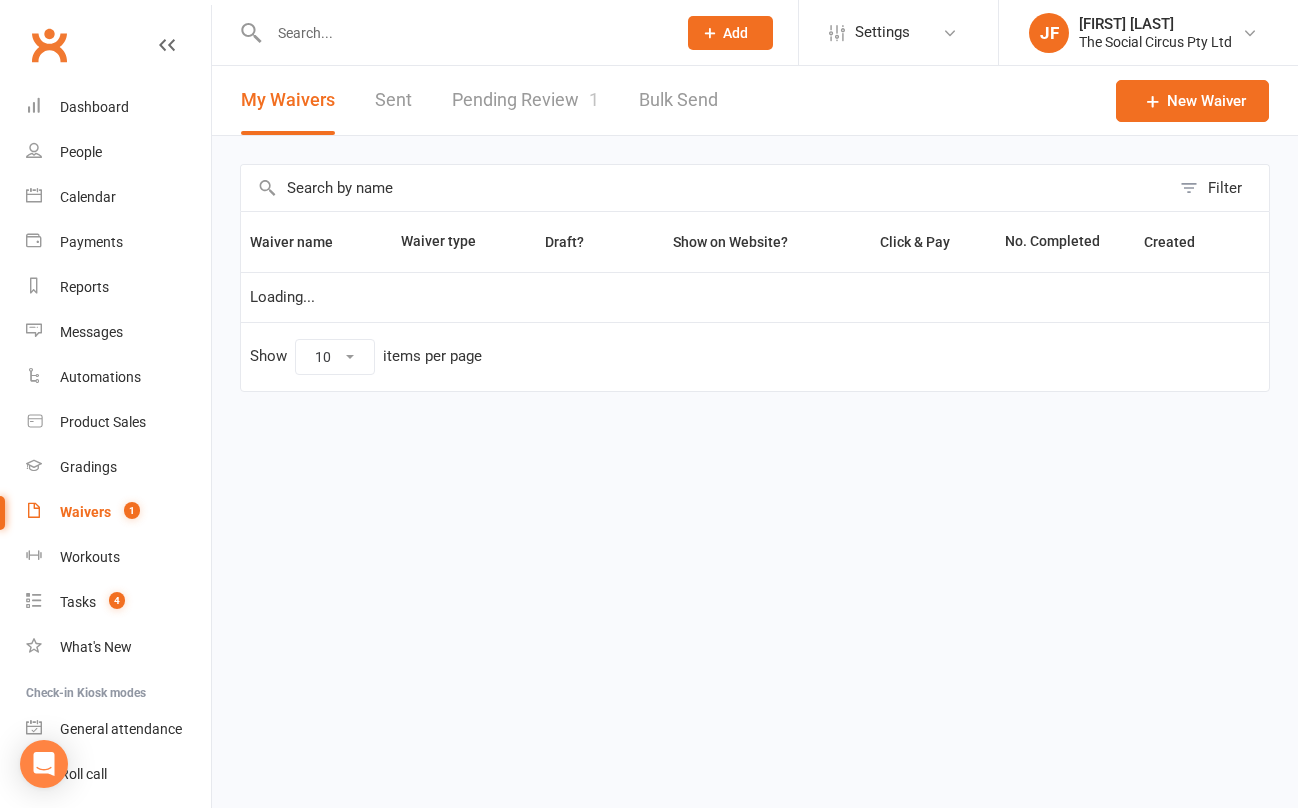 select on "100" 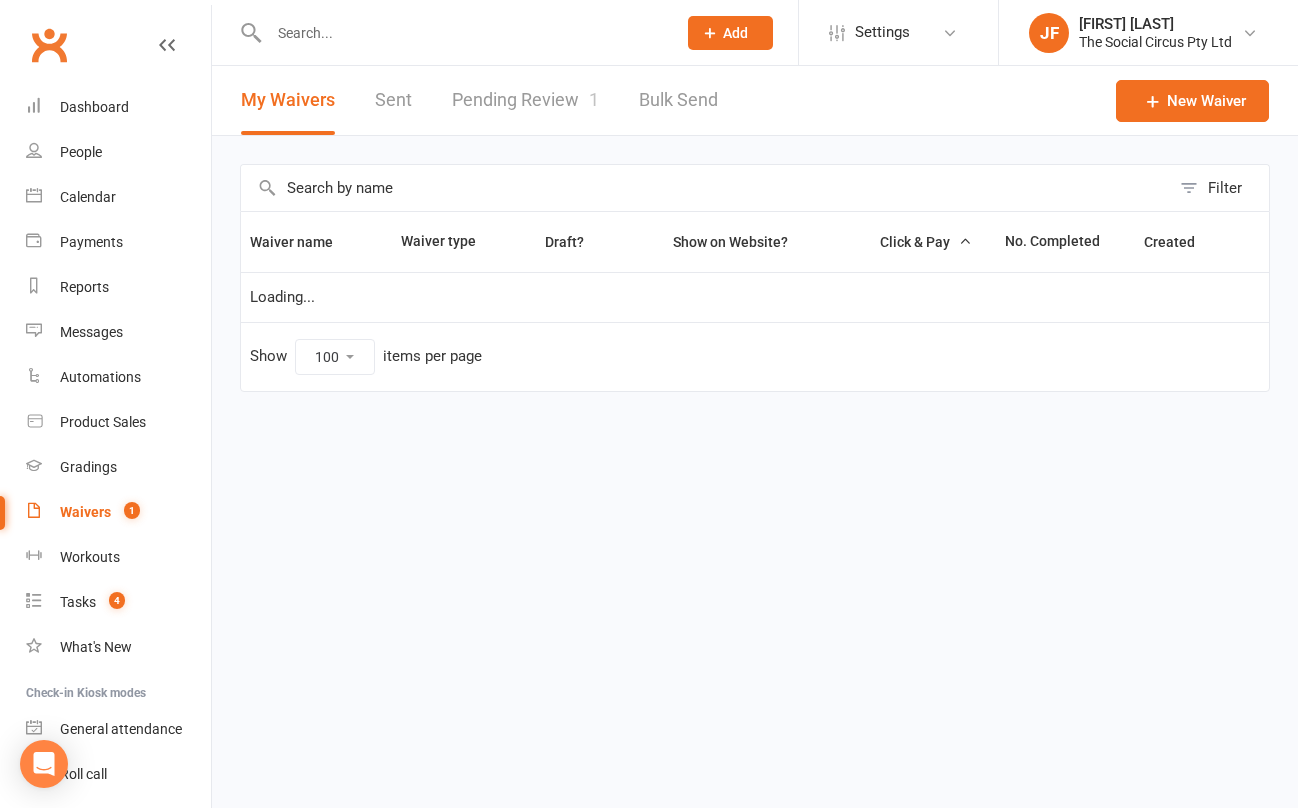 click on "Pending Review 1" at bounding box center [525, 100] 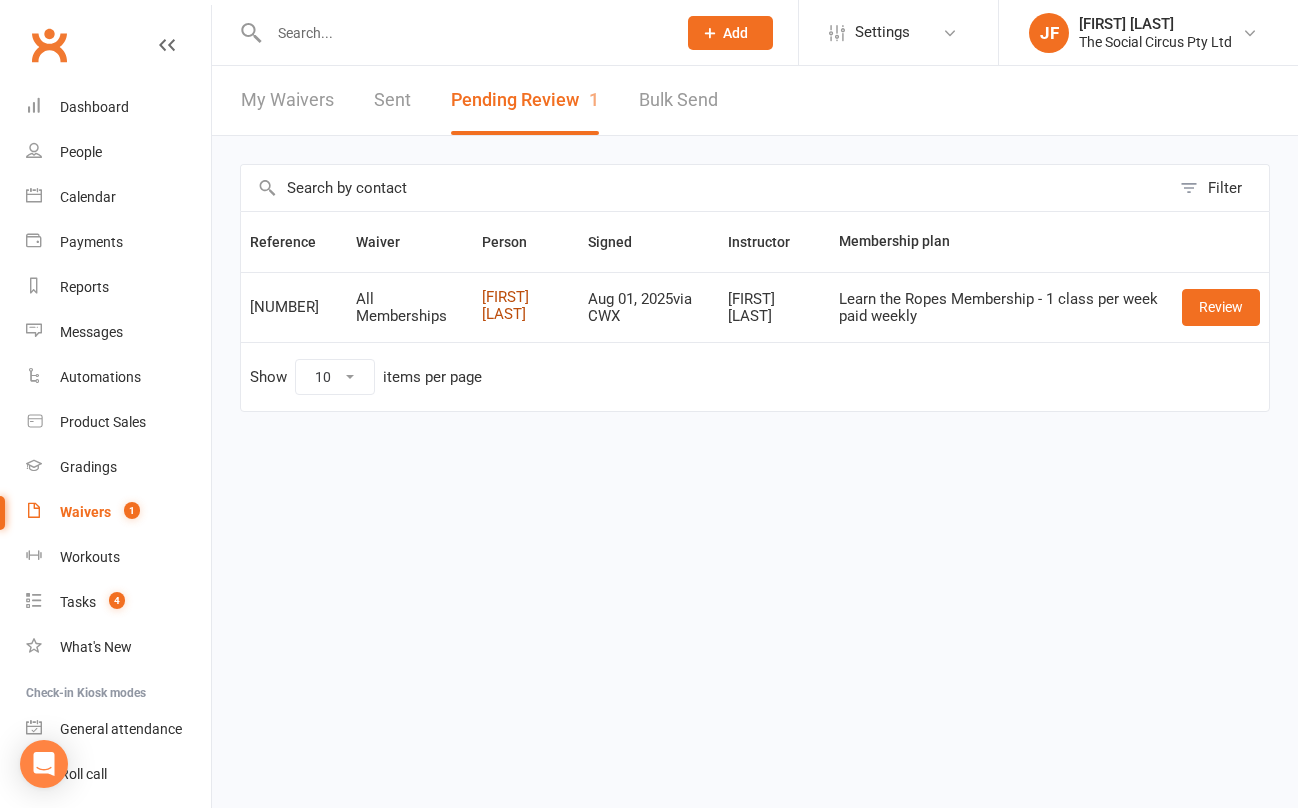 click on "[FIRST] [LAST]" at bounding box center [526, 305] 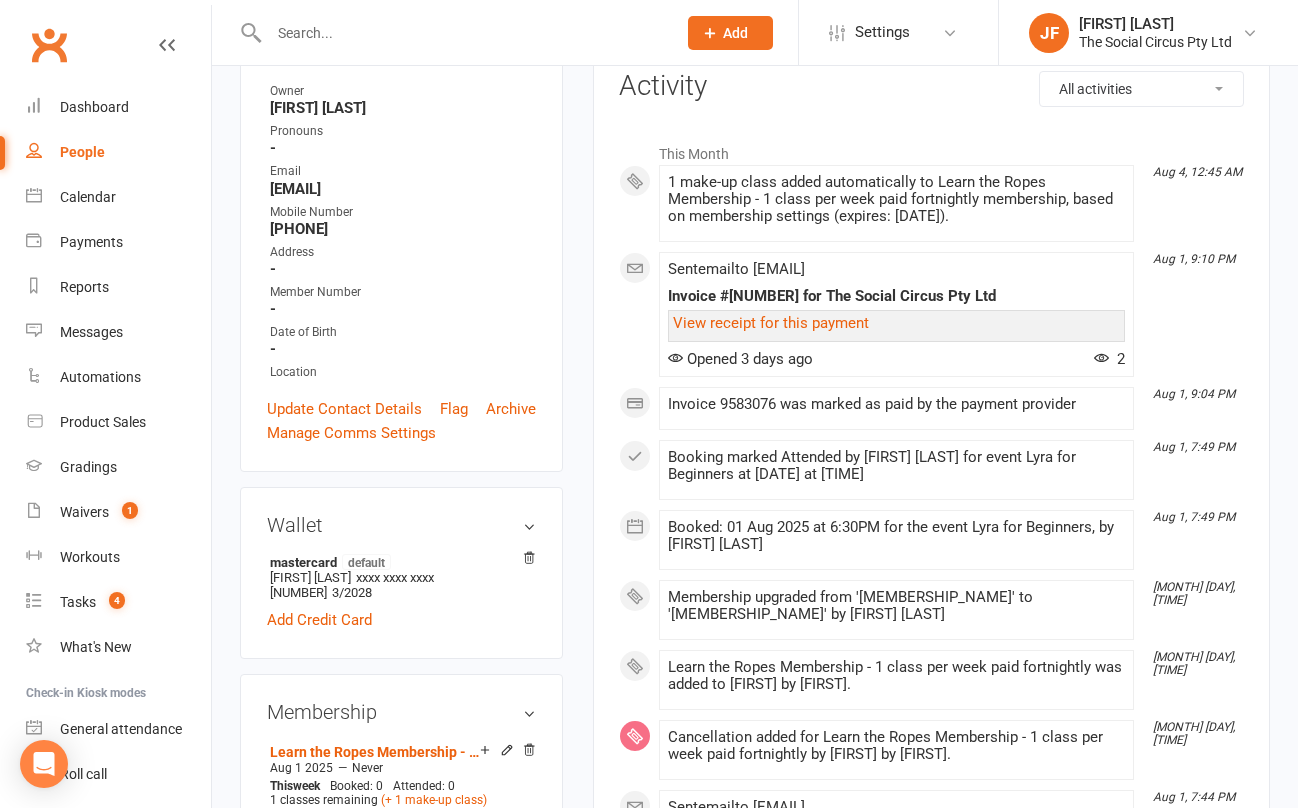 scroll, scrollTop: 0, scrollLeft: 0, axis: both 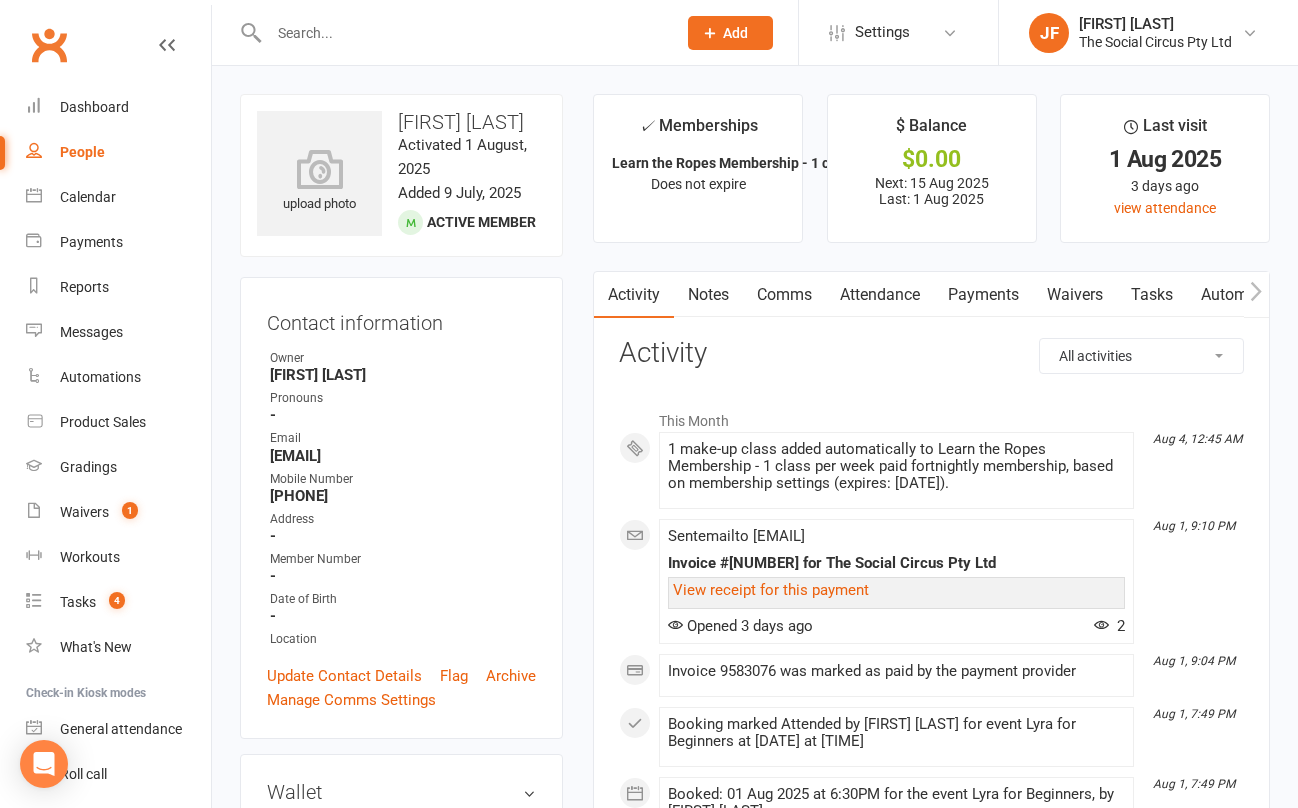 click on "Waivers" at bounding box center (1075, 295) 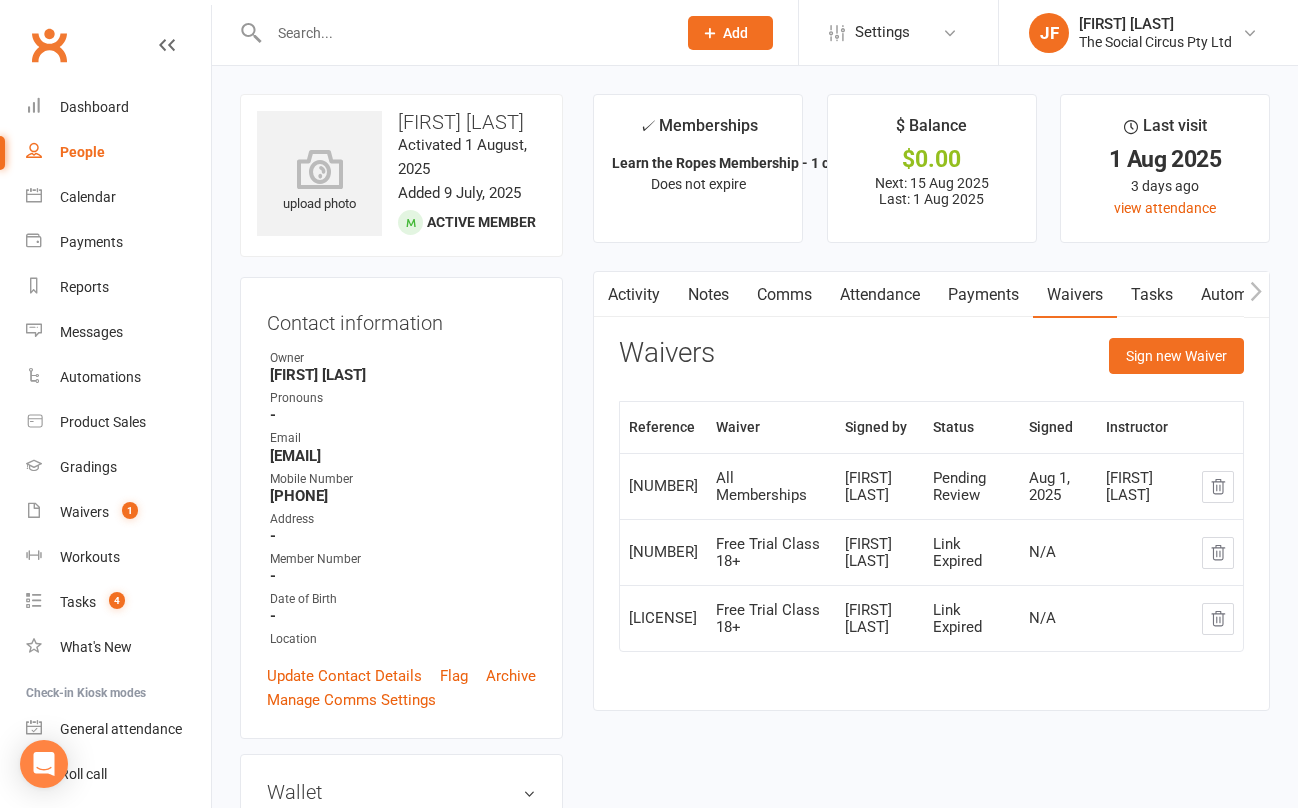 click on "Ina-Mari Prinsloo" at bounding box center [880, 486] 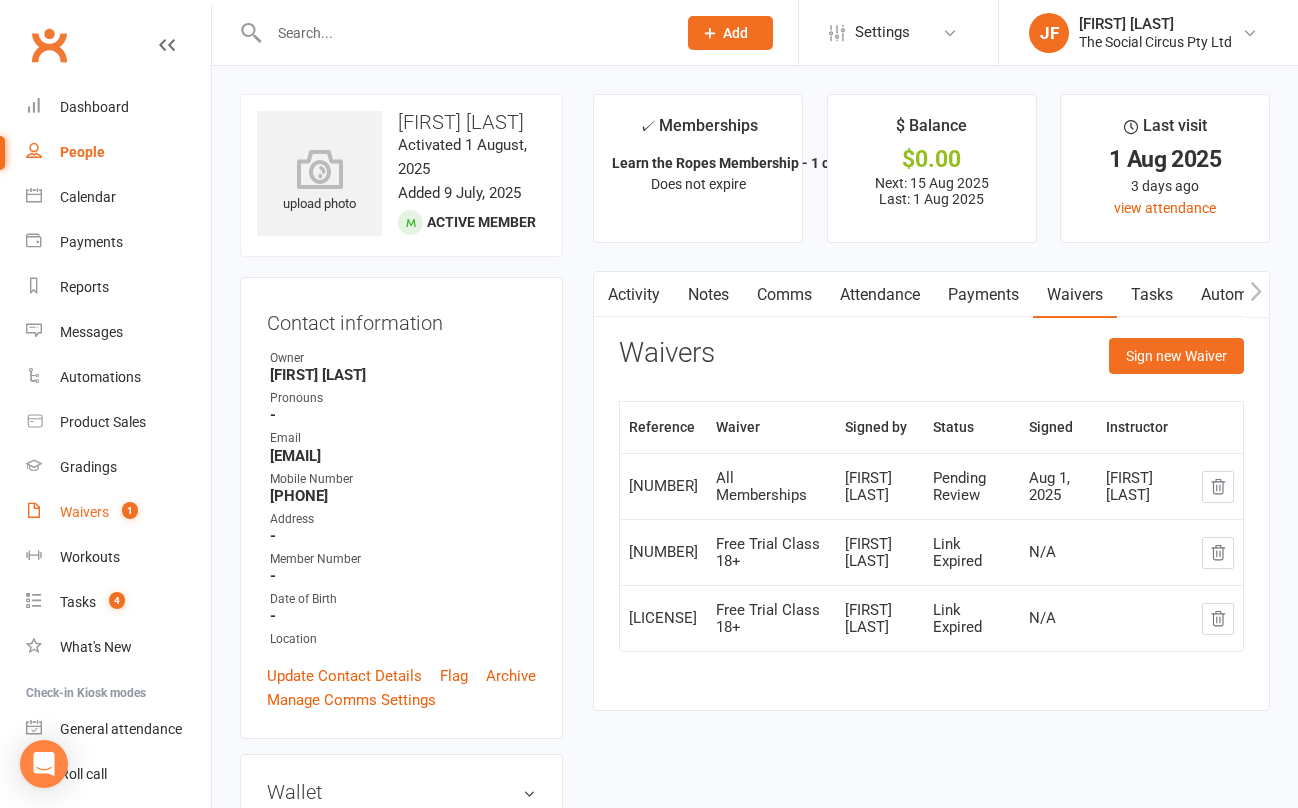 click on "Waivers" at bounding box center [84, 512] 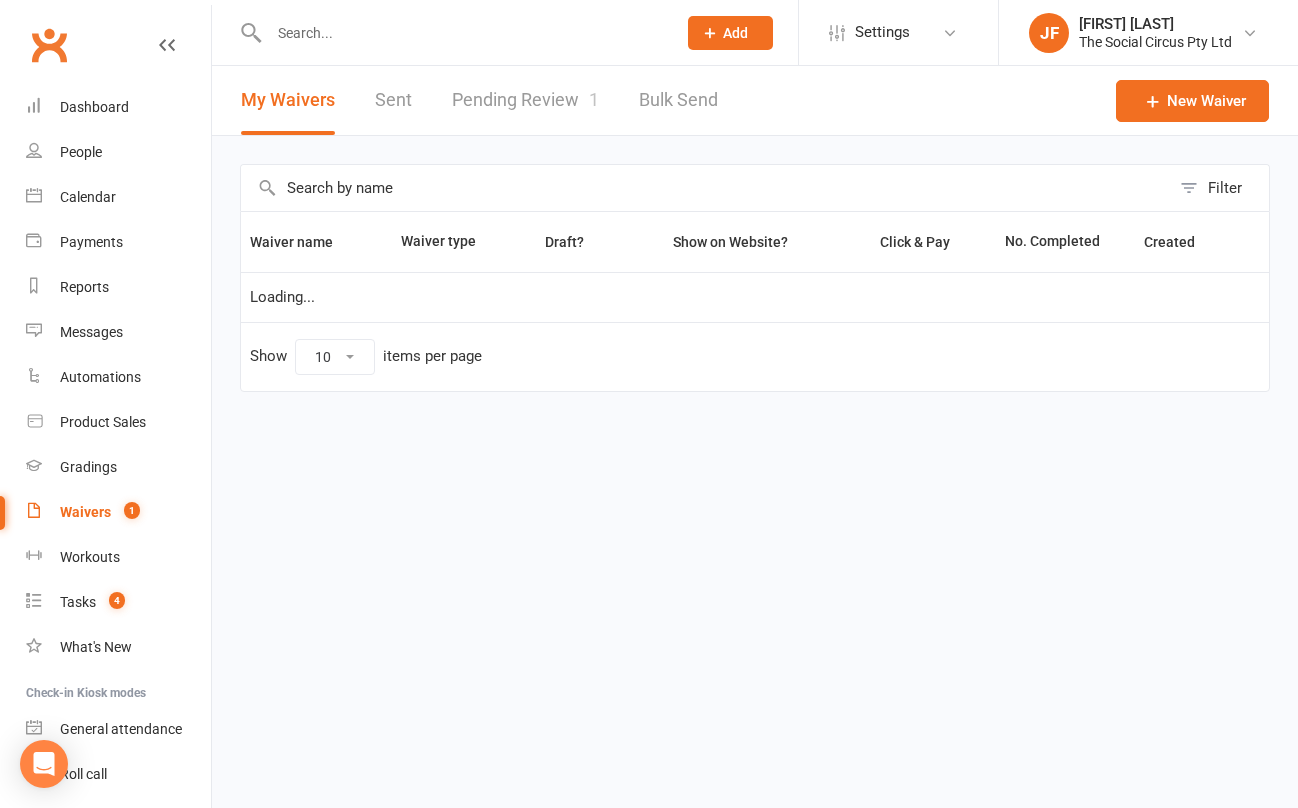 select on "100" 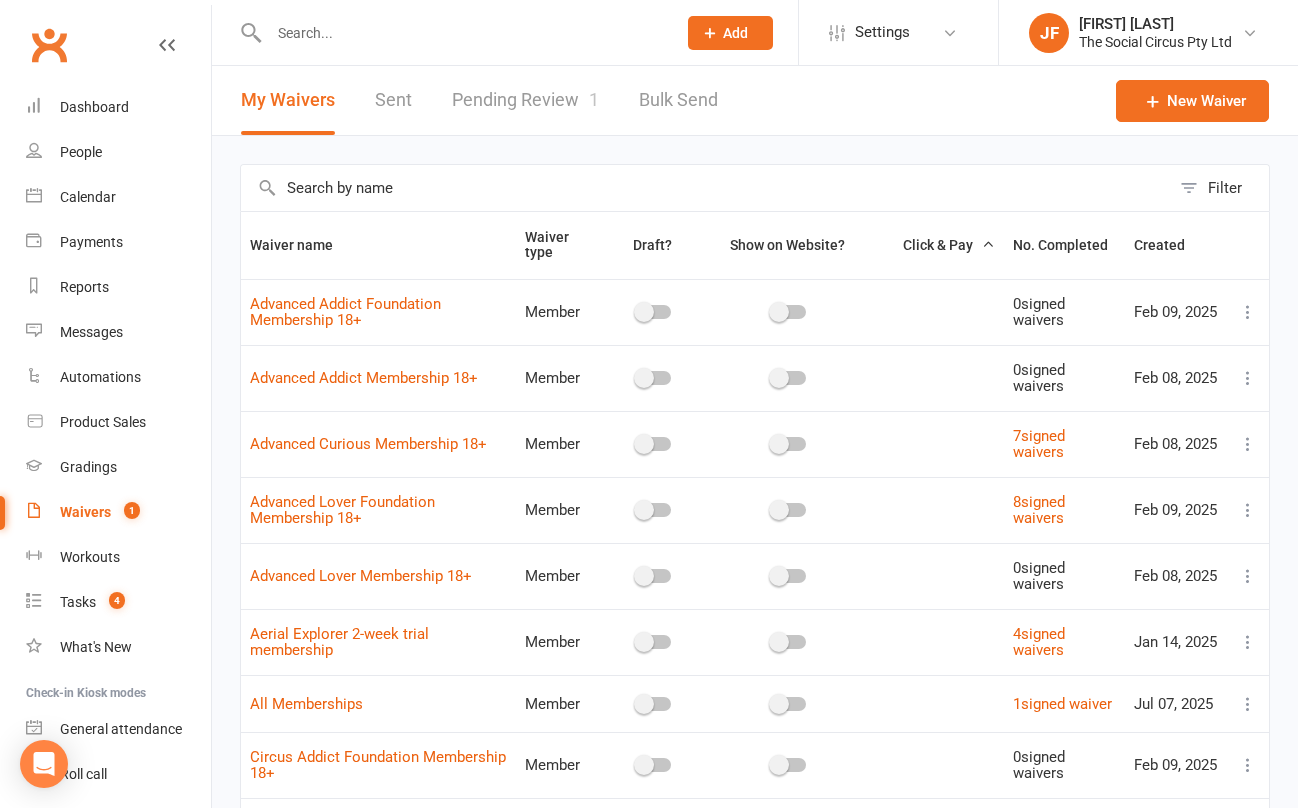 click on "Pending Review 1" at bounding box center [525, 100] 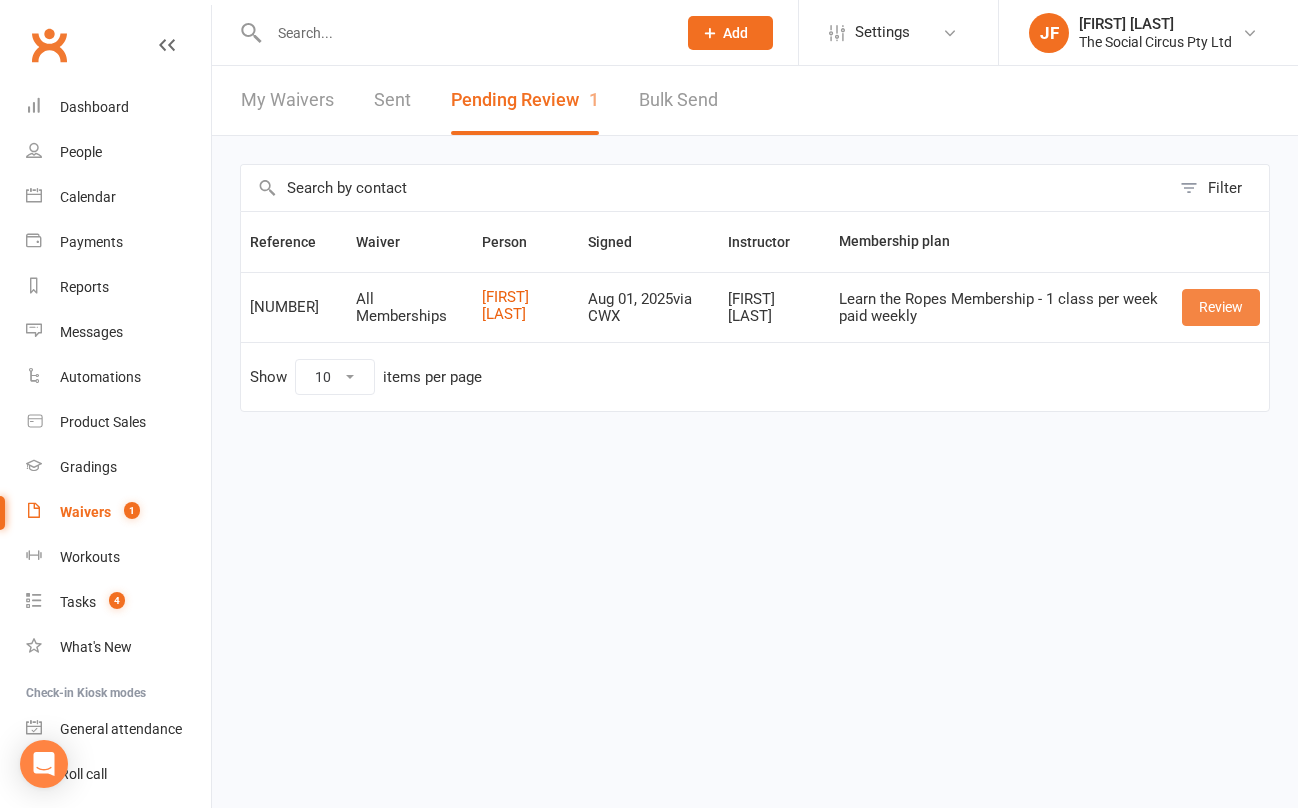 click on "Review" at bounding box center (1221, 307) 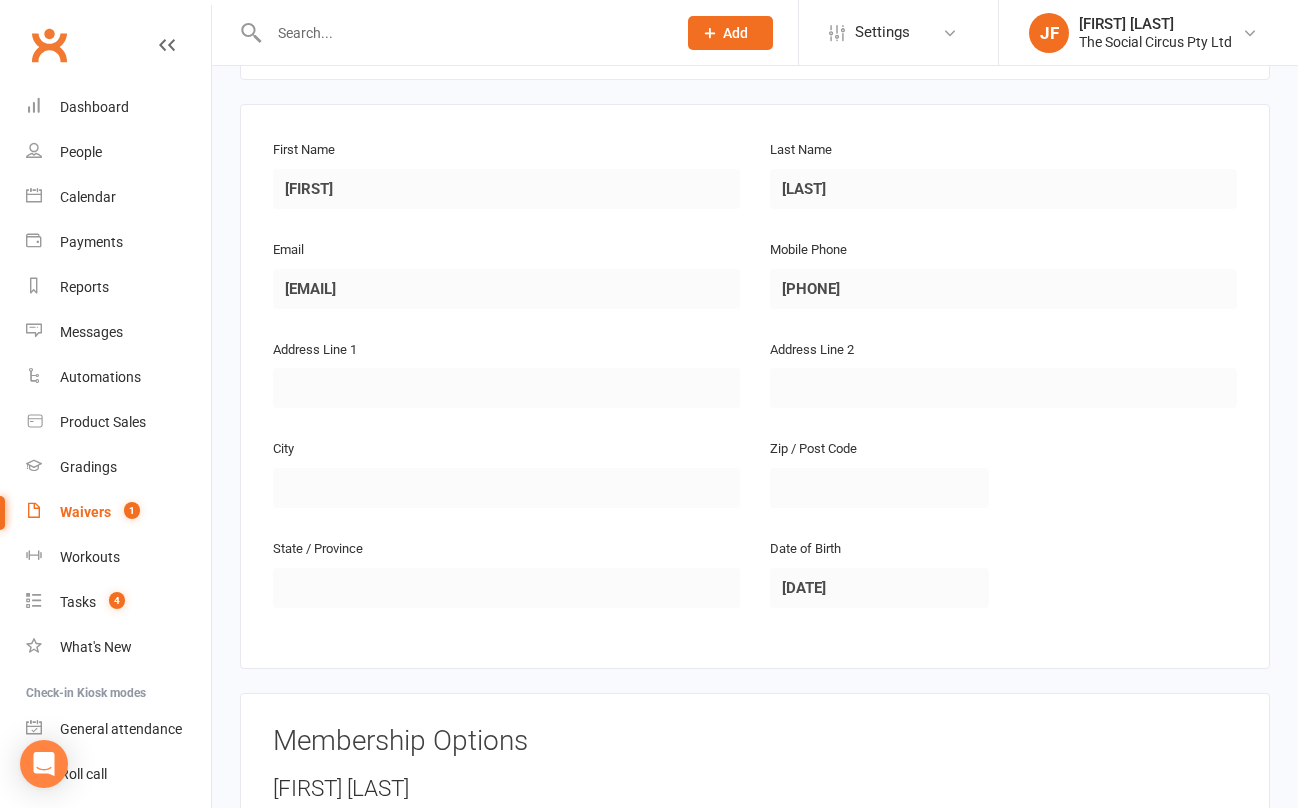 scroll, scrollTop: 618, scrollLeft: 0, axis: vertical 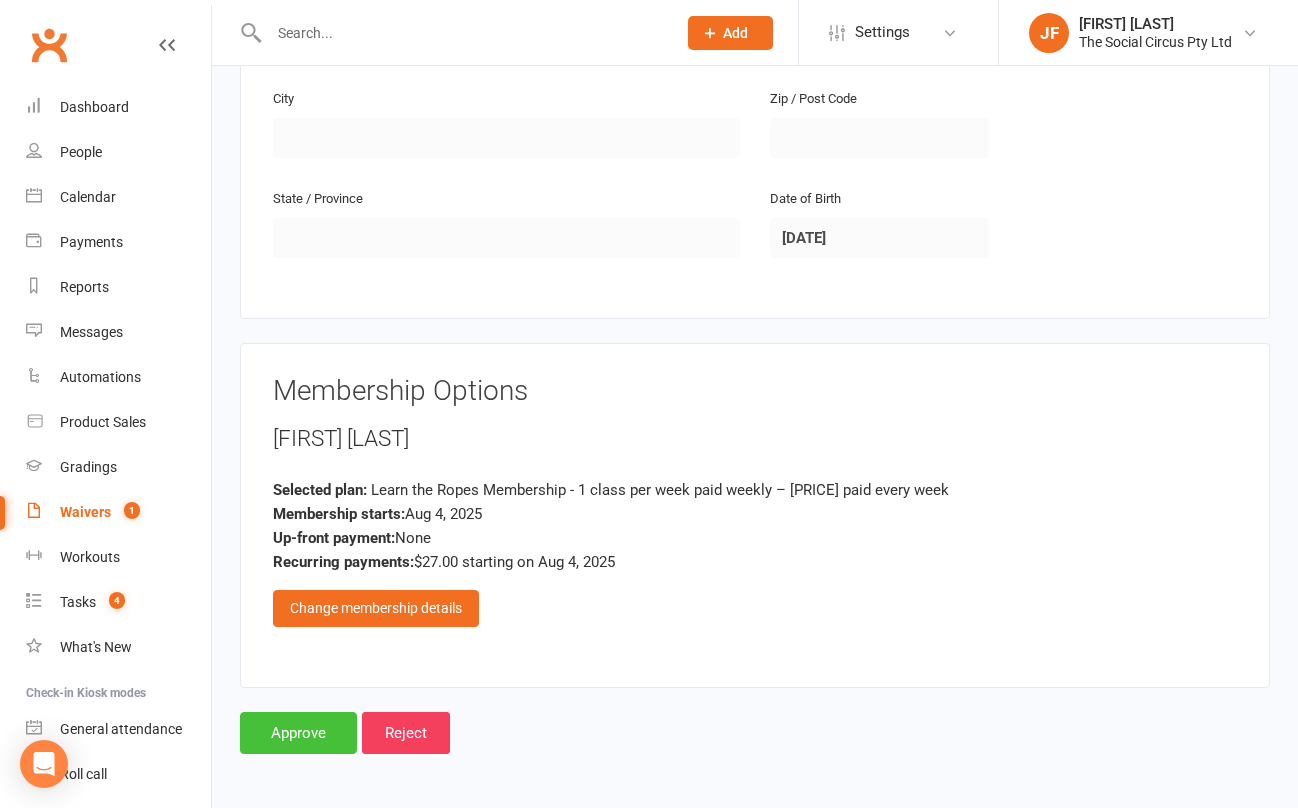 click on "Approve" at bounding box center [298, 733] 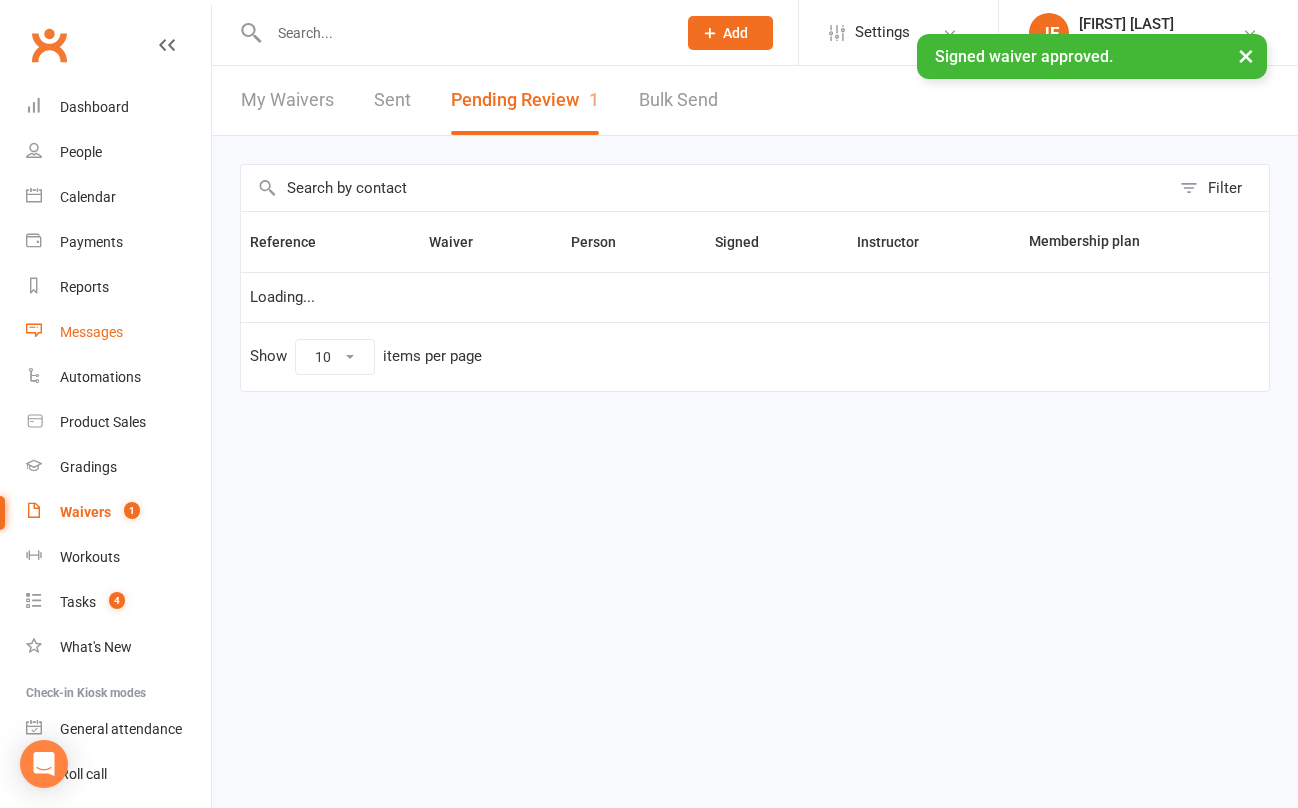 scroll, scrollTop: 0, scrollLeft: 0, axis: both 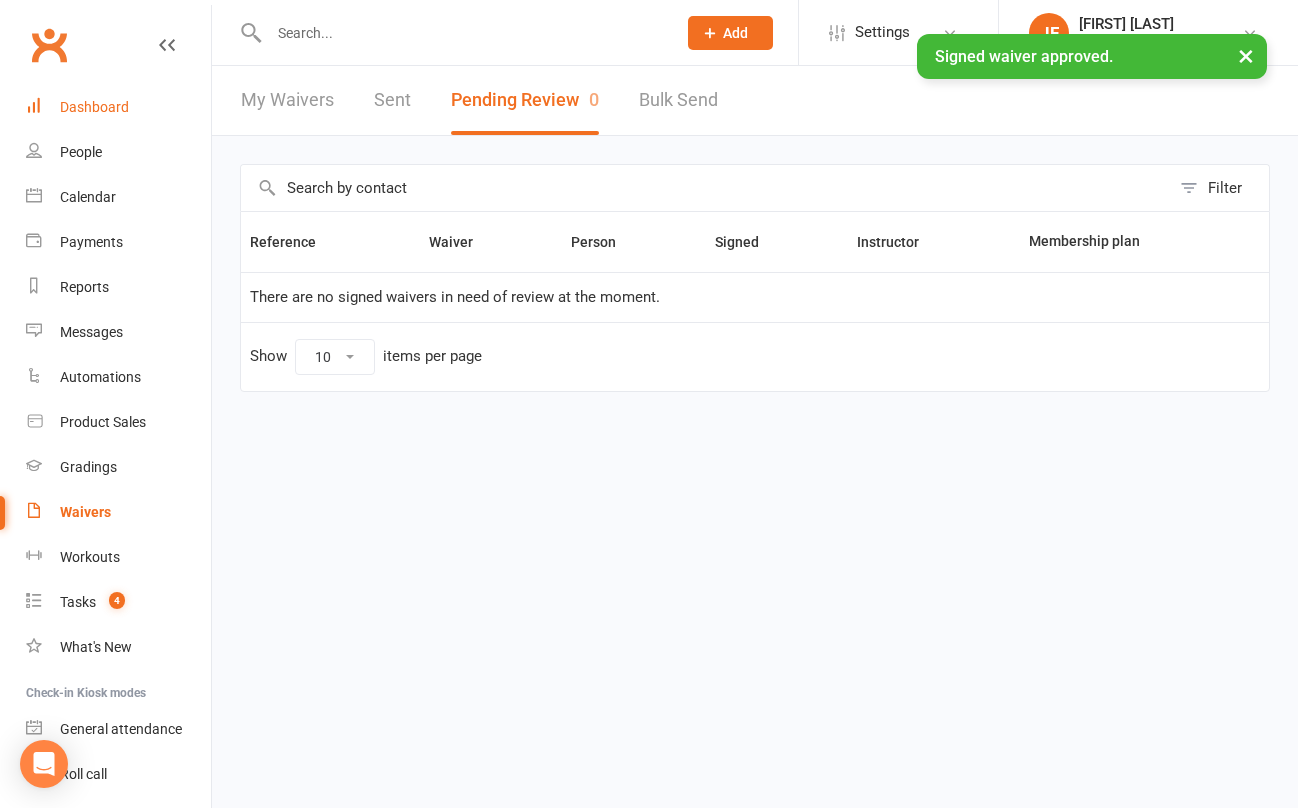 click on "Dashboard" at bounding box center (94, 107) 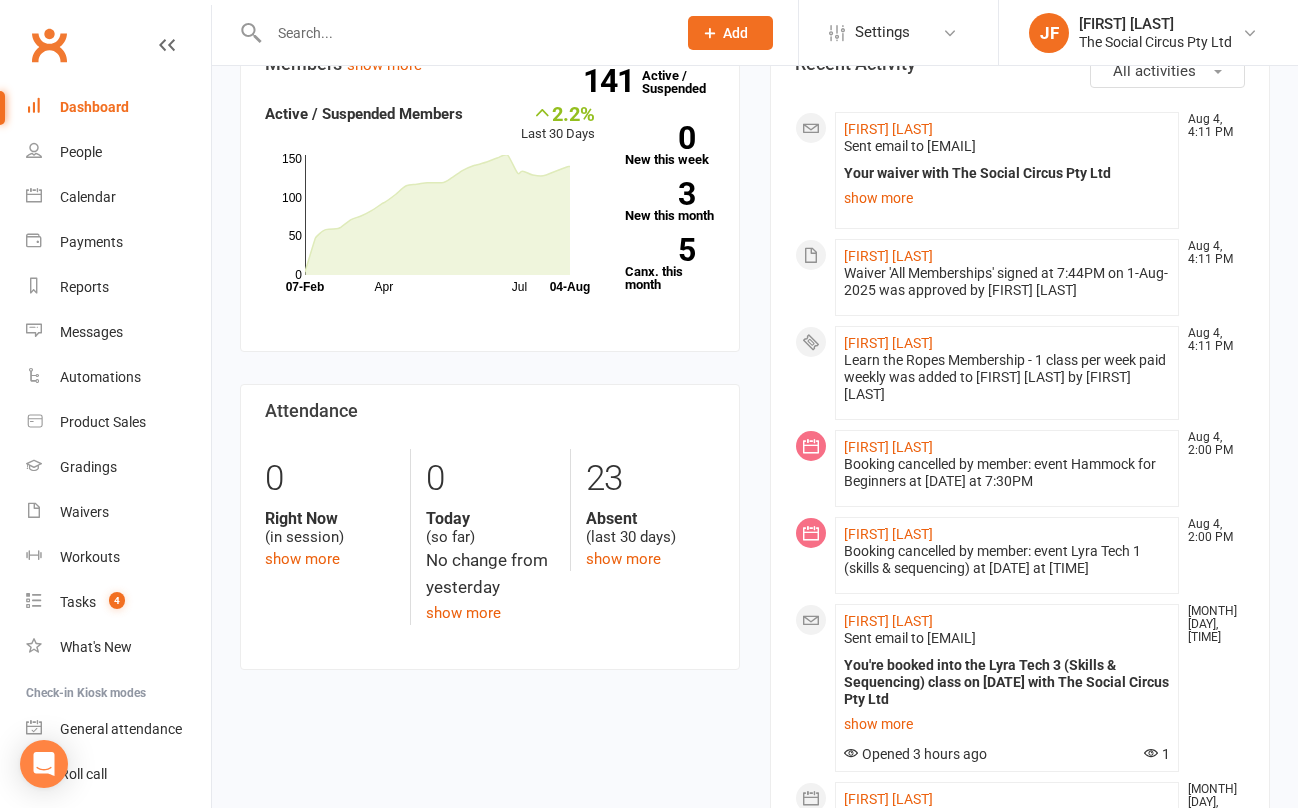 scroll, scrollTop: 732, scrollLeft: 0, axis: vertical 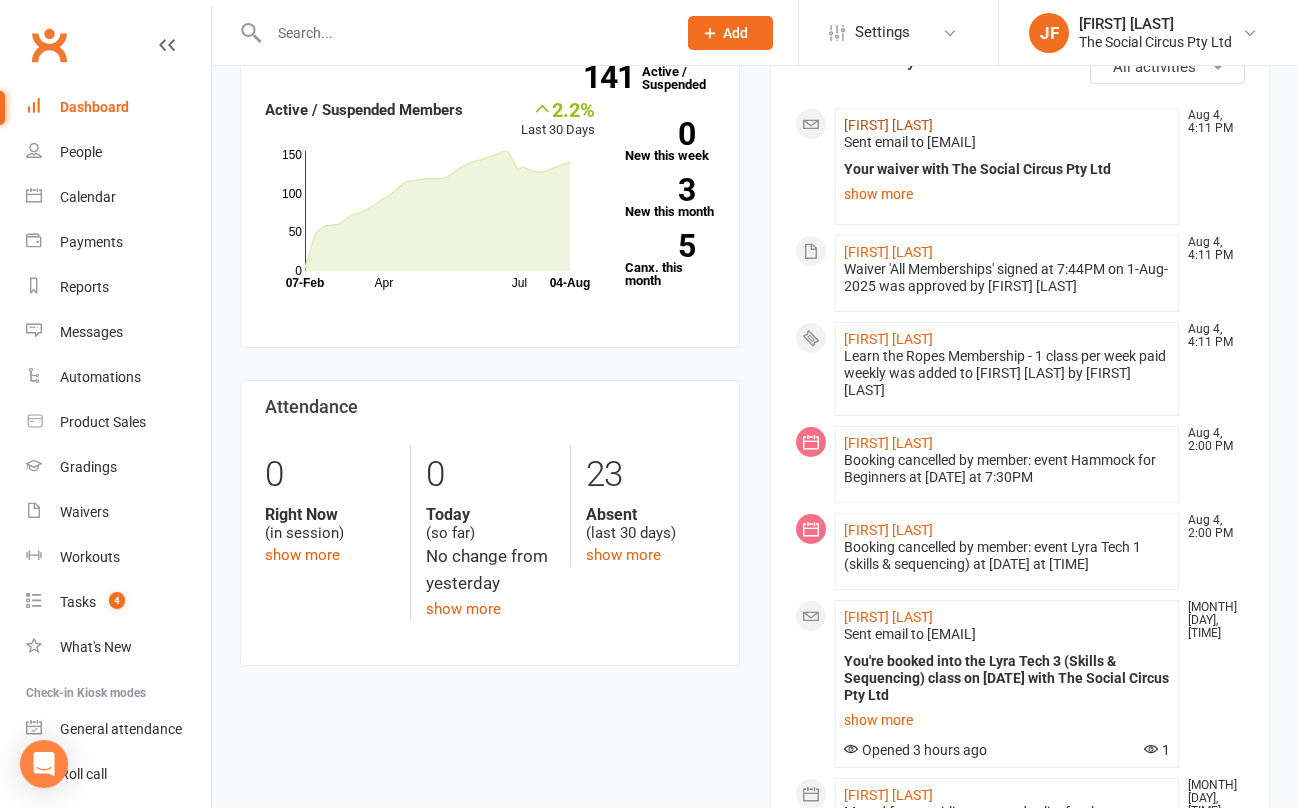 click on "Ina-Mari Prinsloo" 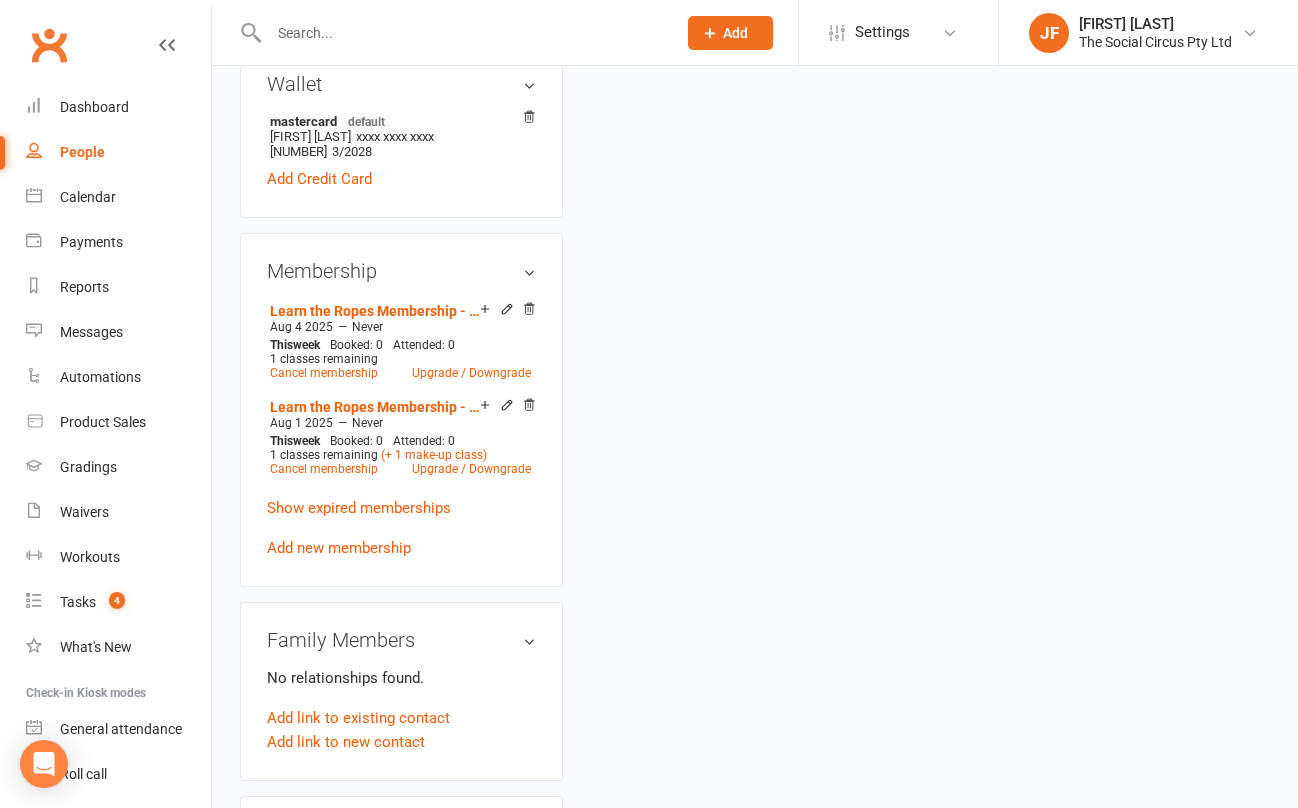 scroll, scrollTop: 0, scrollLeft: 0, axis: both 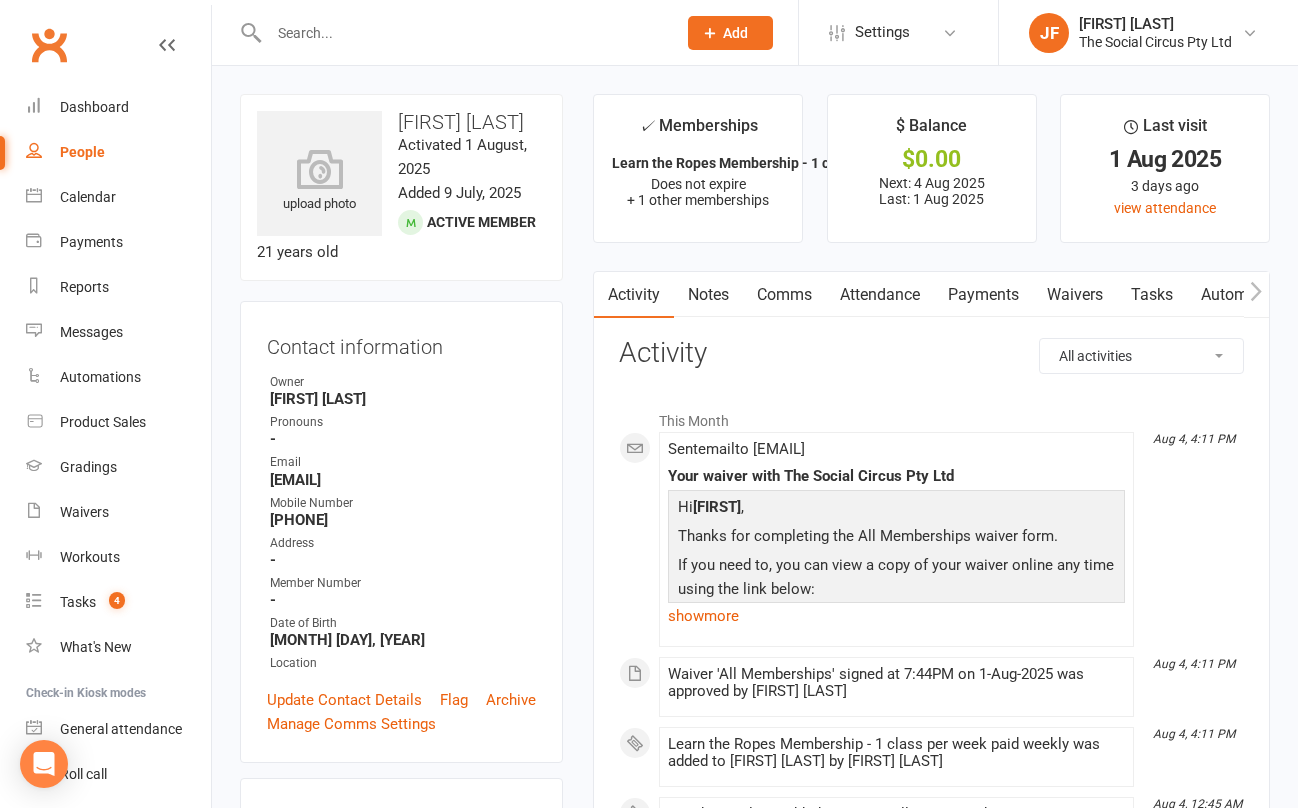 click at bounding box center [451, 32] 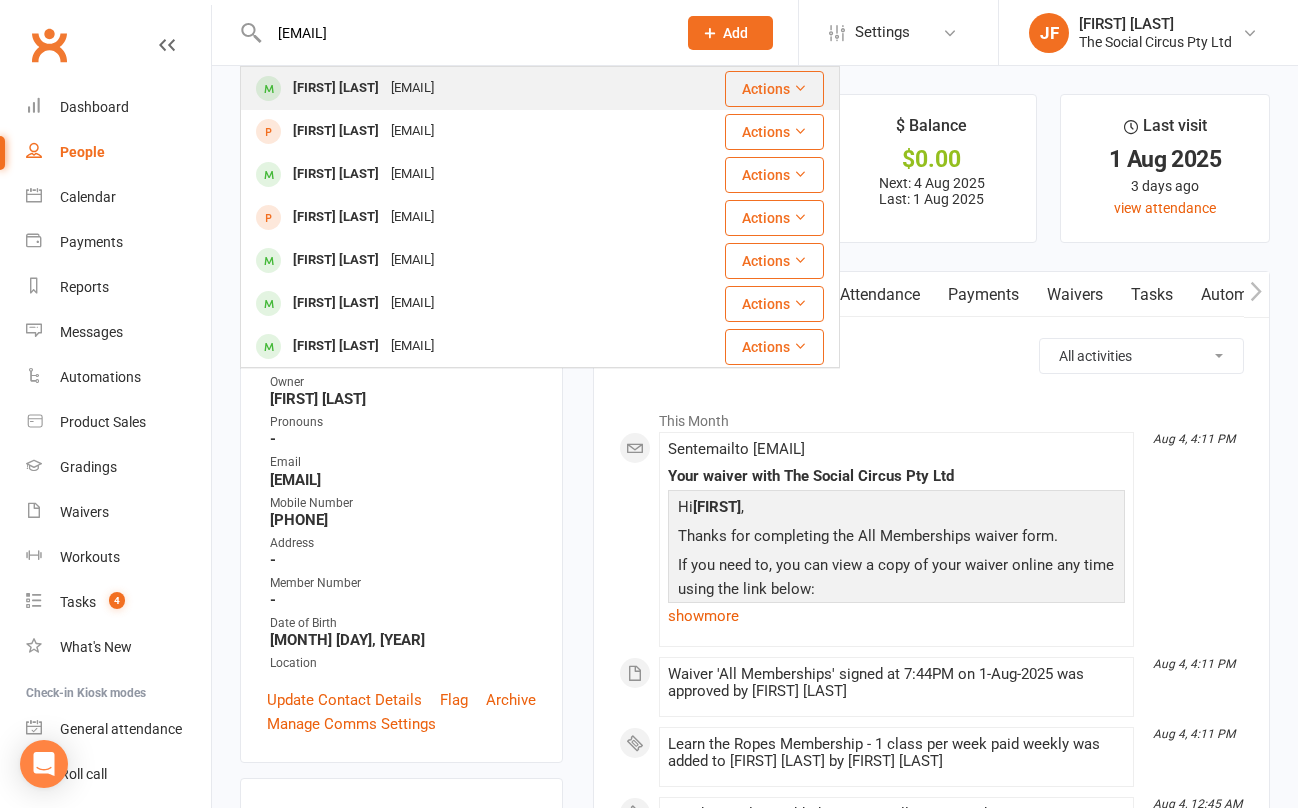 type on "Belindaaldacour@gmail.com" 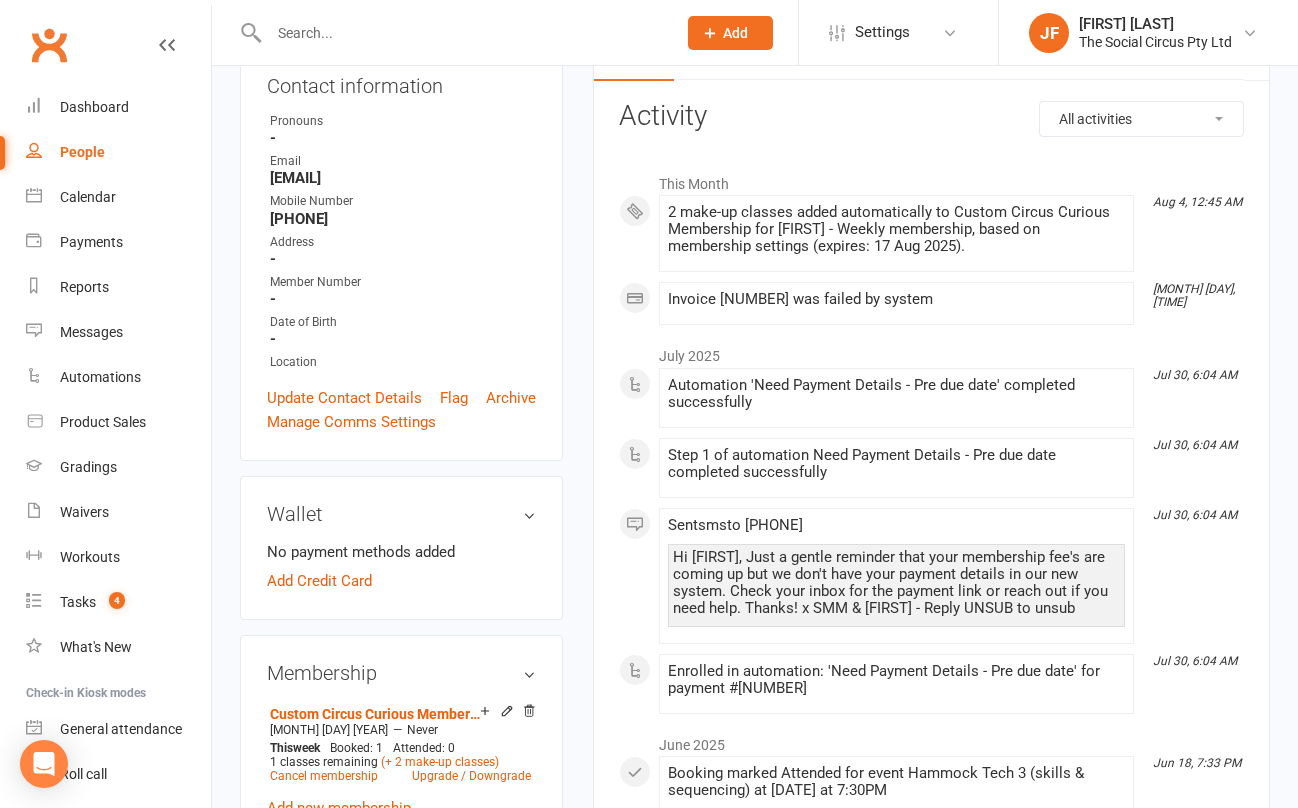 scroll, scrollTop: 0, scrollLeft: 0, axis: both 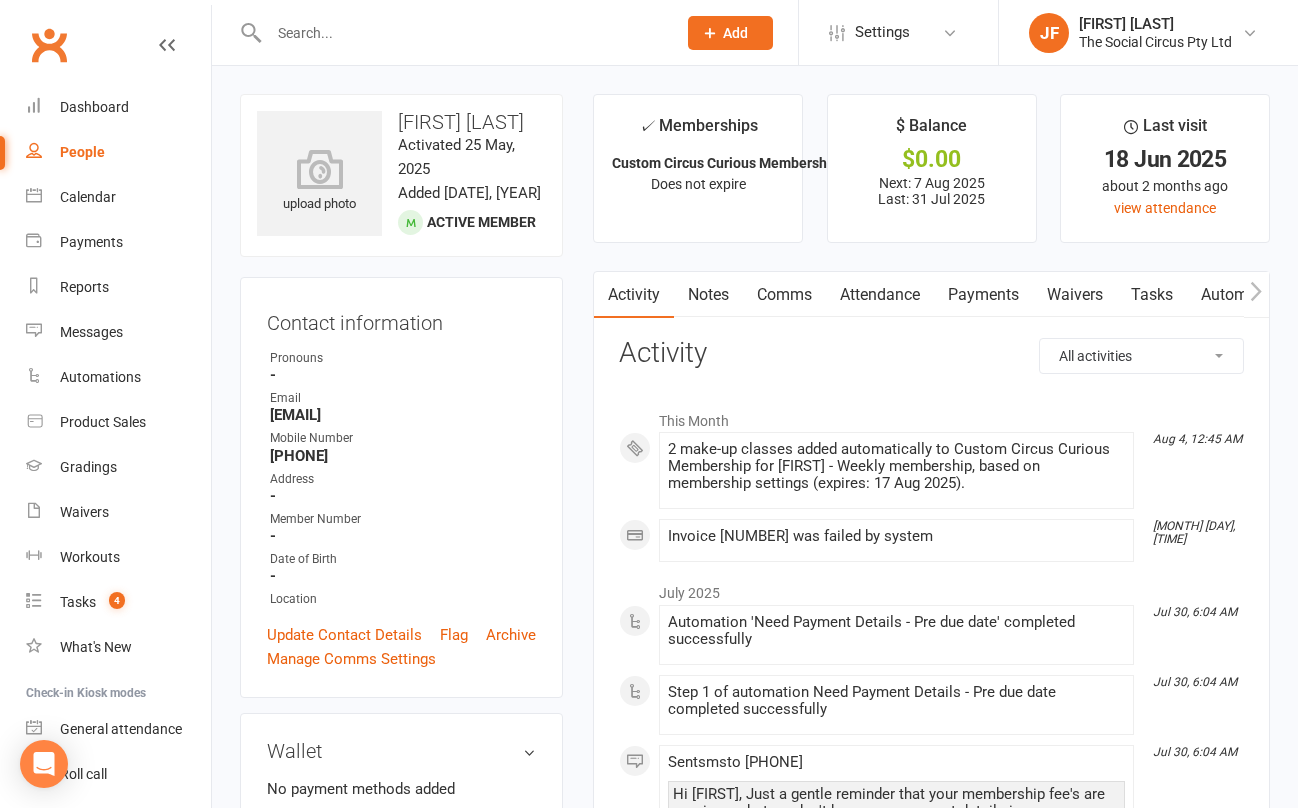 click on "Waivers" at bounding box center (1075, 295) 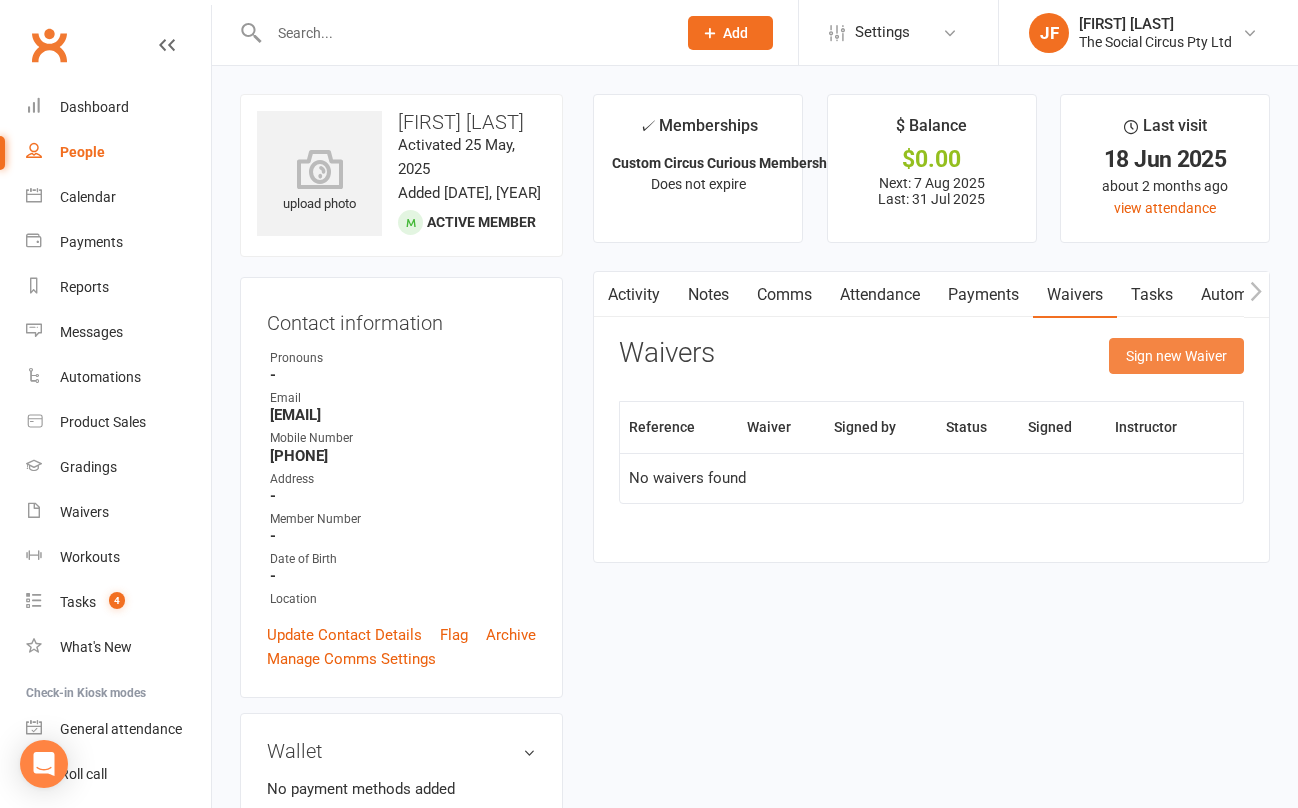 click on "Sign new Waiver" at bounding box center [1176, 356] 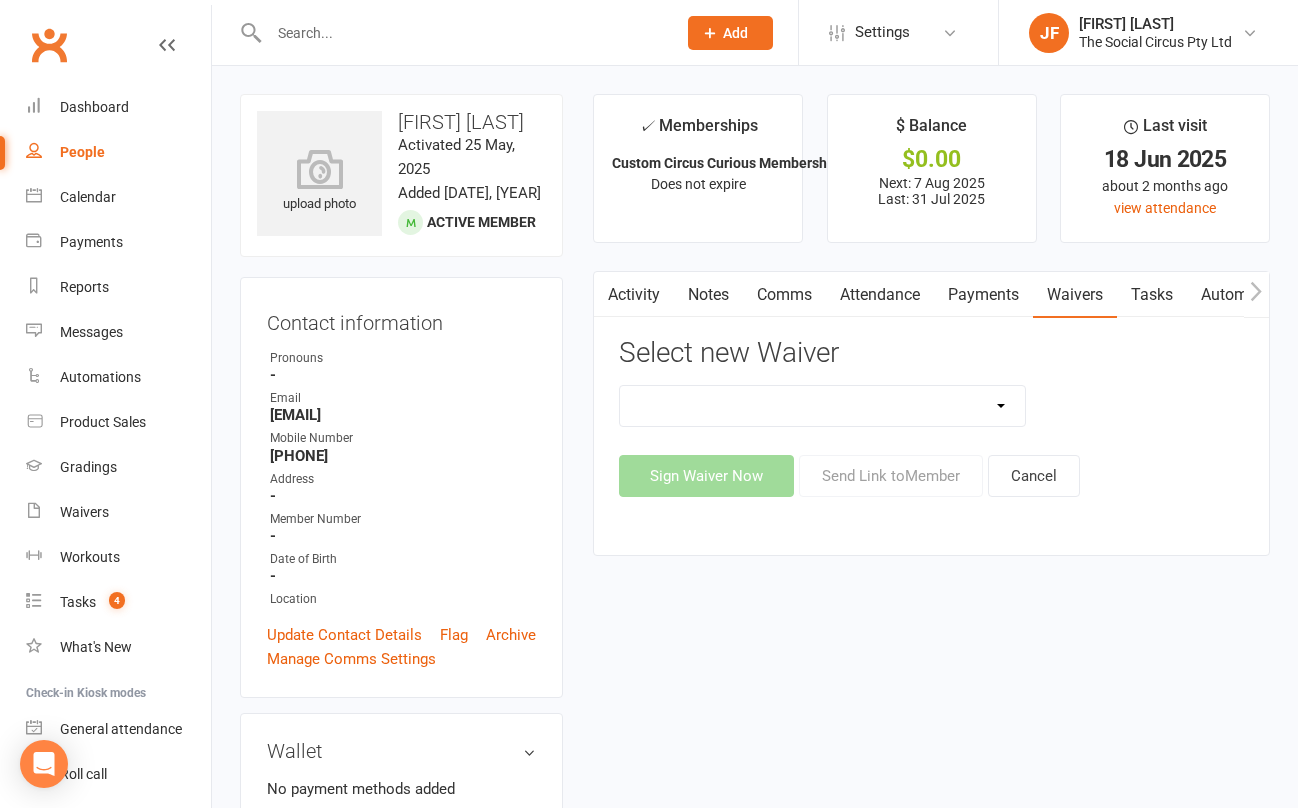 click on "Advanced Addict Foundation Membership 18+ Advanced Addict Membership 18+ Advanced Curious Membership 18+ Advanced Lover Foundation Membership 18+ Advanced Lover Membership 18+ Aerial Explorer 2-week trial membership All Memberships Circus Addict Foundation Membership 18+ Circus Addict Membership 18+ Circus Lover Foundation Membership 18+ Circus Lover Membership 18+ Core Program Class Pack Waiver Free Trial Class 18+ Free Trial Class - Family Kids Party Waiver Kids Program Learn the Ropes Class Pack Waiver Learn the Ropes membership Membership Waiver New Member New Membership - Payment Details Open Training waiver Payment Form School Holiday Workshop Waiver School Holiday Workshop Waiver & Payment Social Circus New Member Waiver Teen Program Workshop Automated" at bounding box center (822, 406) 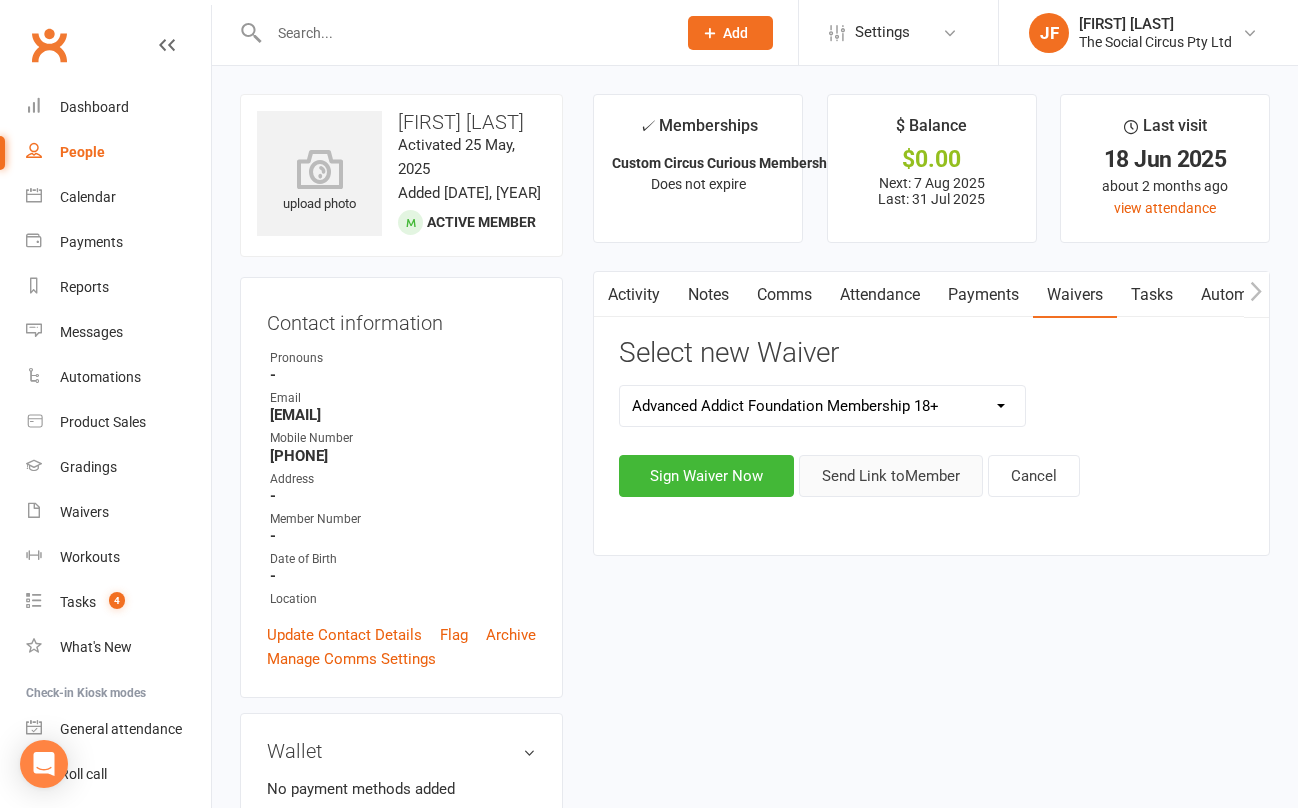 click on "Send Link to  Member" at bounding box center (891, 476) 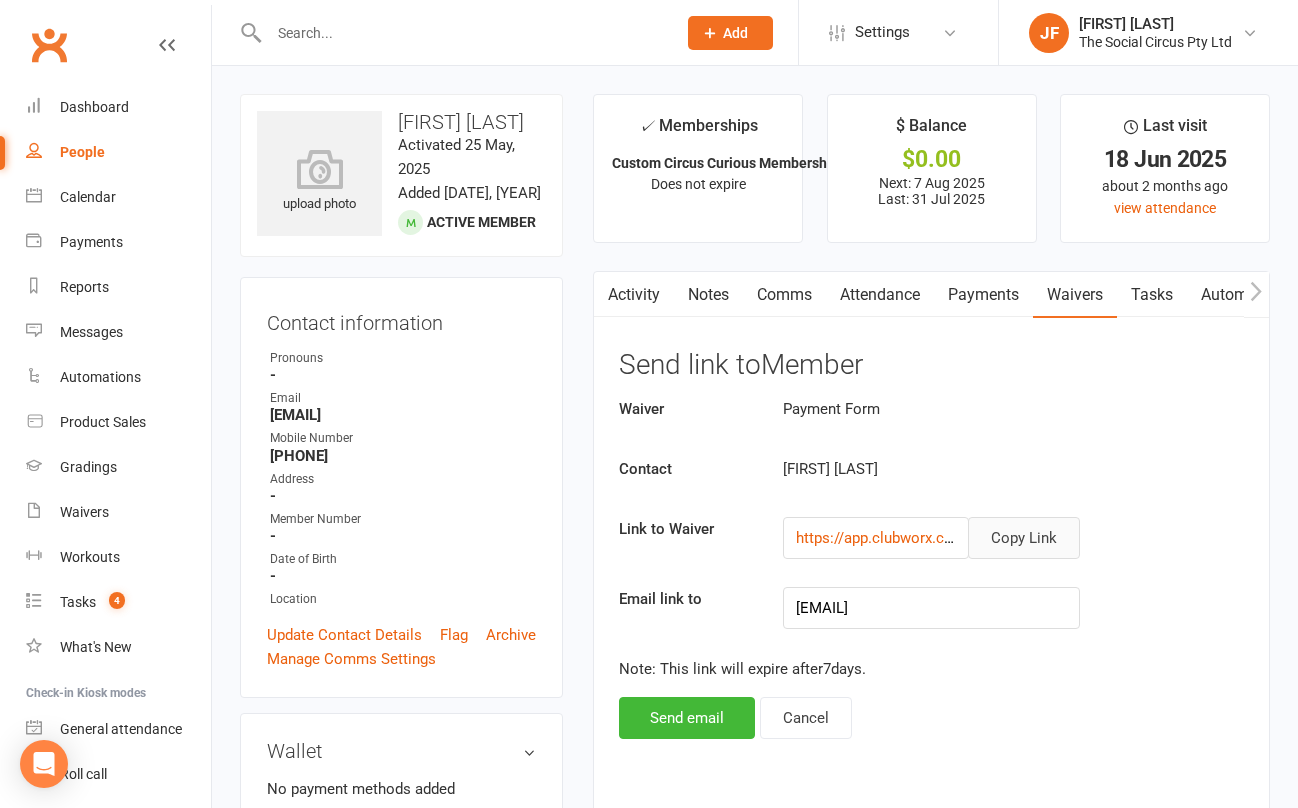 click on "Copy Link" at bounding box center [1024, 538] 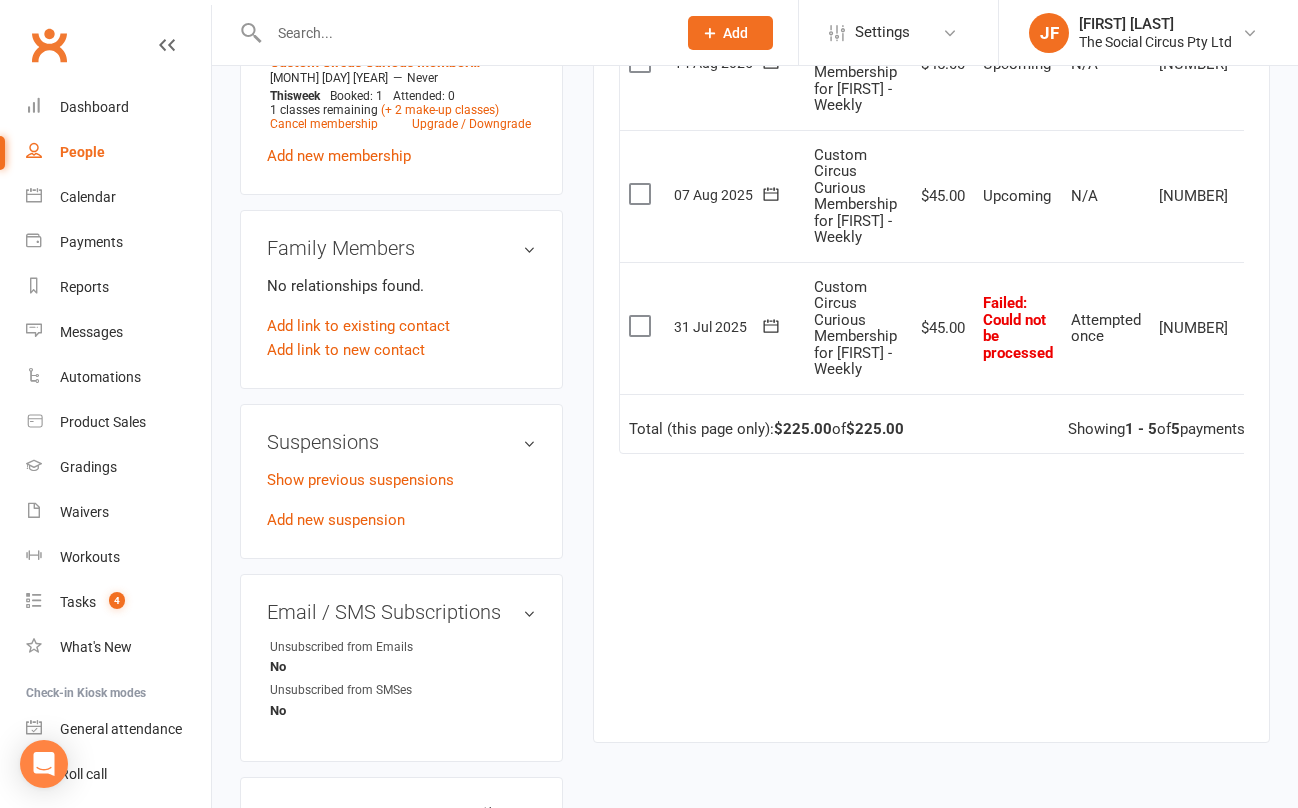 scroll, scrollTop: 885, scrollLeft: 0, axis: vertical 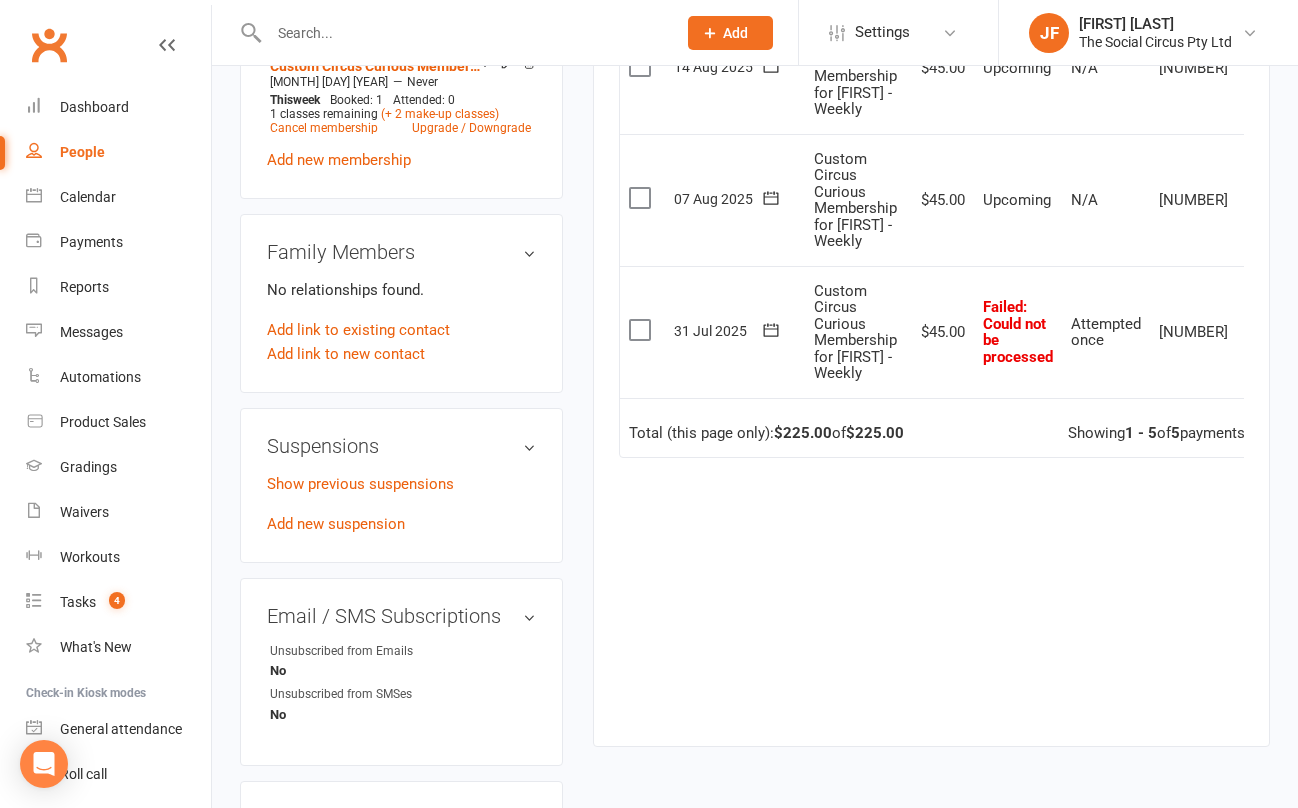 click 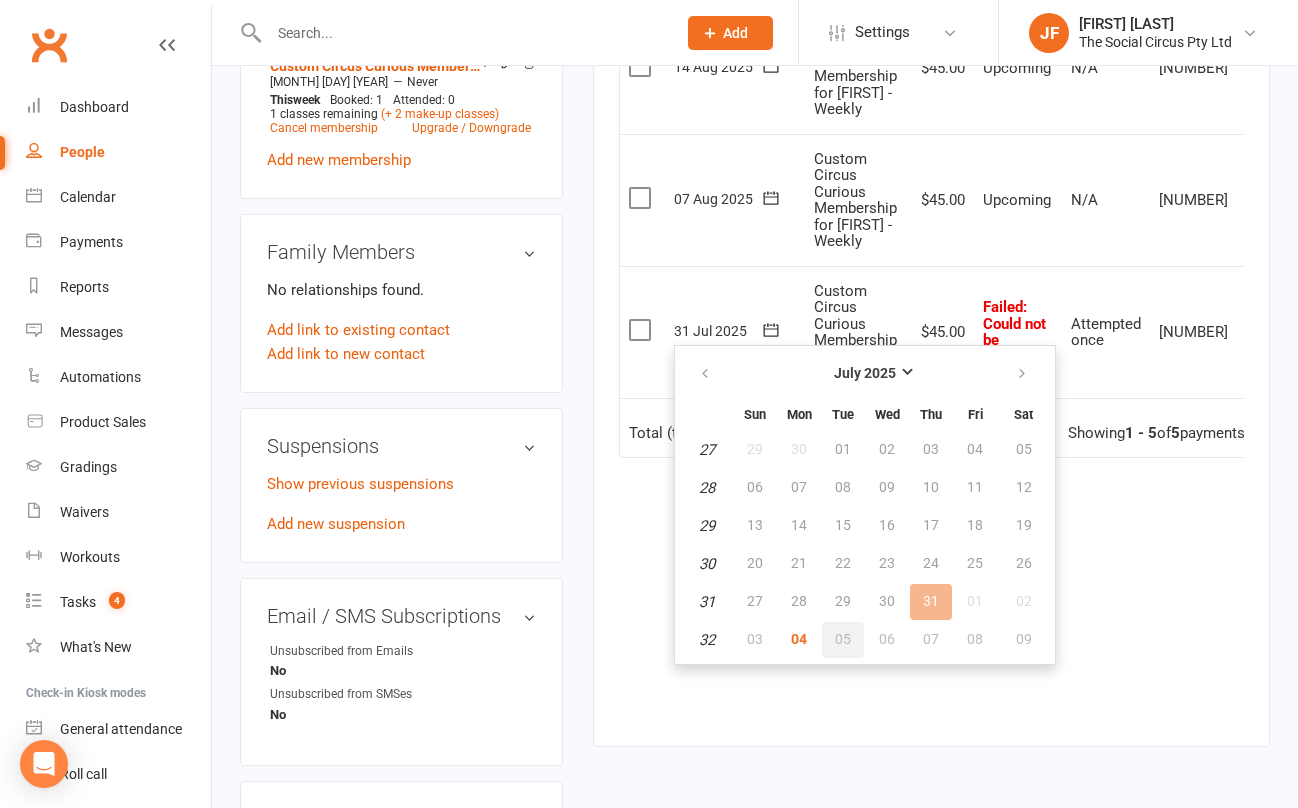 click on "05" at bounding box center (843, 639) 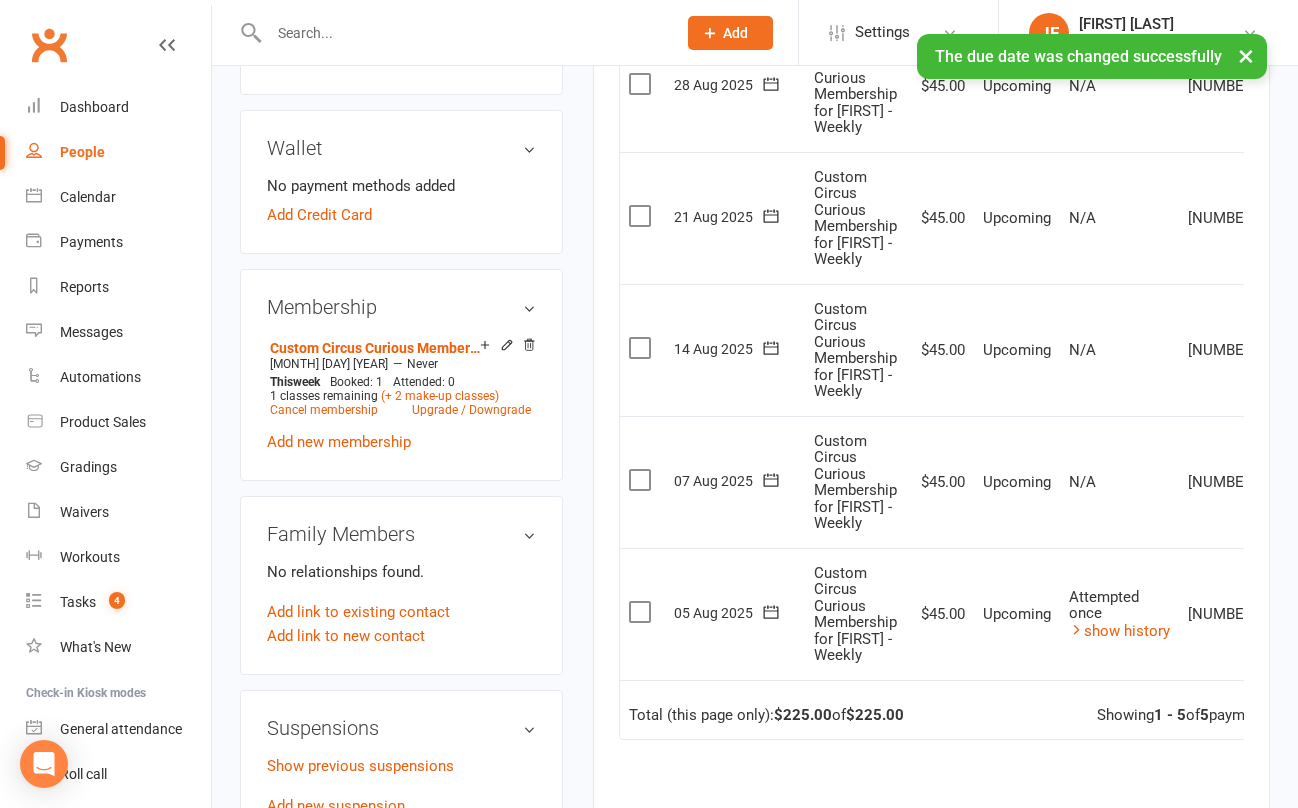 scroll, scrollTop: 0, scrollLeft: 0, axis: both 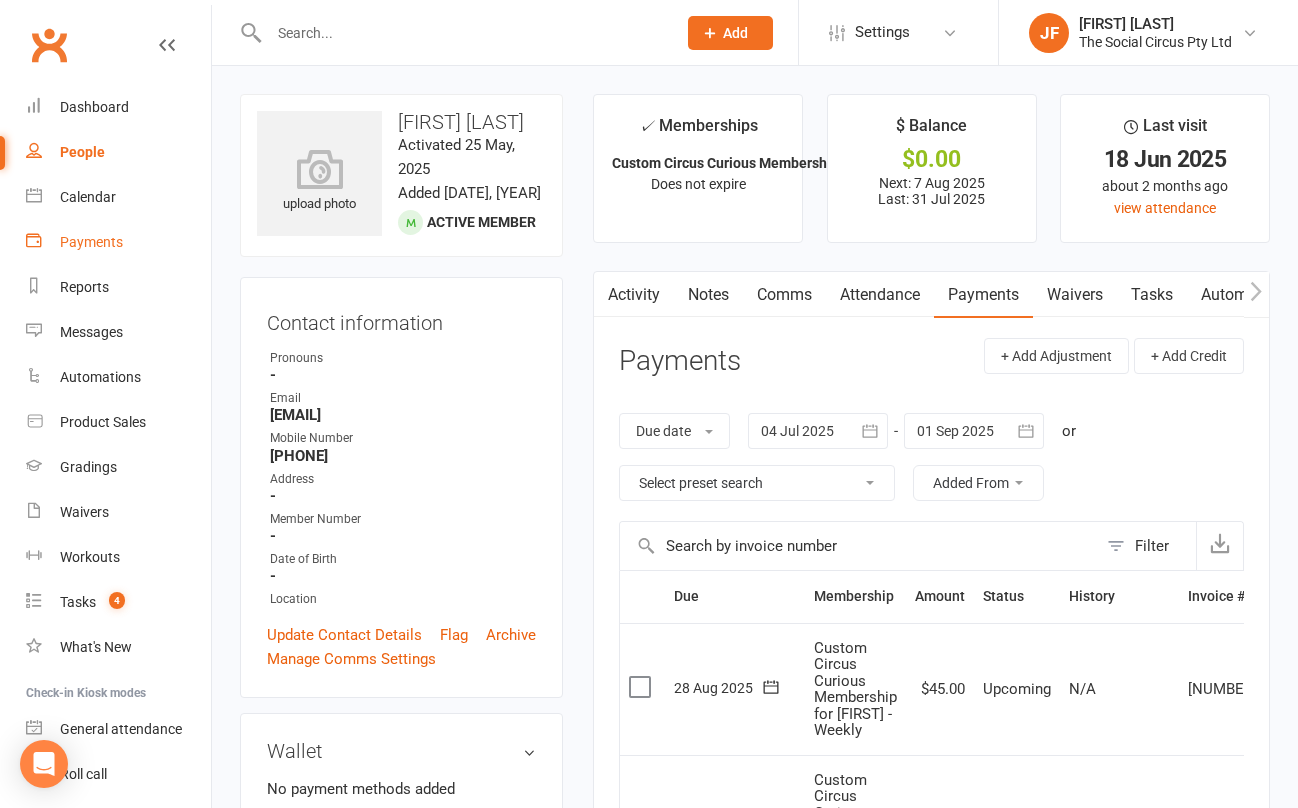 click on "Payments" at bounding box center (91, 242) 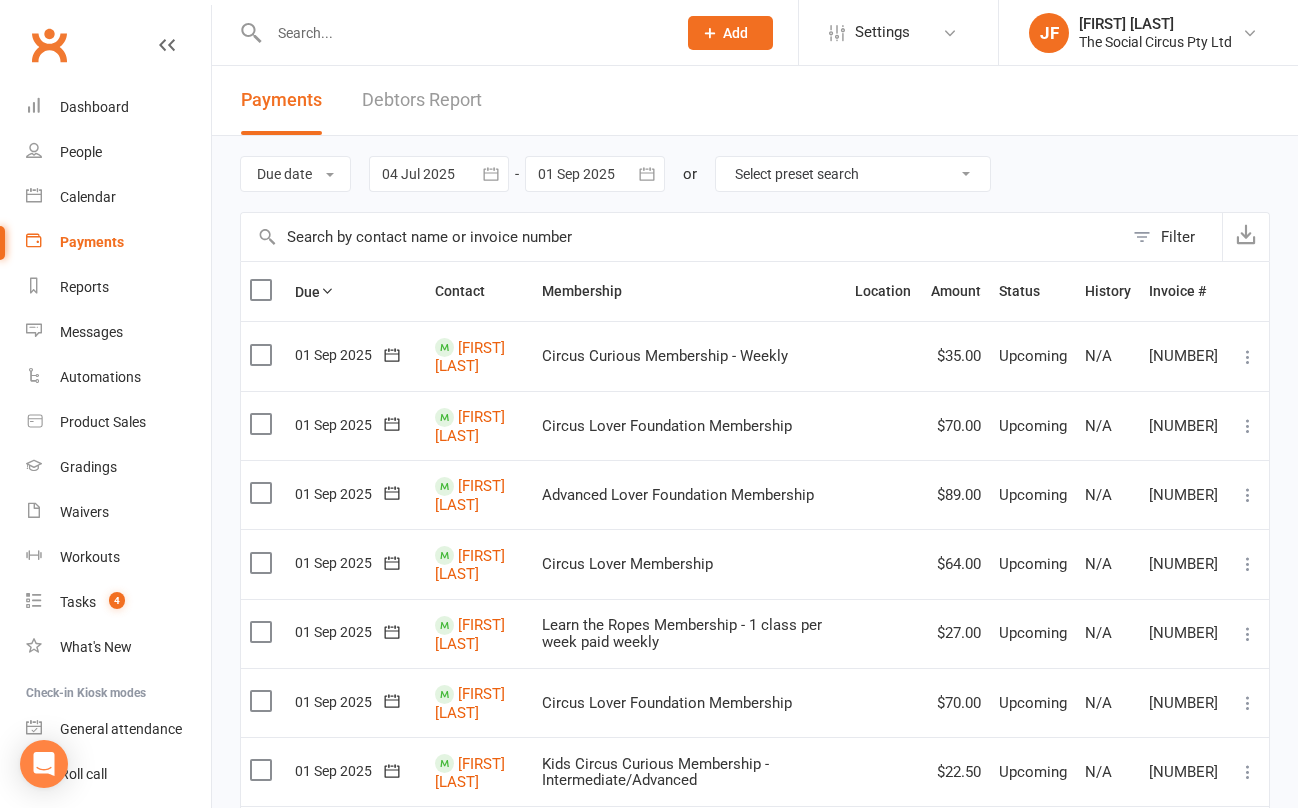 click on "Select preset search All failures All skipped payments All pending payments Successful payments (last 14 days)  Successful payments (last 30 days) Successful payments (last 90 days)" at bounding box center (853, 174) 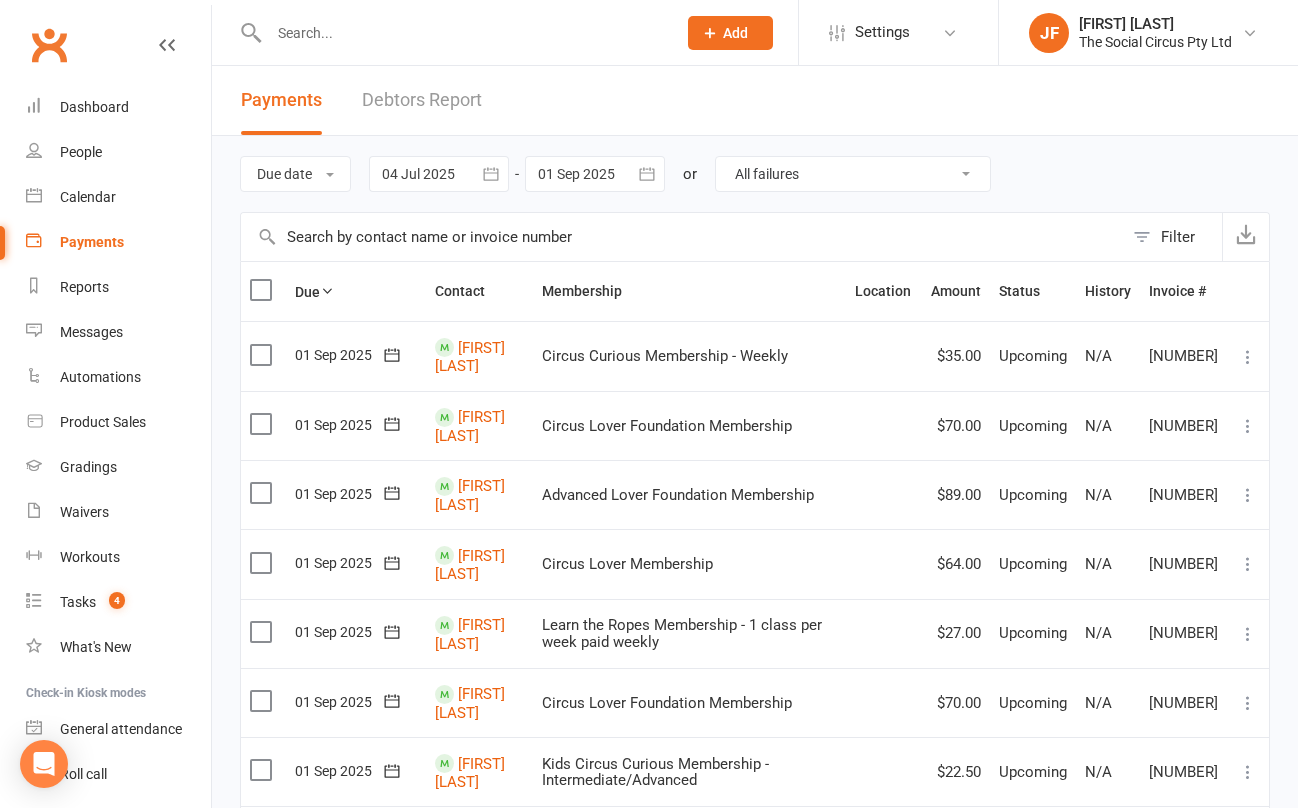 type 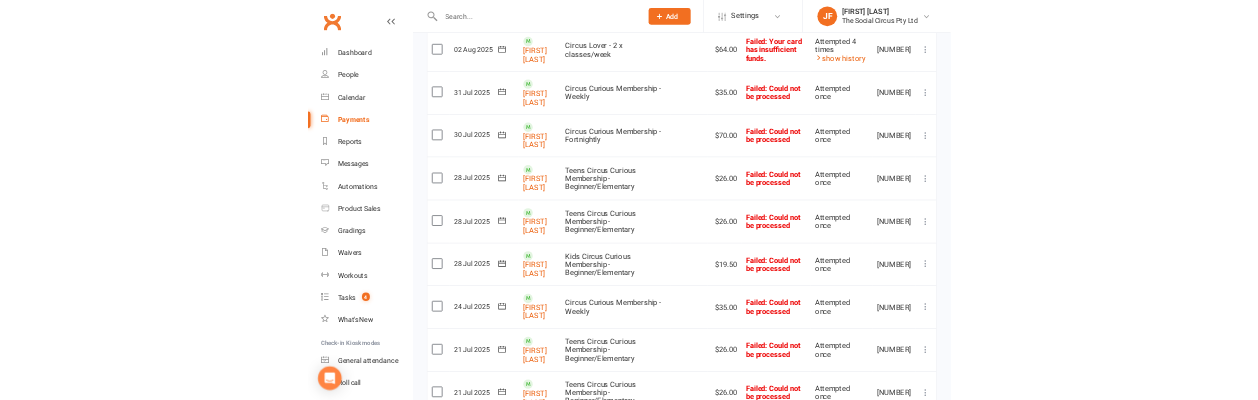 scroll, scrollTop: 361, scrollLeft: 0, axis: vertical 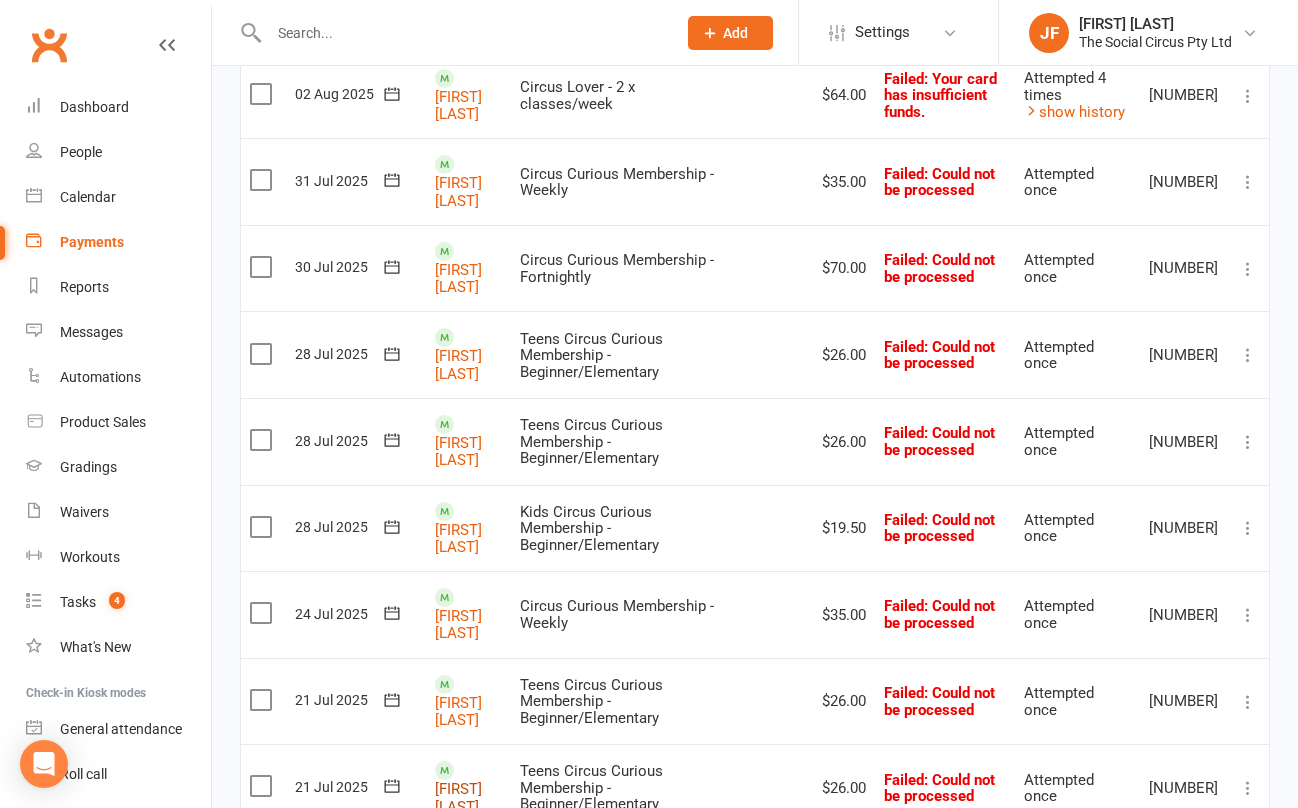 click on "Rebekka Sharpe" at bounding box center (458, 451) 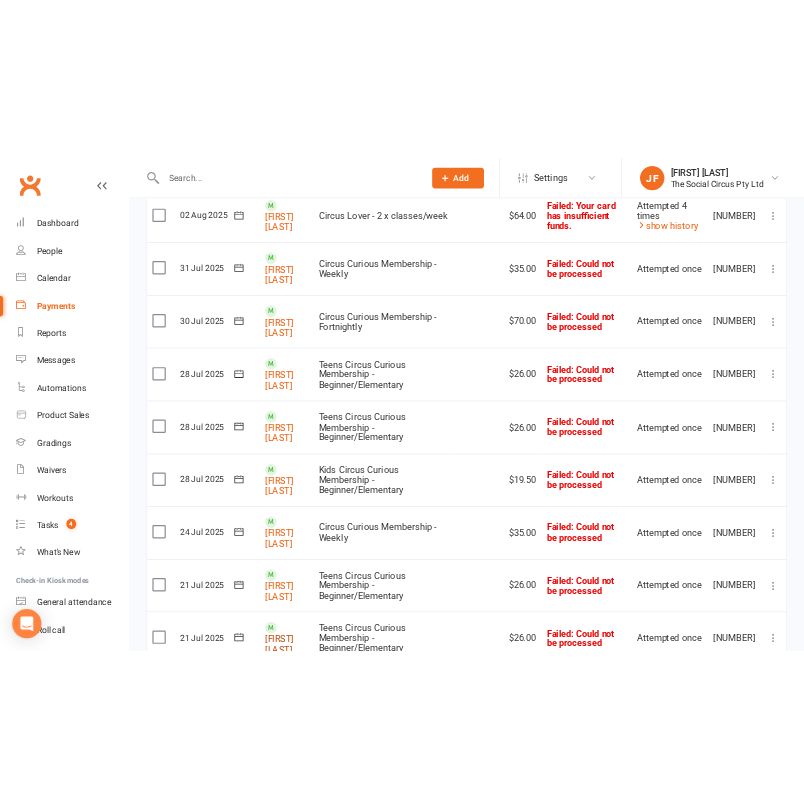 scroll, scrollTop: 0, scrollLeft: 0, axis: both 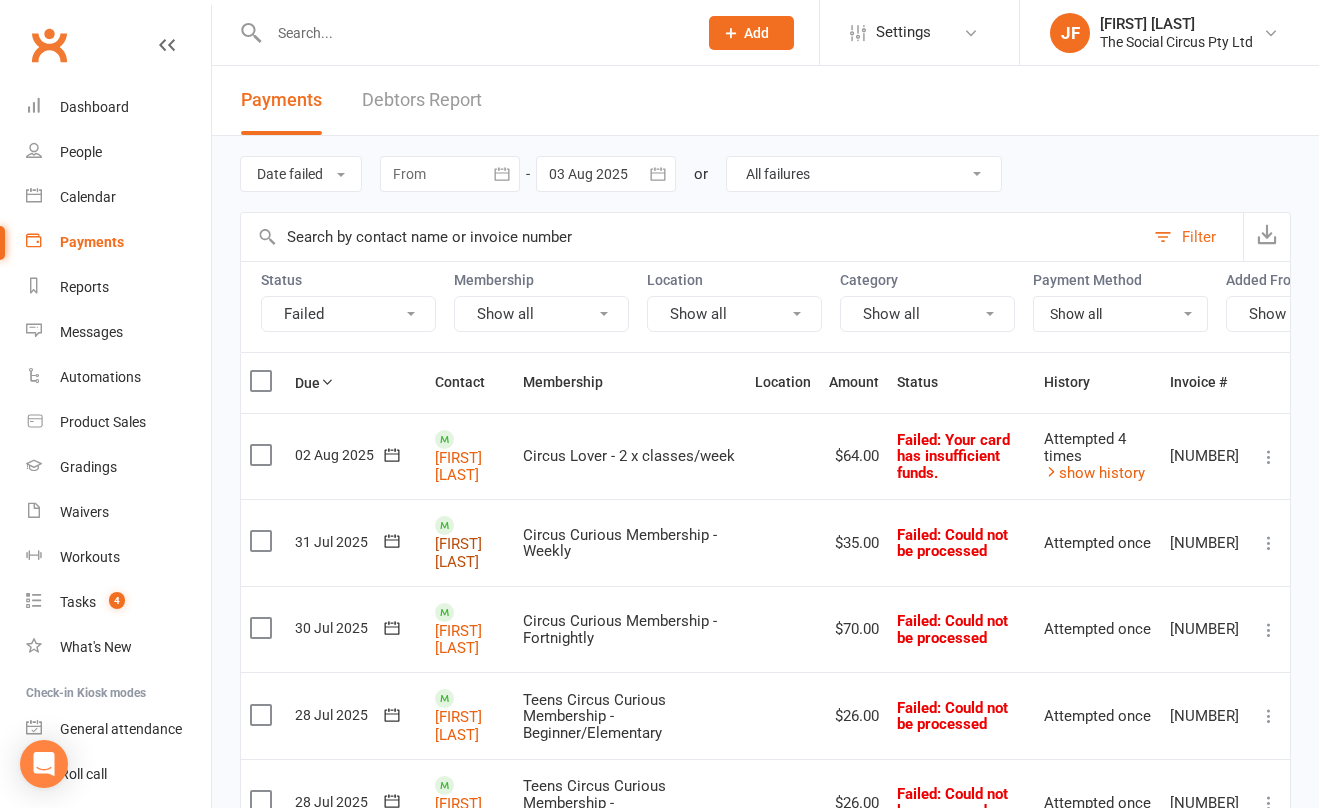 click on "Hananui Erceg" at bounding box center (458, 552) 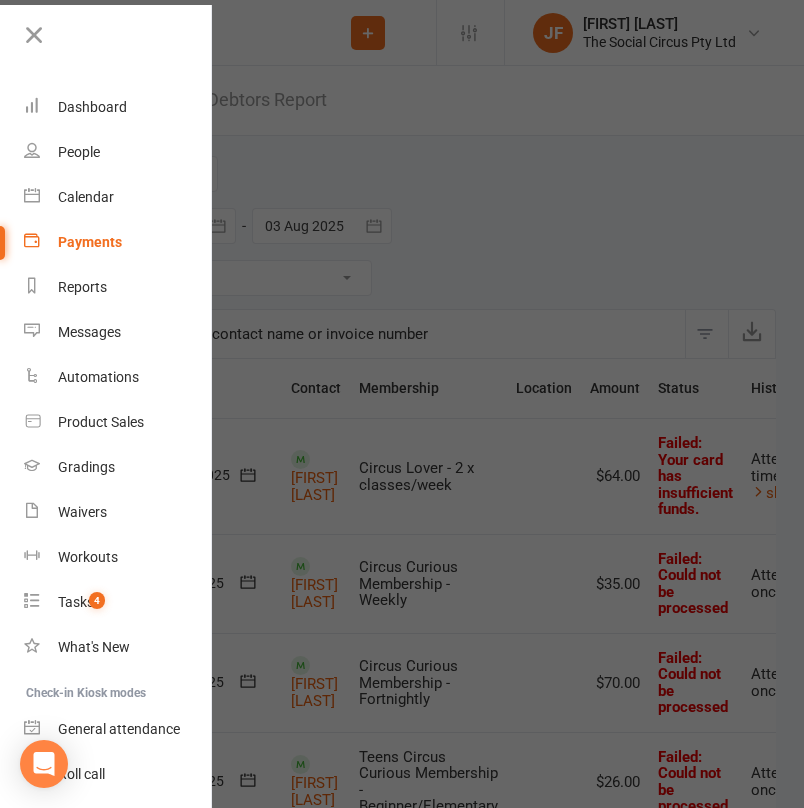 click at bounding box center [402, 404] 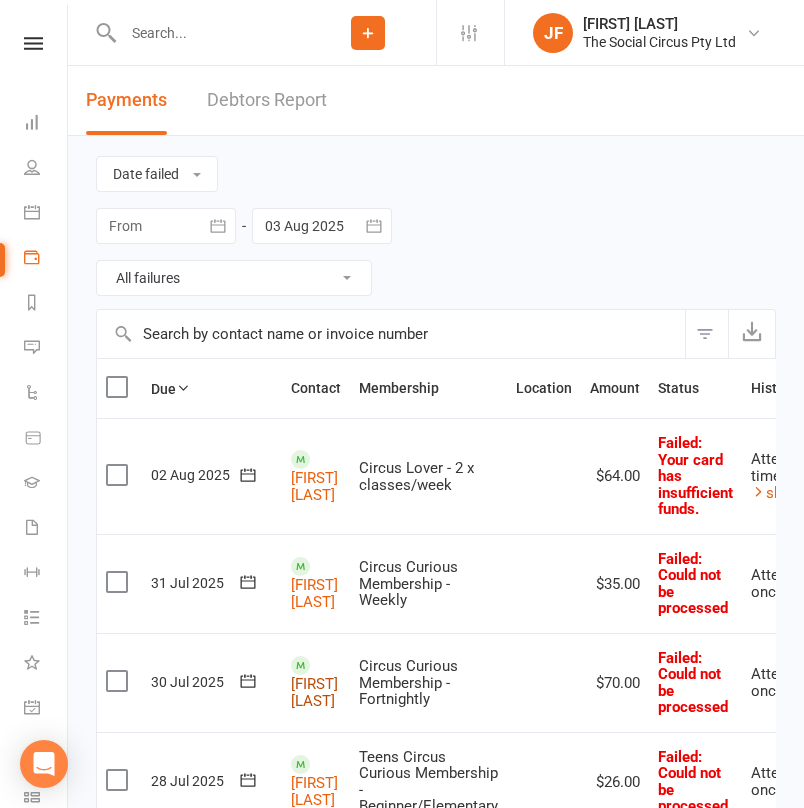 click on "mariam hamid" at bounding box center (314, 692) 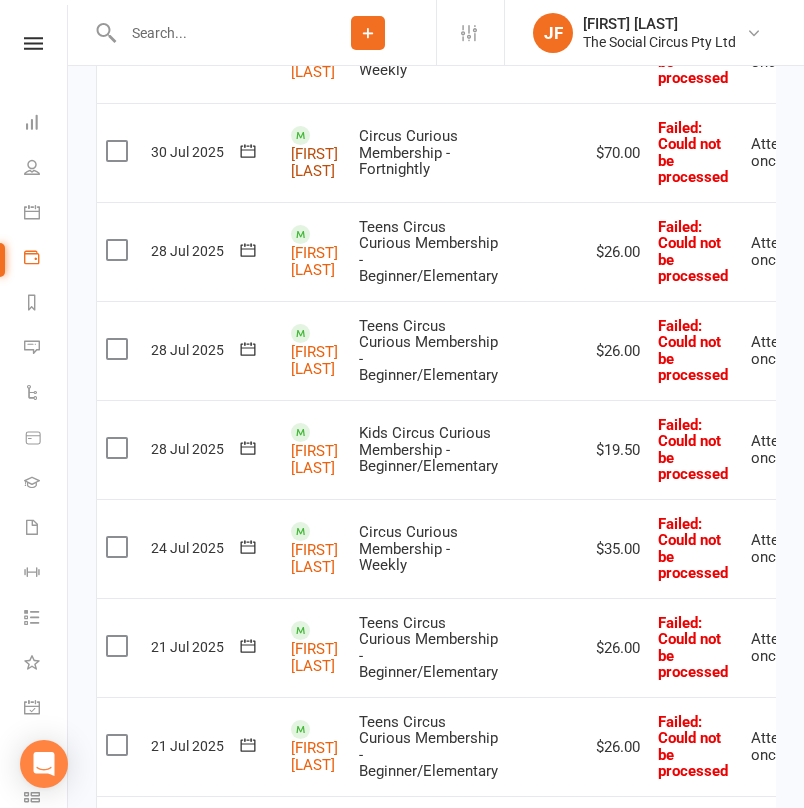 scroll, scrollTop: 535, scrollLeft: 0, axis: vertical 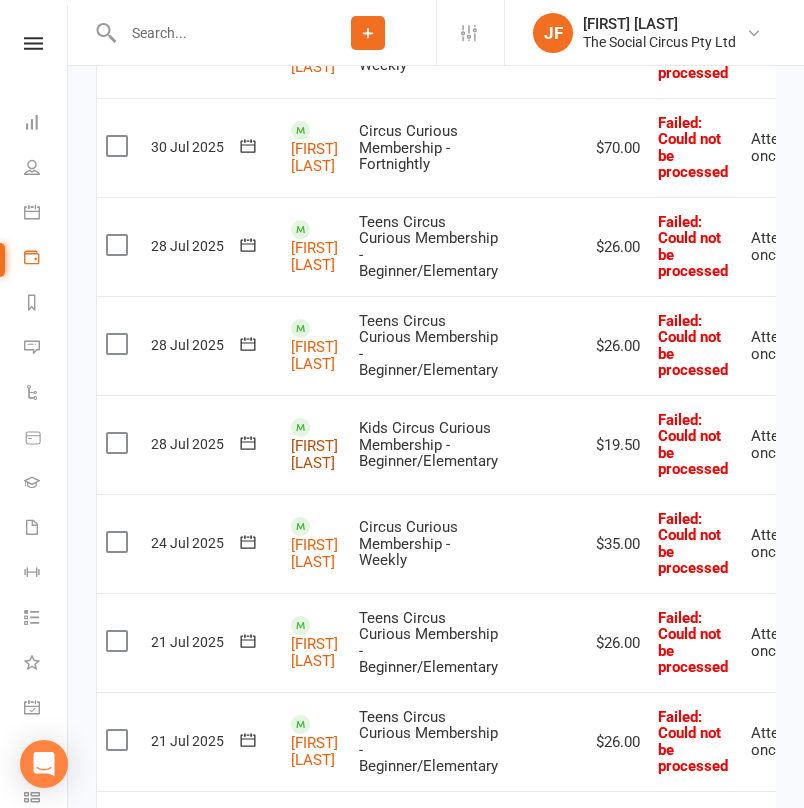 click on "Jasmine Stavris" at bounding box center (314, 454) 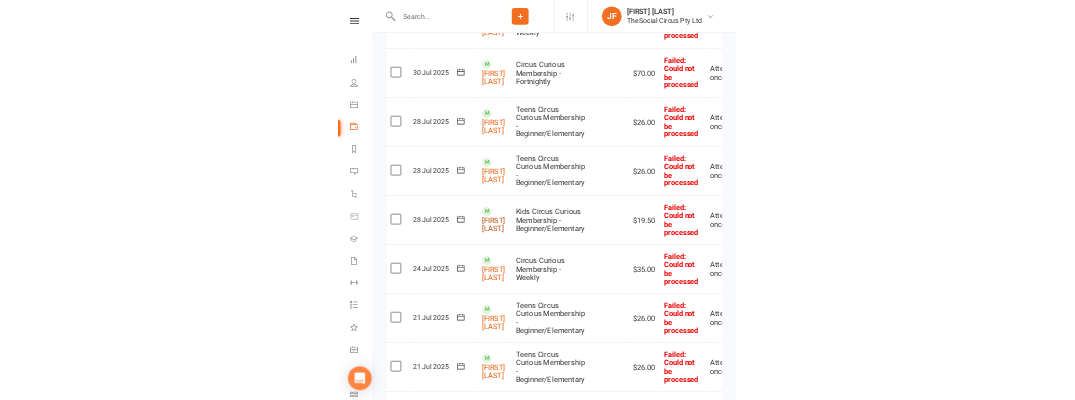 scroll, scrollTop: 482, scrollLeft: 0, axis: vertical 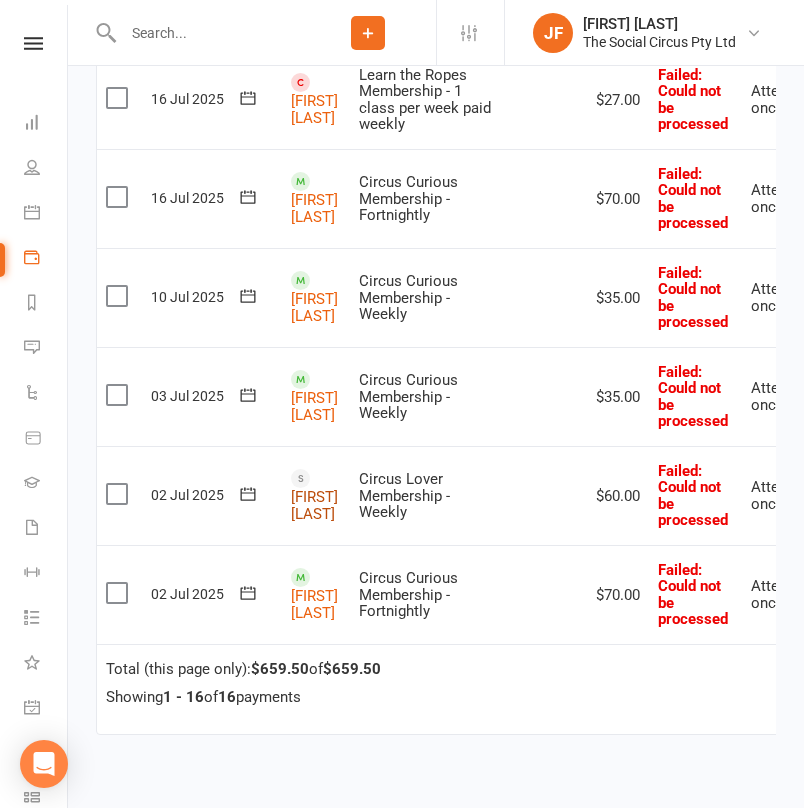 click on "[FIRST] [LAST]" at bounding box center (314, 505) 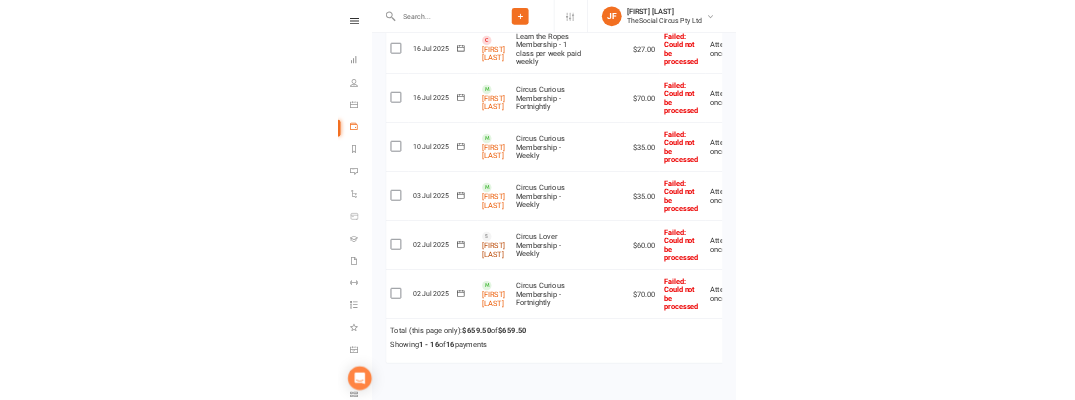 scroll, scrollTop: 1162, scrollLeft: 0, axis: vertical 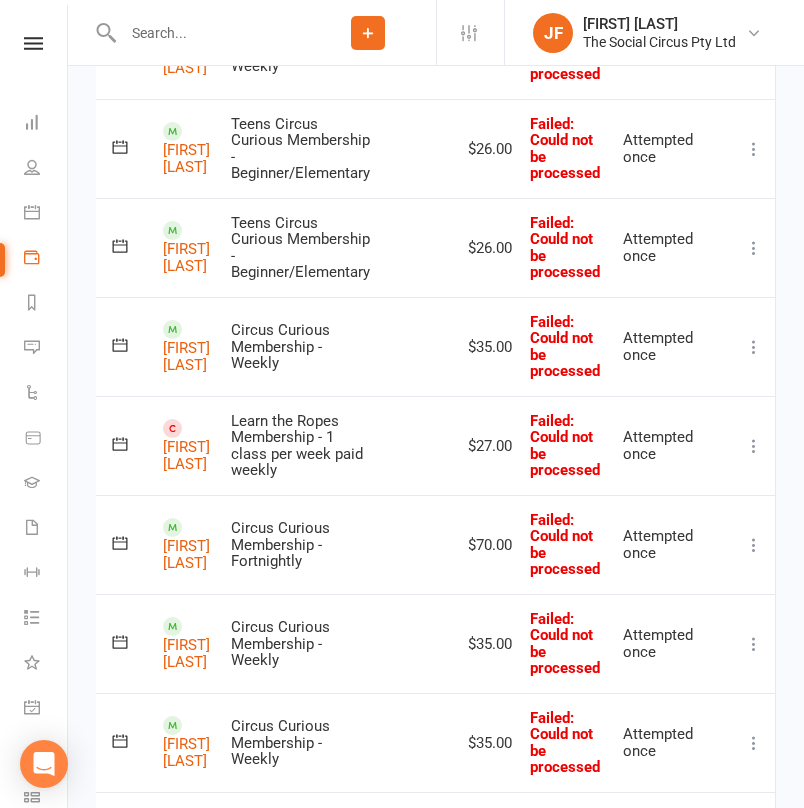 click at bounding box center [754, 446] 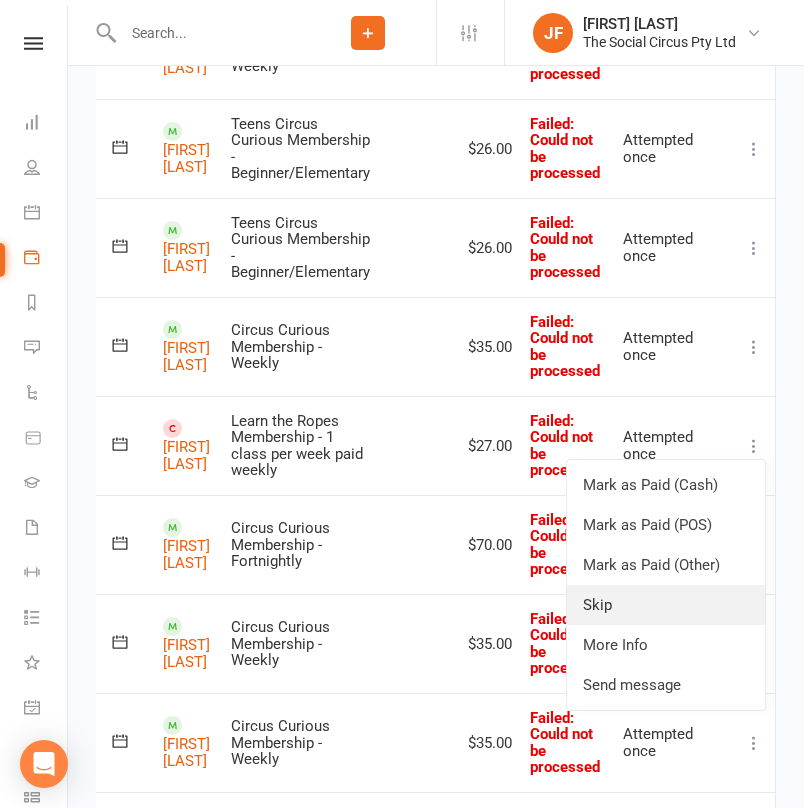 click on "Skip" at bounding box center (666, 605) 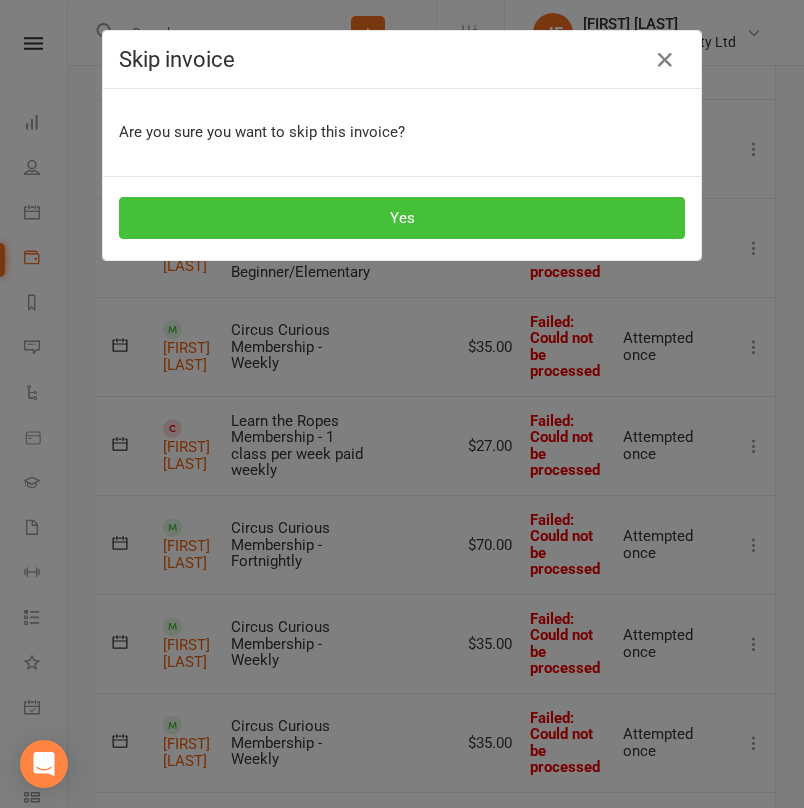 click on "Yes" at bounding box center [402, 218] 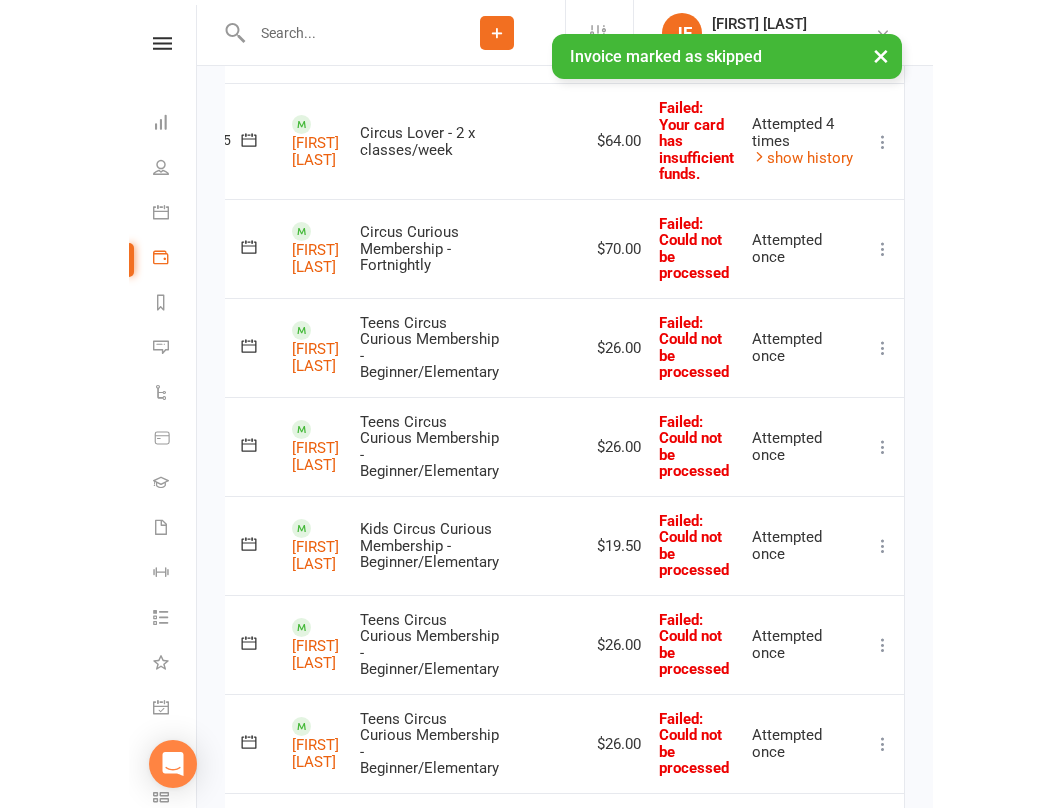 scroll, scrollTop: 0, scrollLeft: 0, axis: both 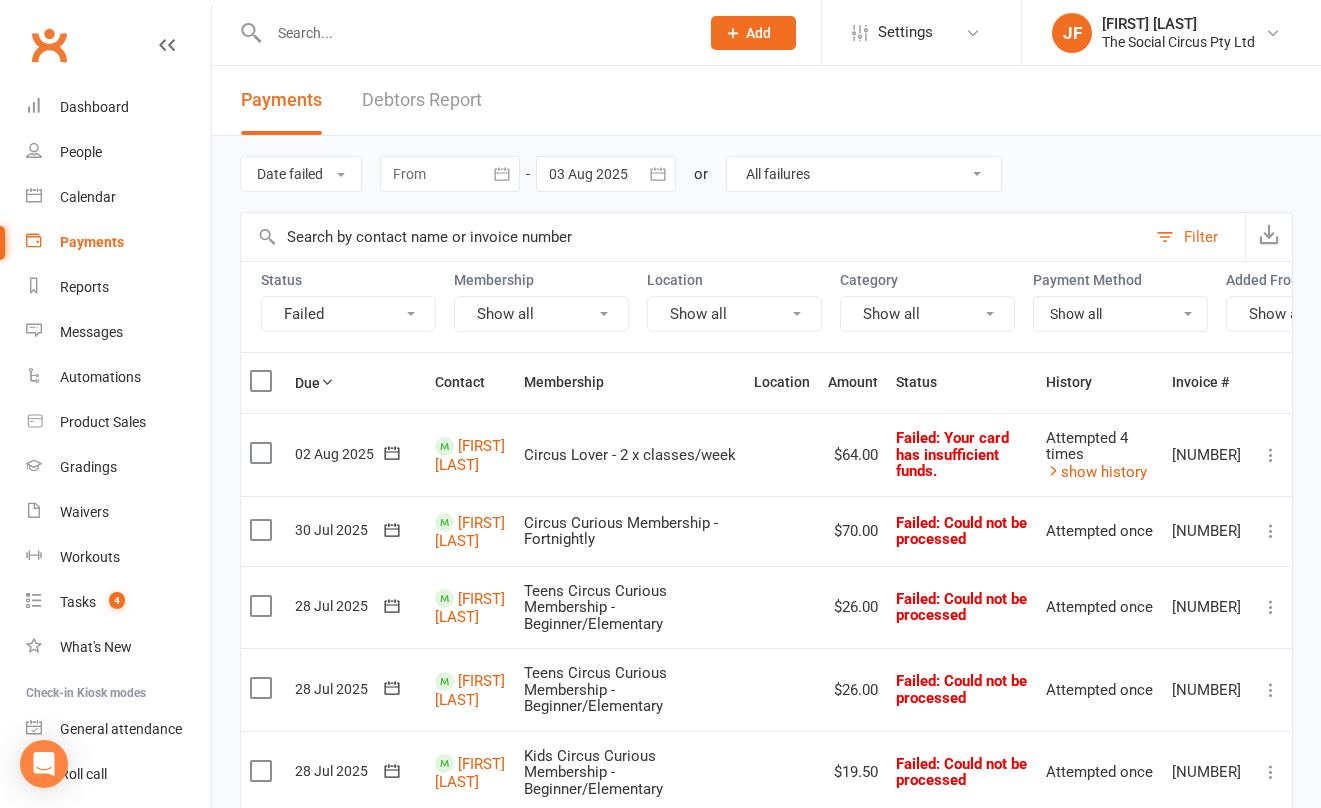 click on "All failures All skipped payments All pending payments Successful payments (last 14 days)  Successful payments (last 30 days) Successful payments (last 90 days) Due next / Recently processed" at bounding box center [864, 174] 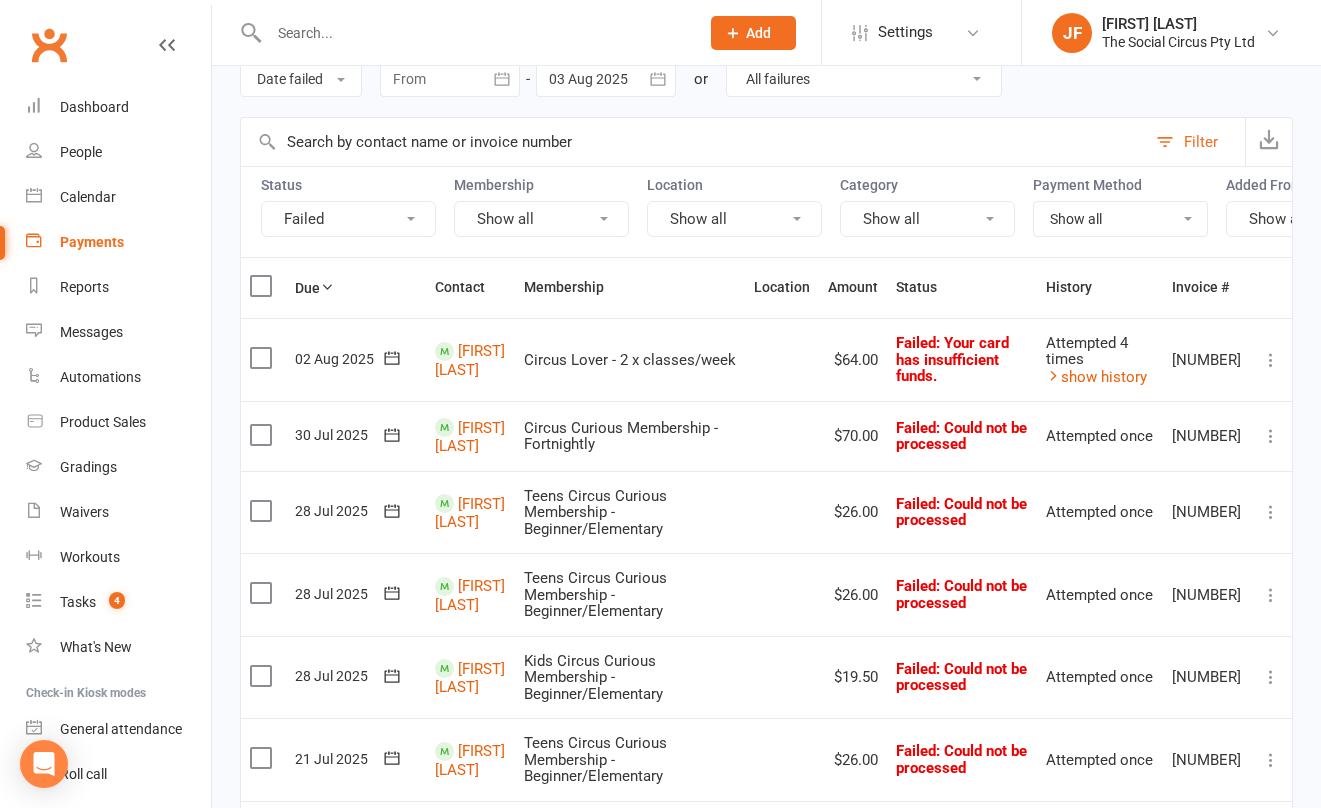 scroll, scrollTop: 0, scrollLeft: 0, axis: both 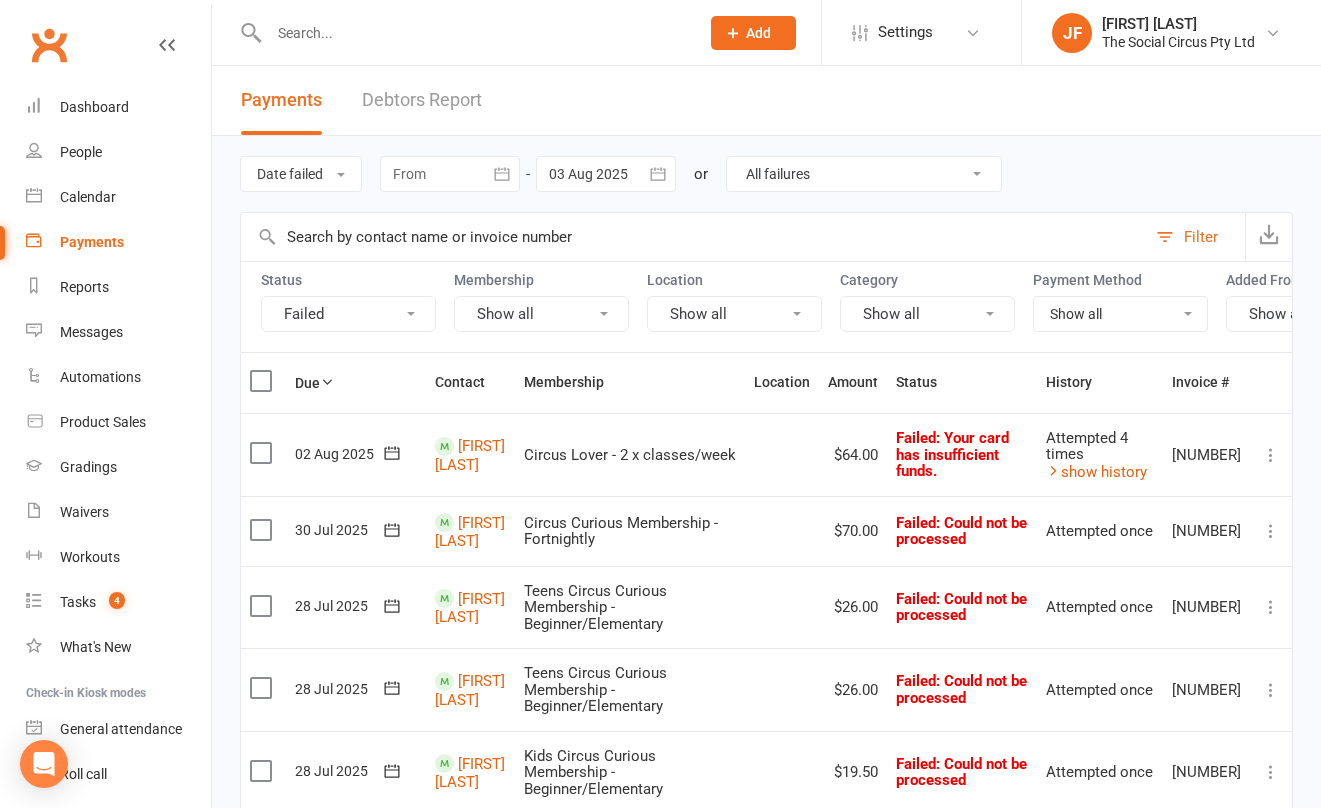 click on "All failures All skipped payments All pending payments Successful payments (last 14 days)  Successful payments (last 30 days) Successful payments (last 90 days) Due next / Recently processed" at bounding box center [864, 174] 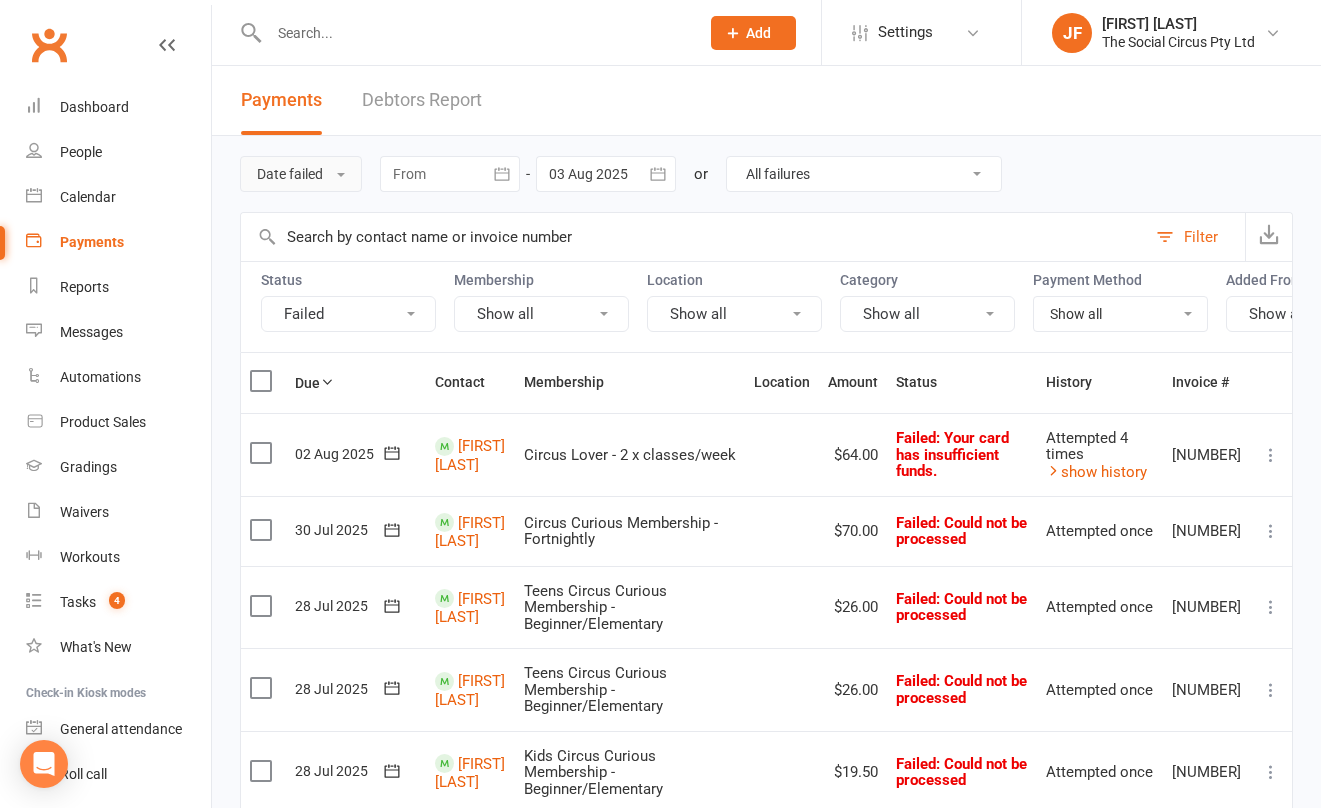 click on "Date failed" at bounding box center [301, 174] 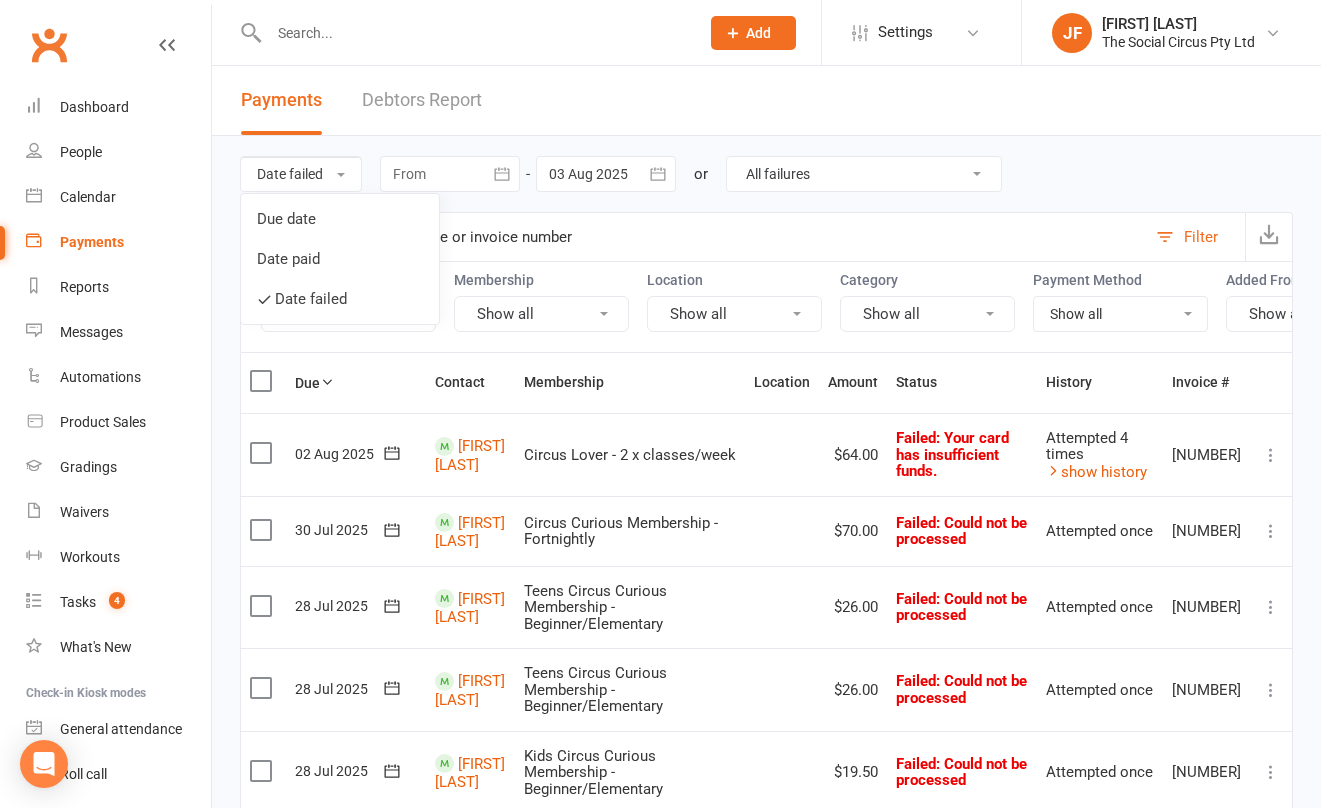 click on "Debtors Report" at bounding box center [422, 100] 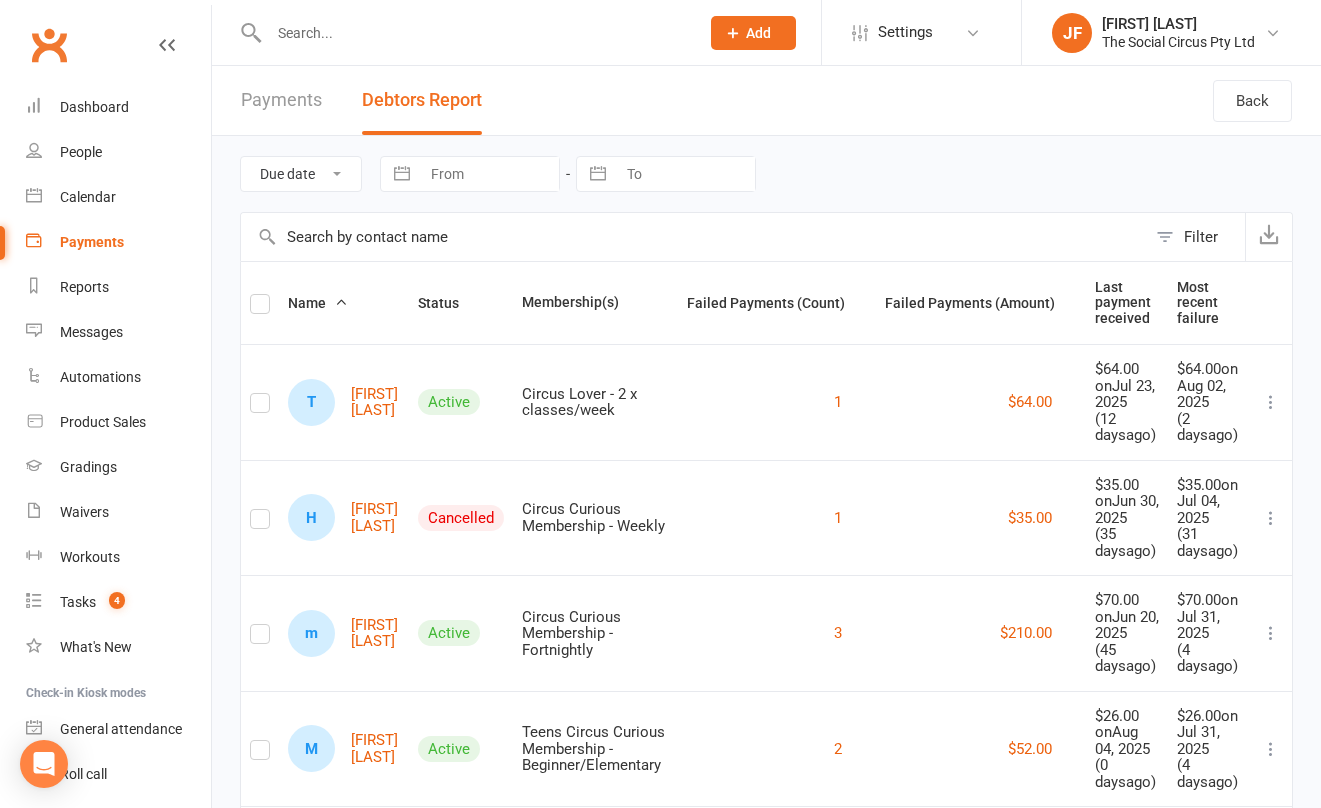 click on "Payments" at bounding box center [281, 100] 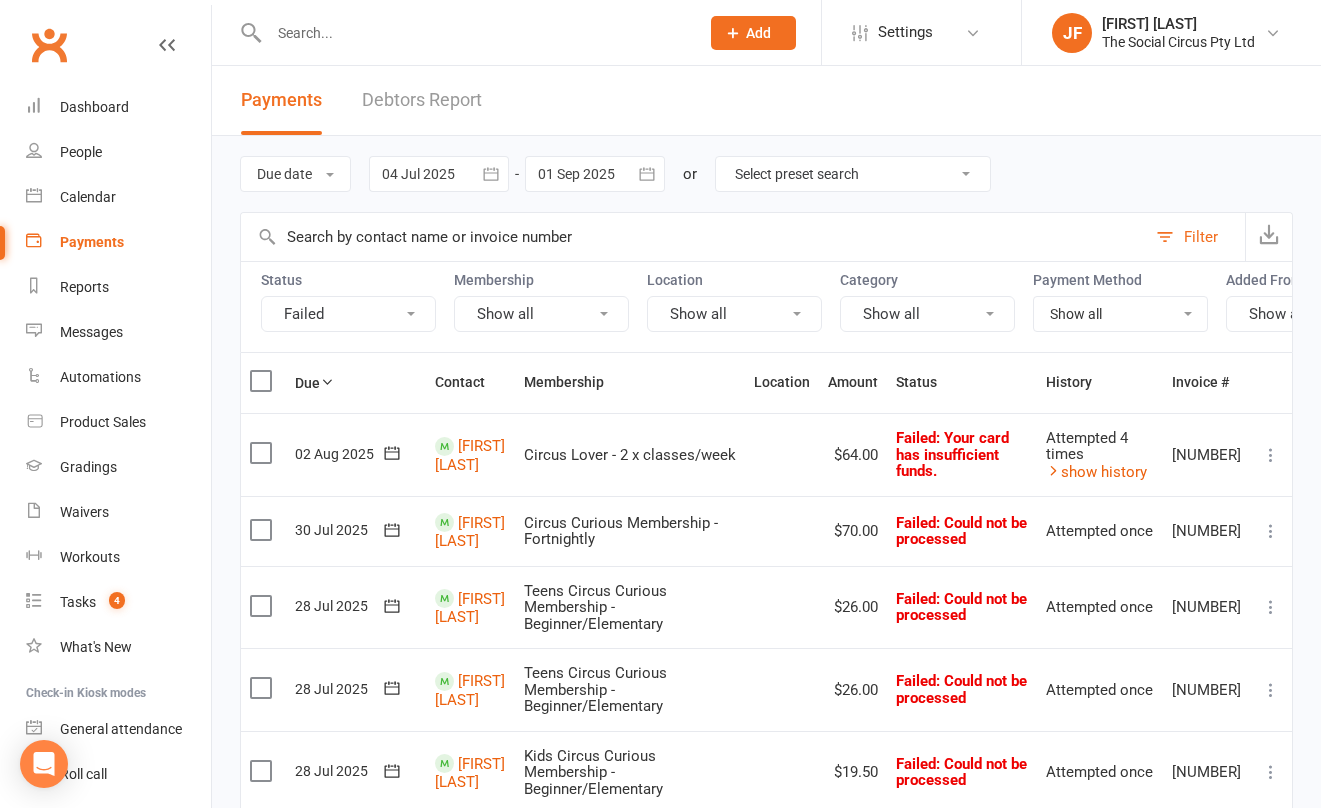 click on "Failed" at bounding box center (348, 314) 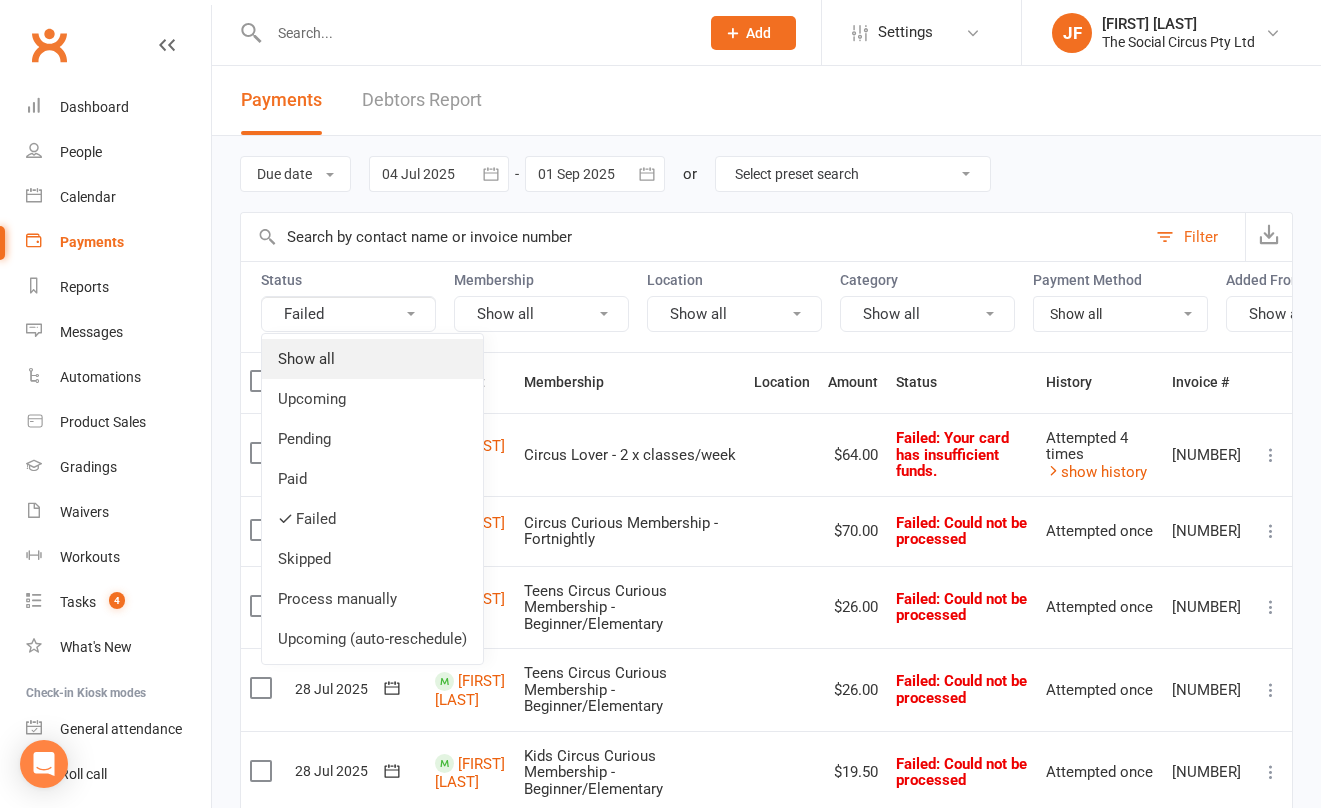 click on "Show all" at bounding box center (372, 359) 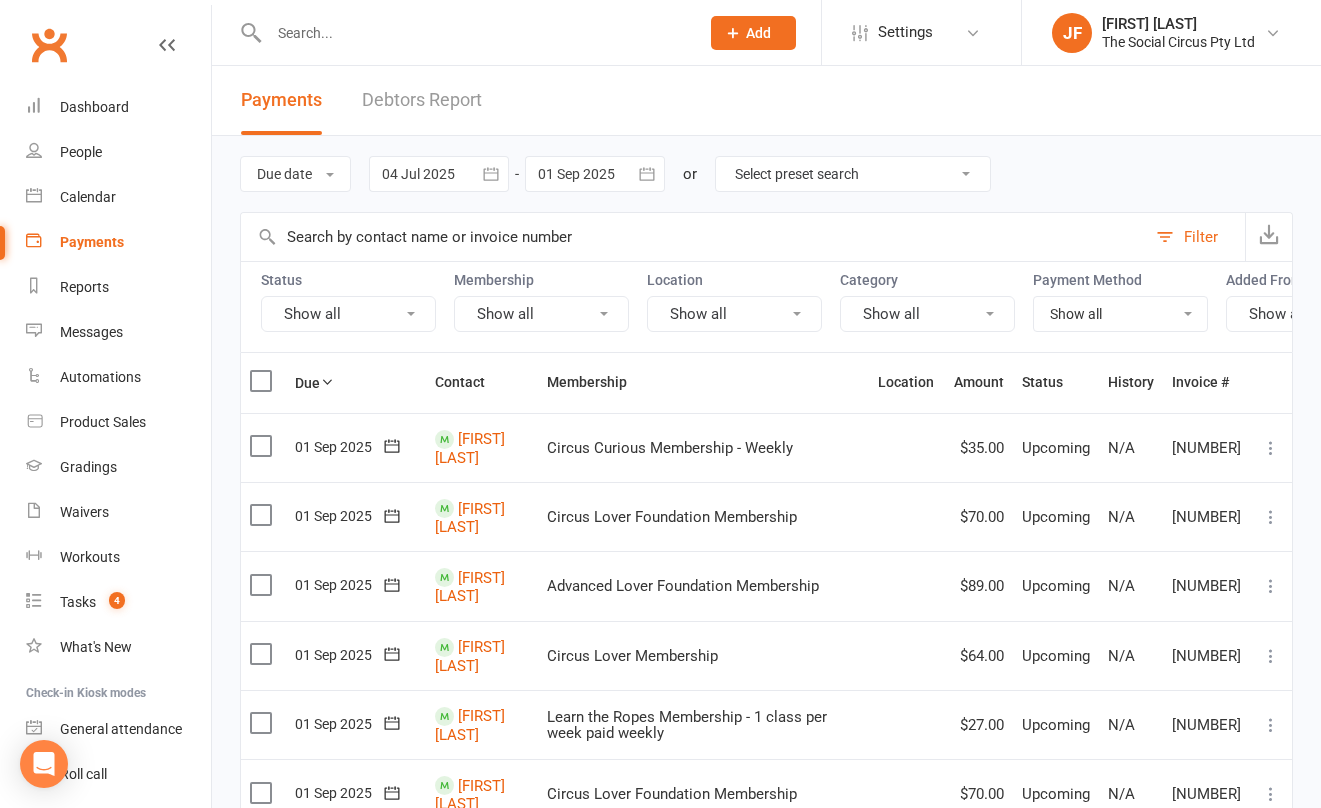 click on "Show all" at bounding box center (348, 314) 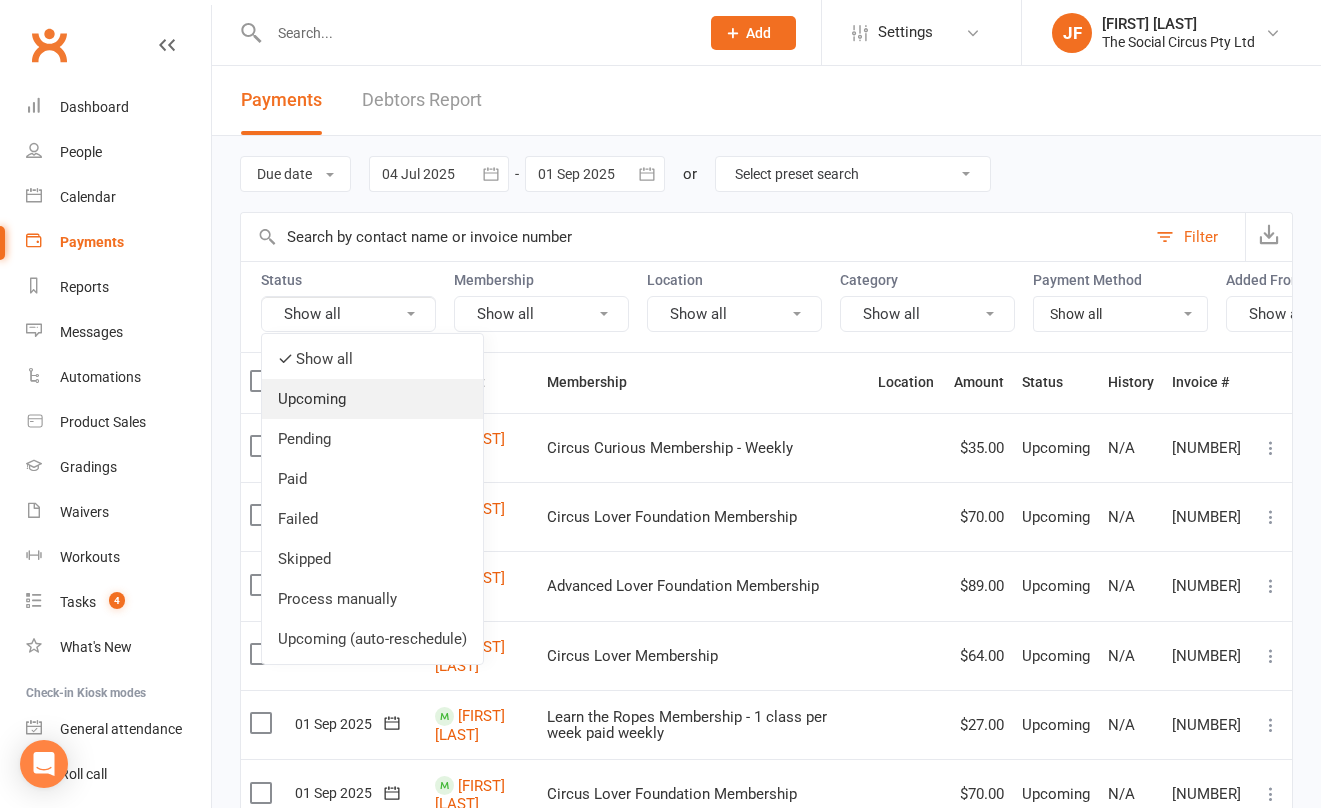 click on "Upcoming" at bounding box center (372, 399) 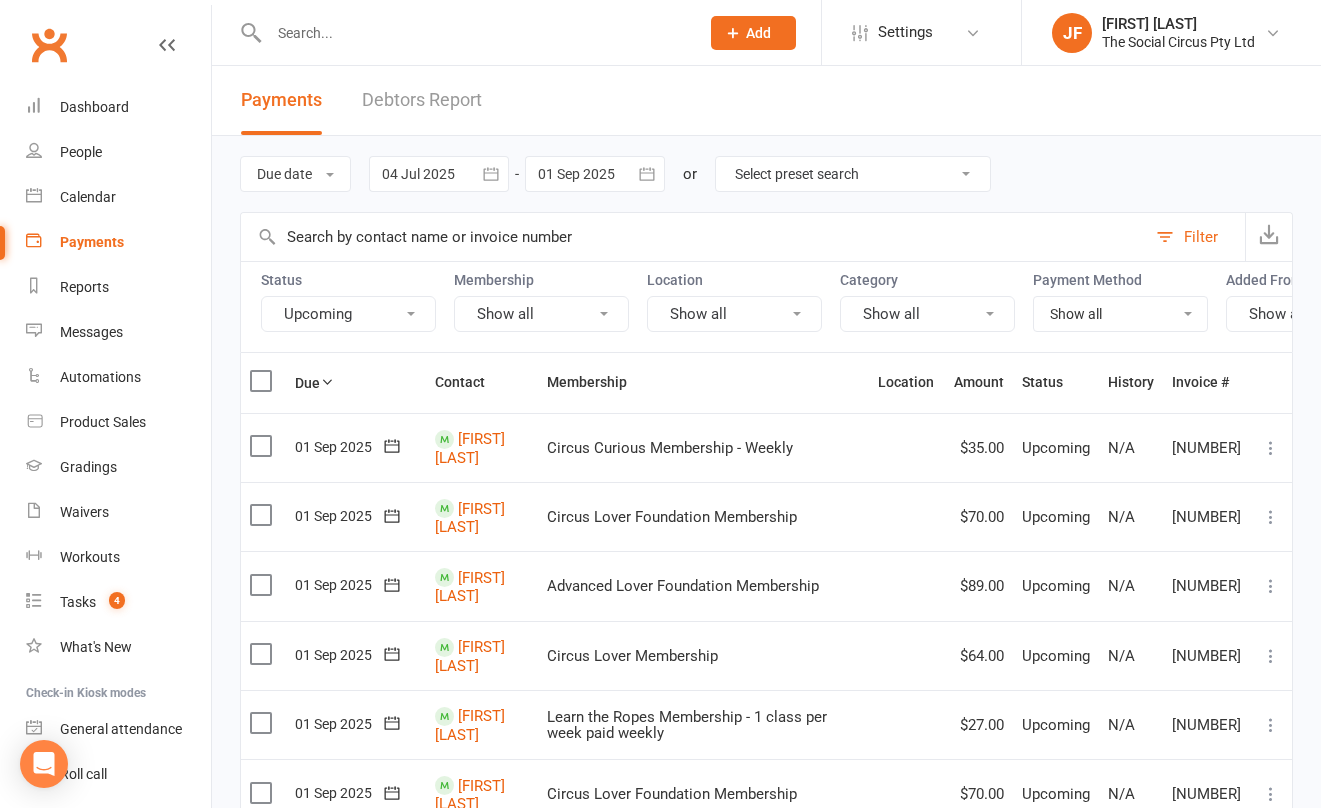 click on "Show all No payment method Credit Card" at bounding box center [1120, 314] 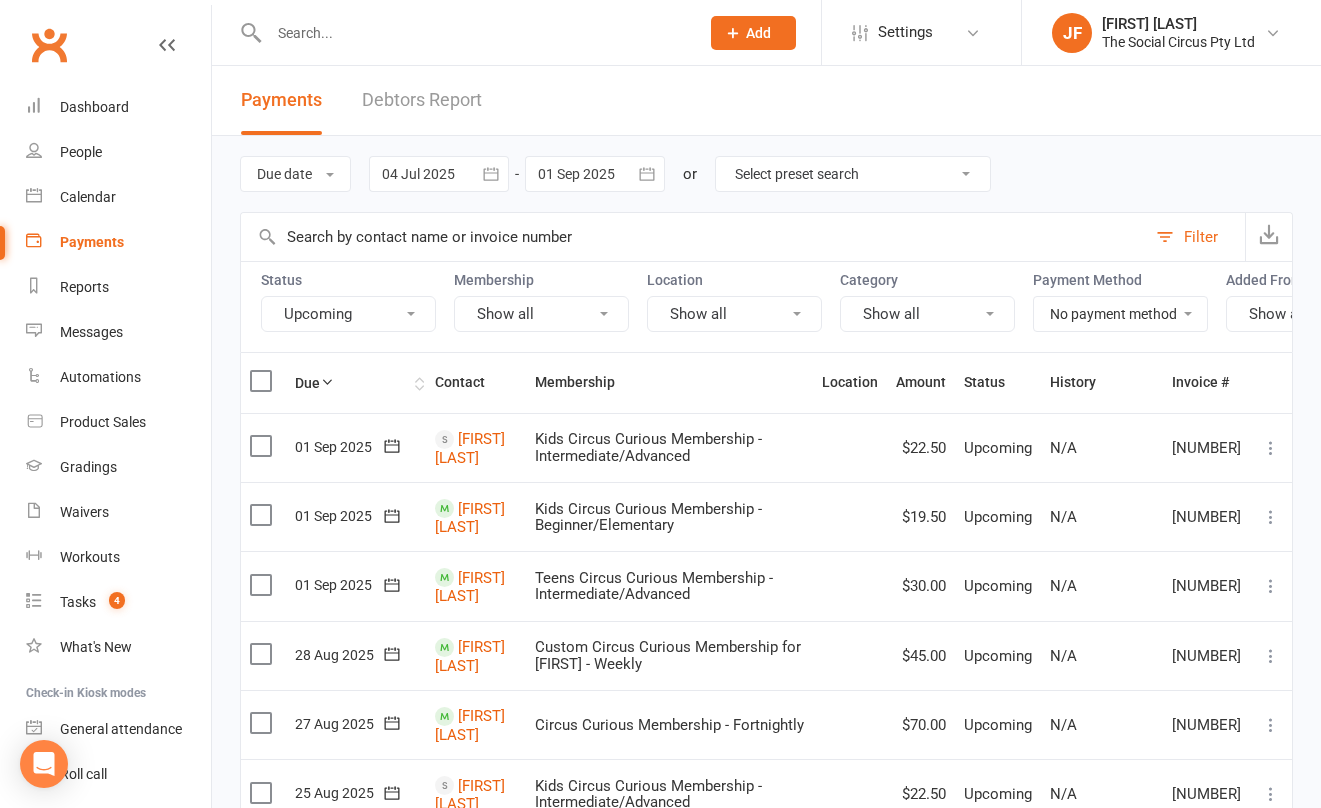click on "Due" at bounding box center [356, 382] 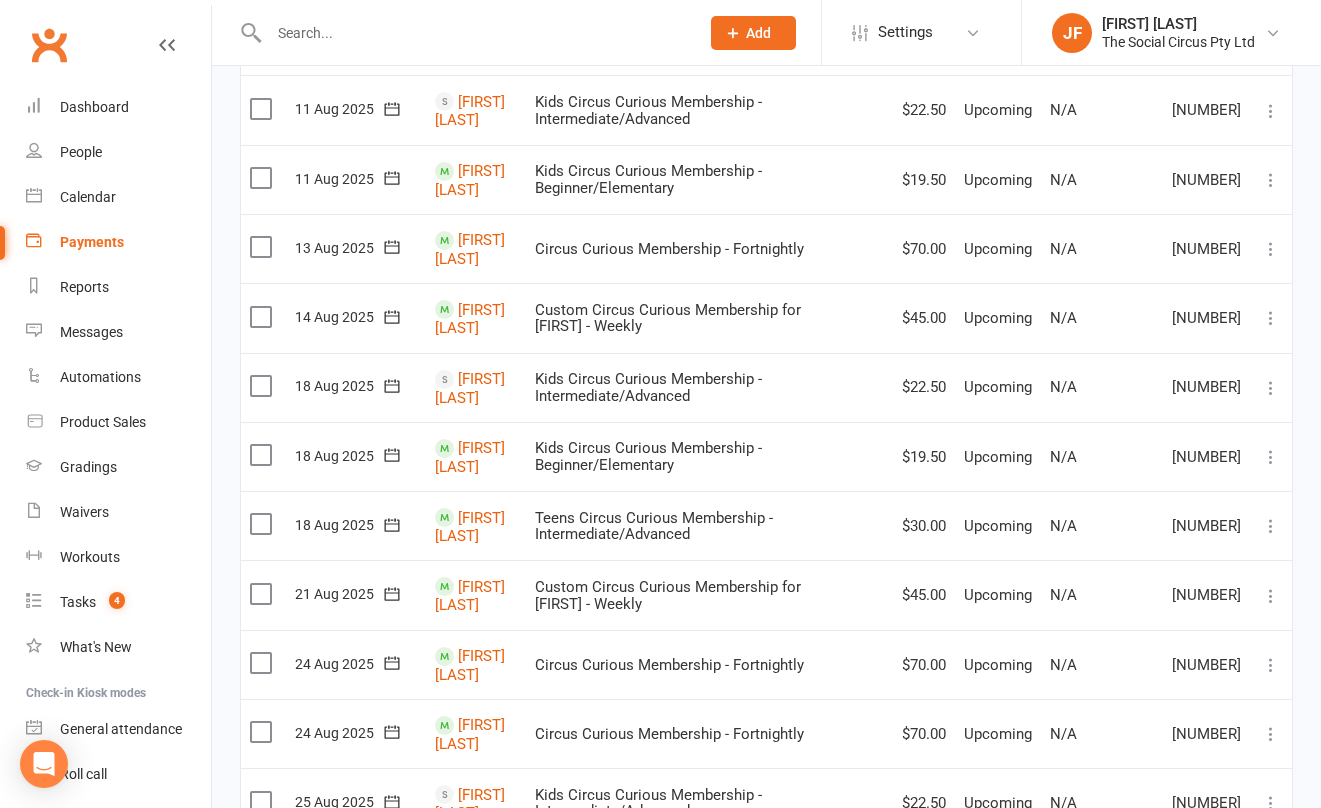 scroll, scrollTop: 703, scrollLeft: 0, axis: vertical 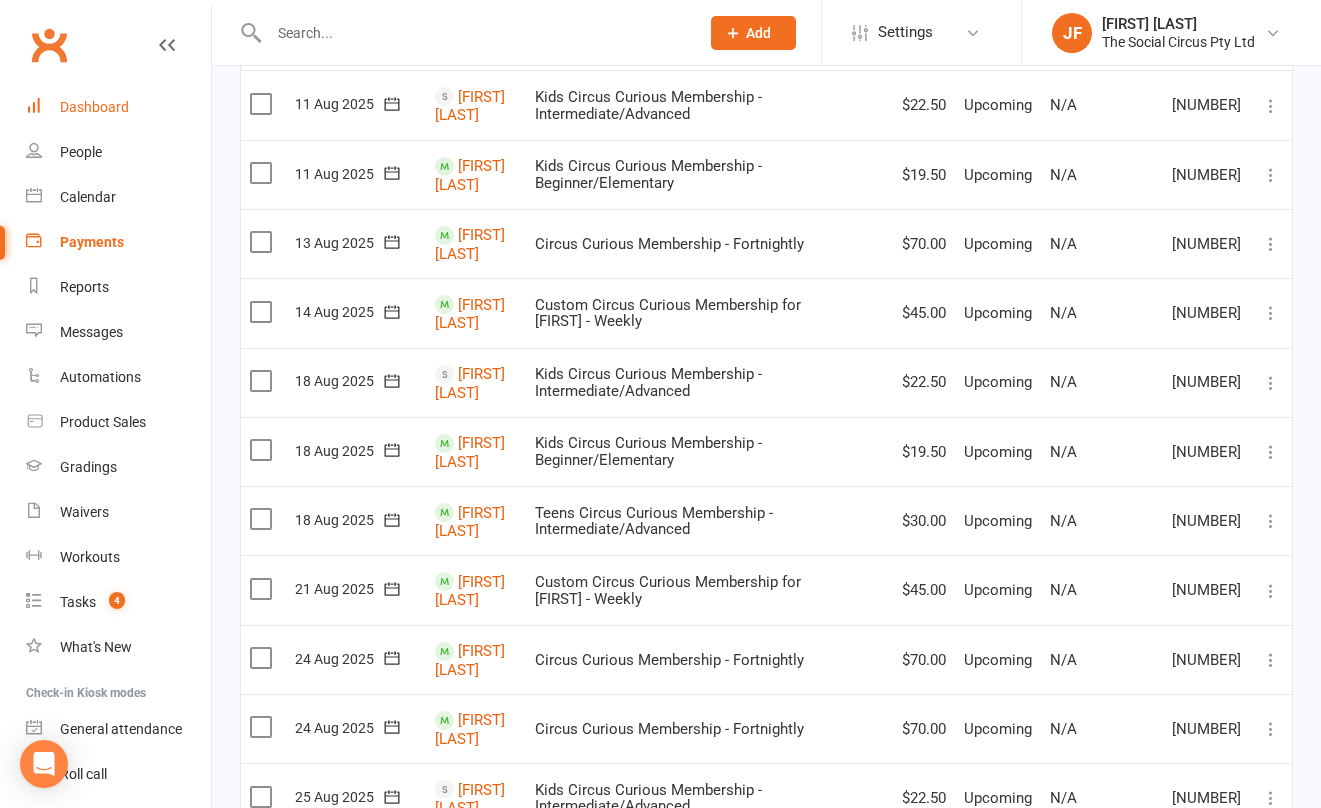 click on "Dashboard" at bounding box center (94, 107) 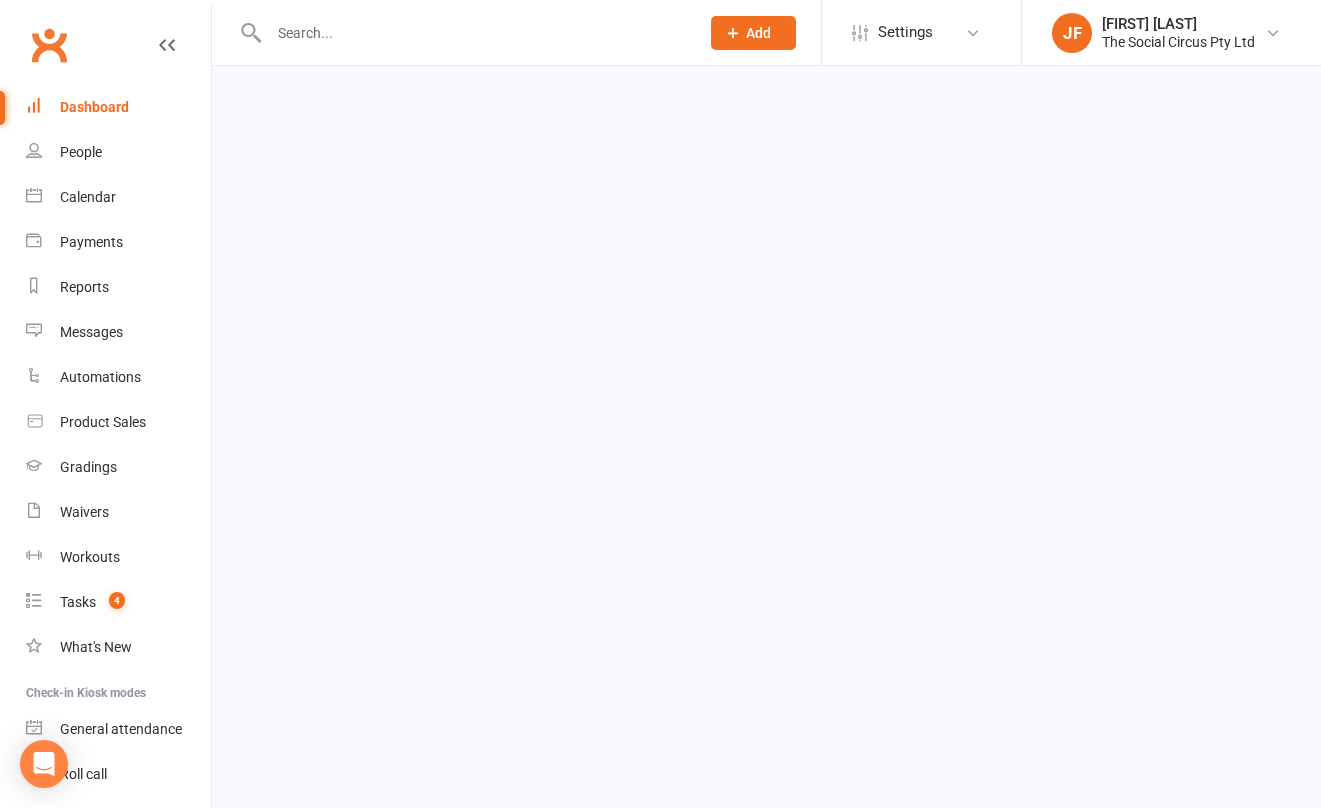scroll, scrollTop: 0, scrollLeft: 0, axis: both 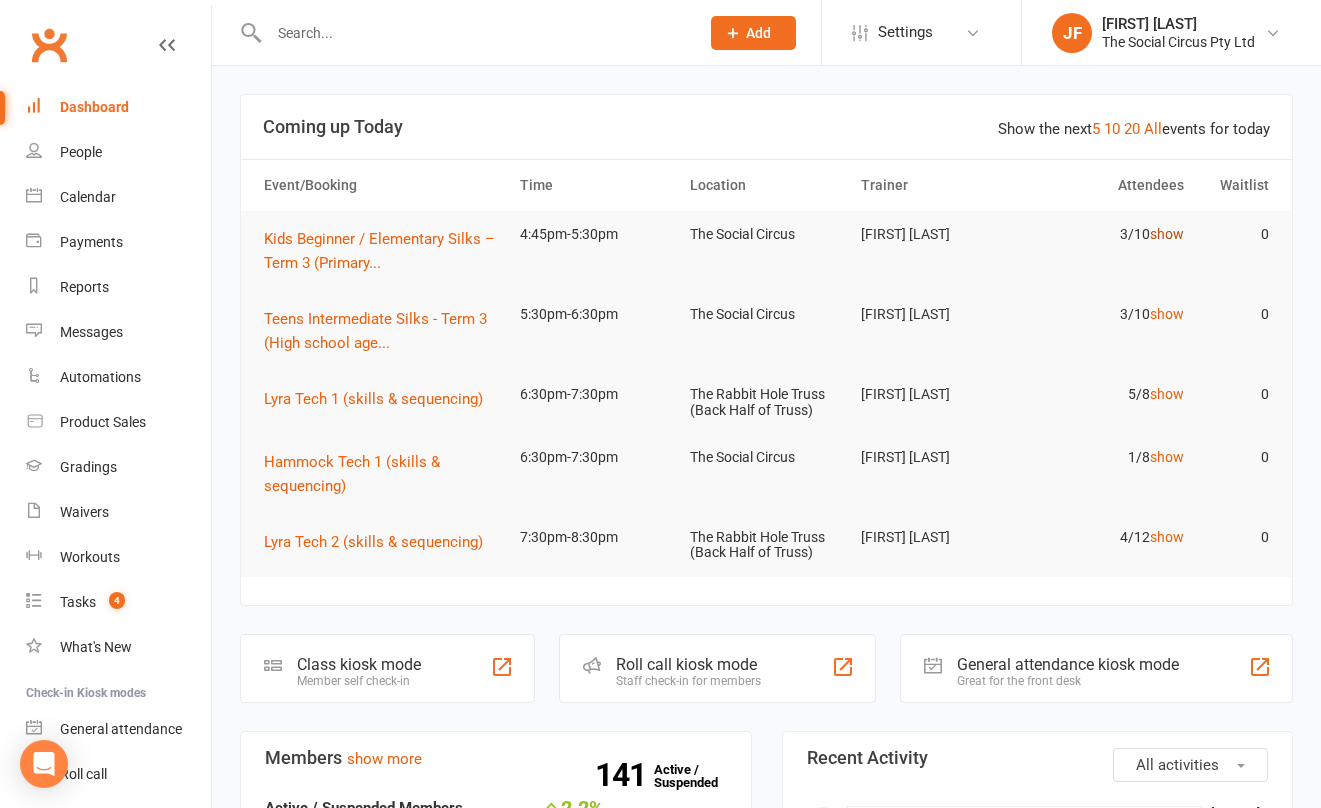 click on "show" at bounding box center (1167, 234) 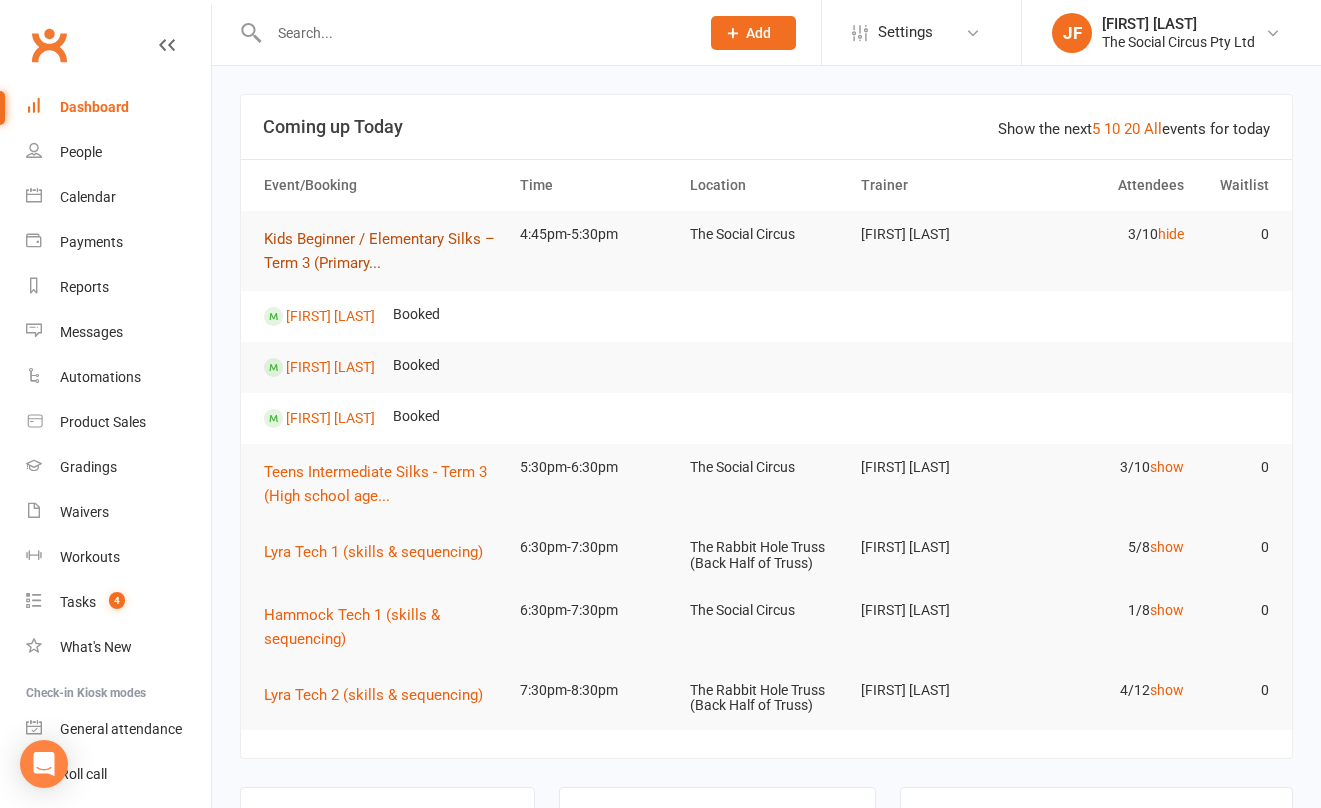 click on "Kids Beginner / Elementary Silks – Term 3 (Primary..." at bounding box center (379, 251) 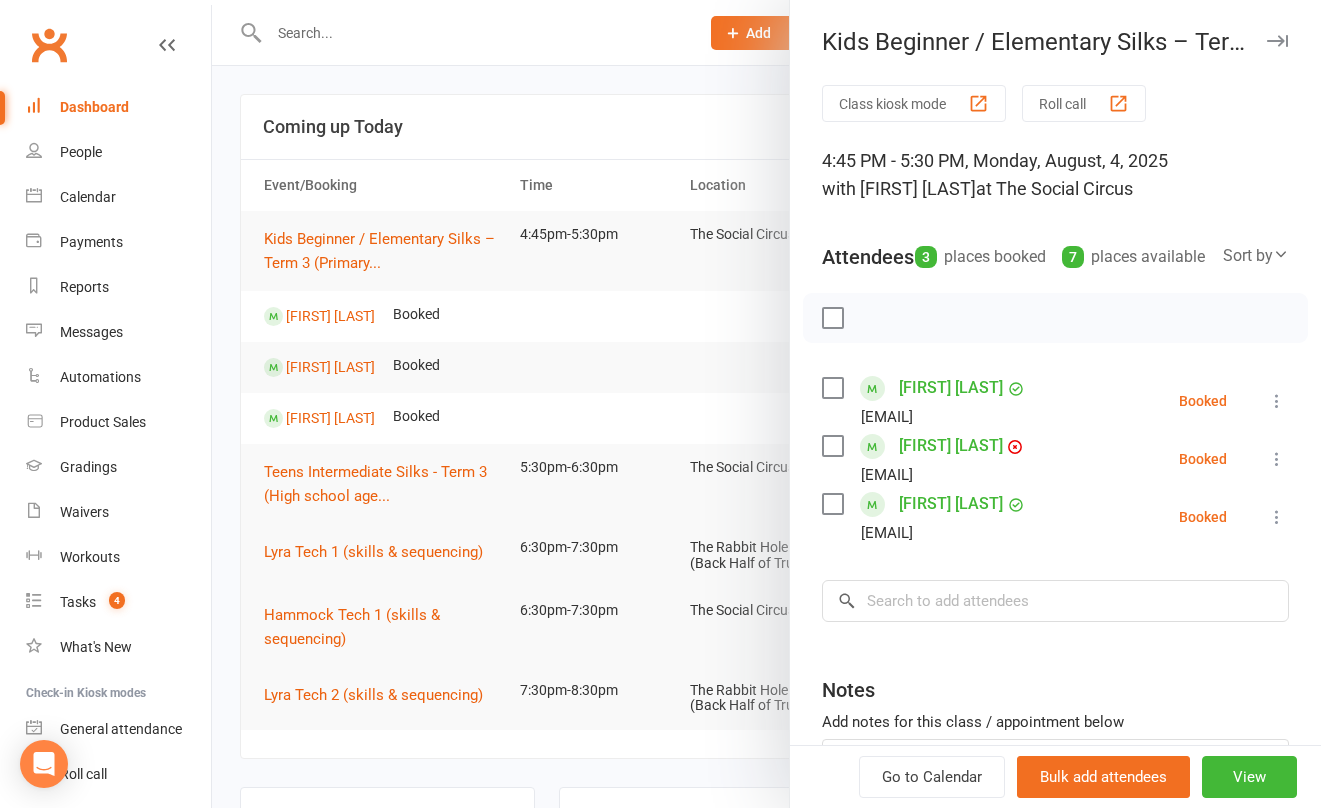 click at bounding box center [1277, 401] 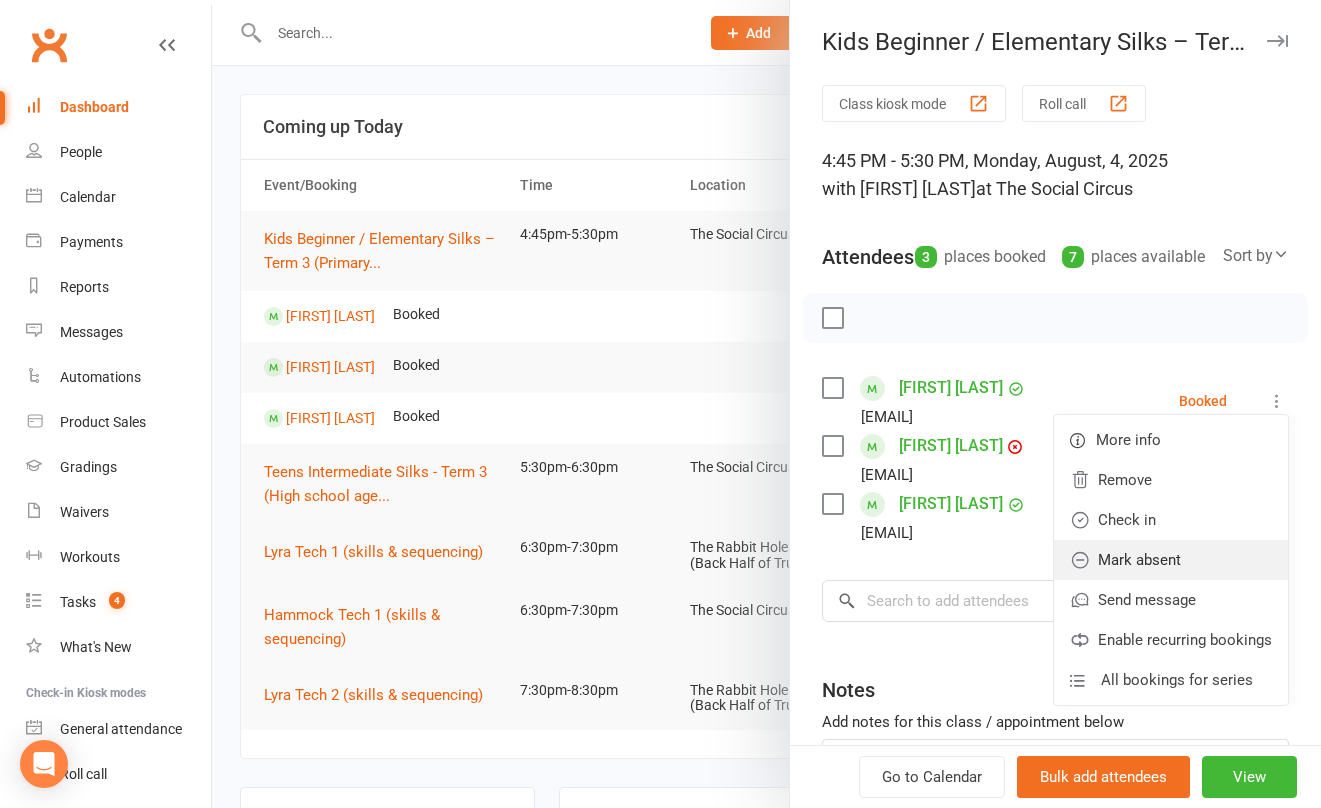 click on "Mark absent" at bounding box center (1171, 560) 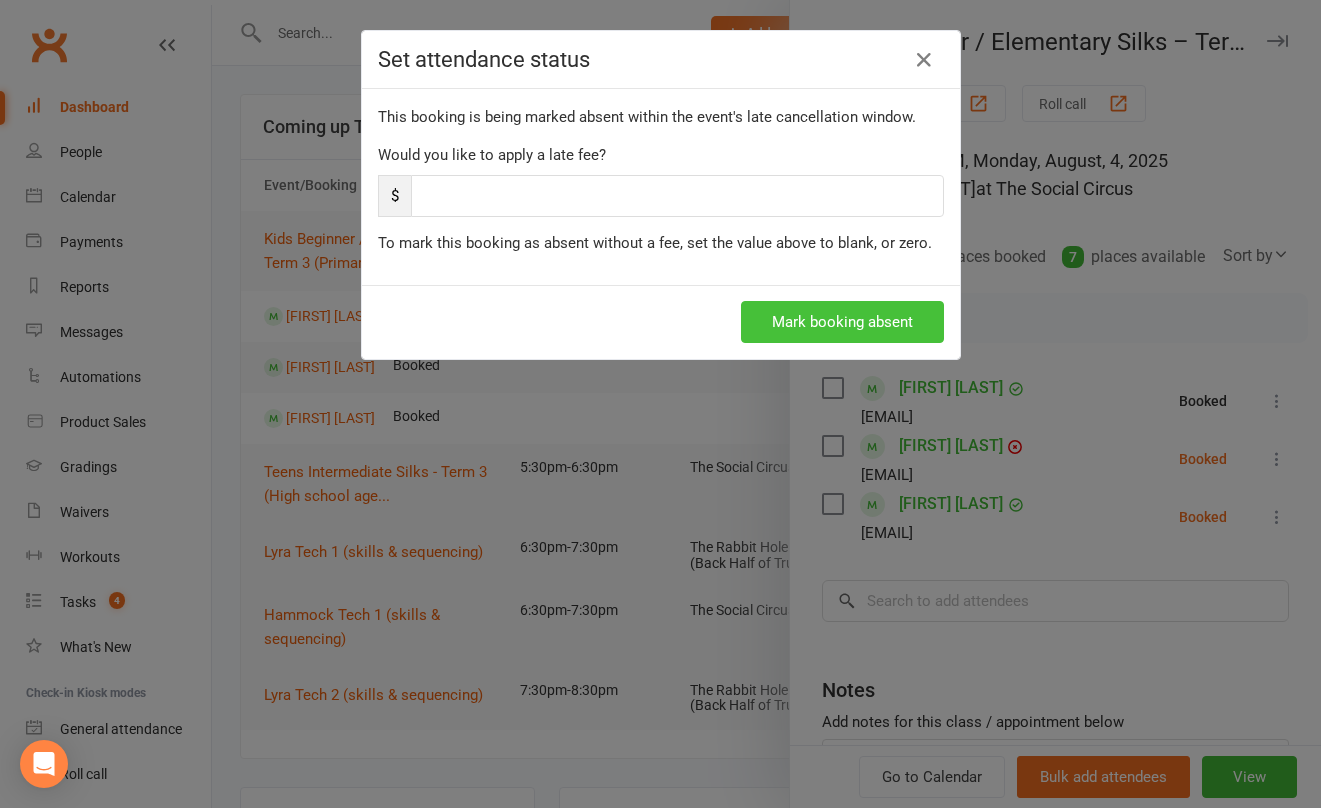 click on "Mark booking absent" at bounding box center [842, 322] 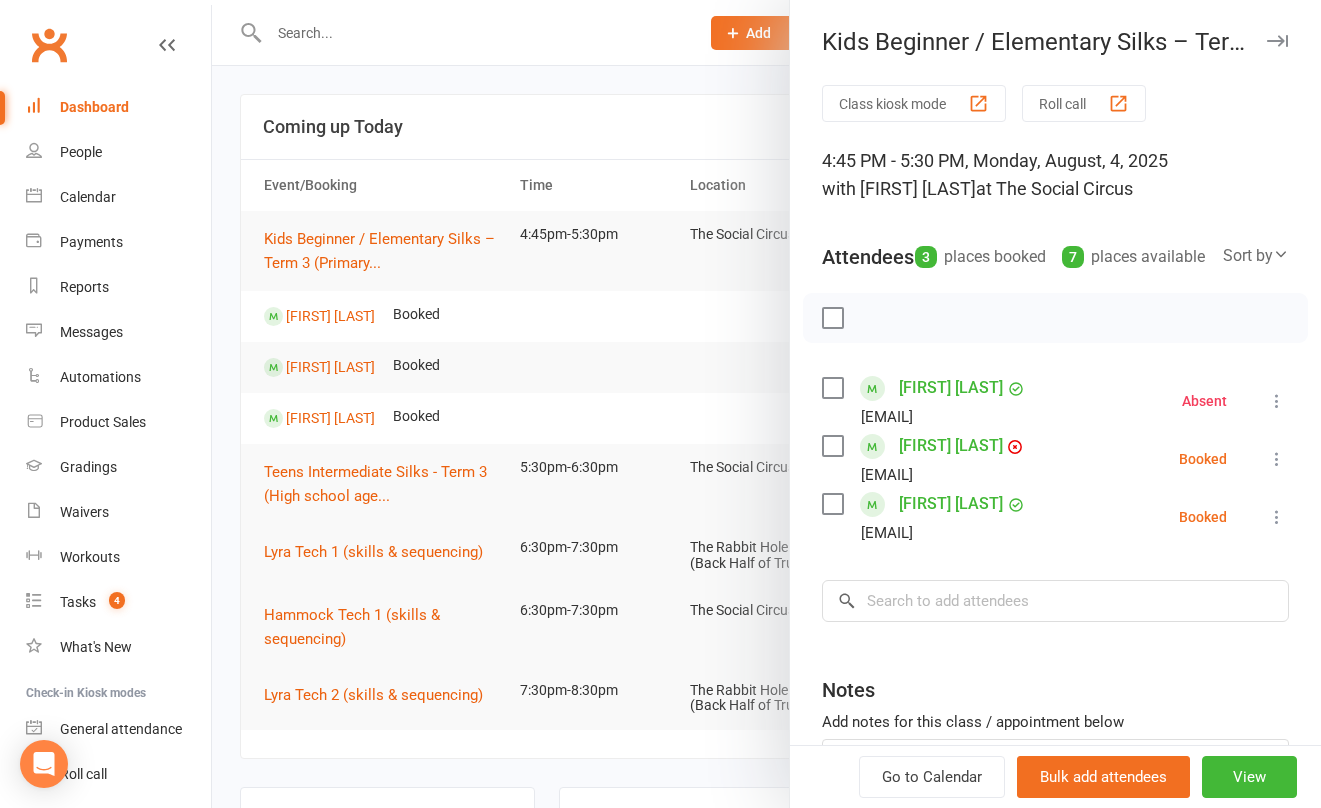click at bounding box center (1277, 41) 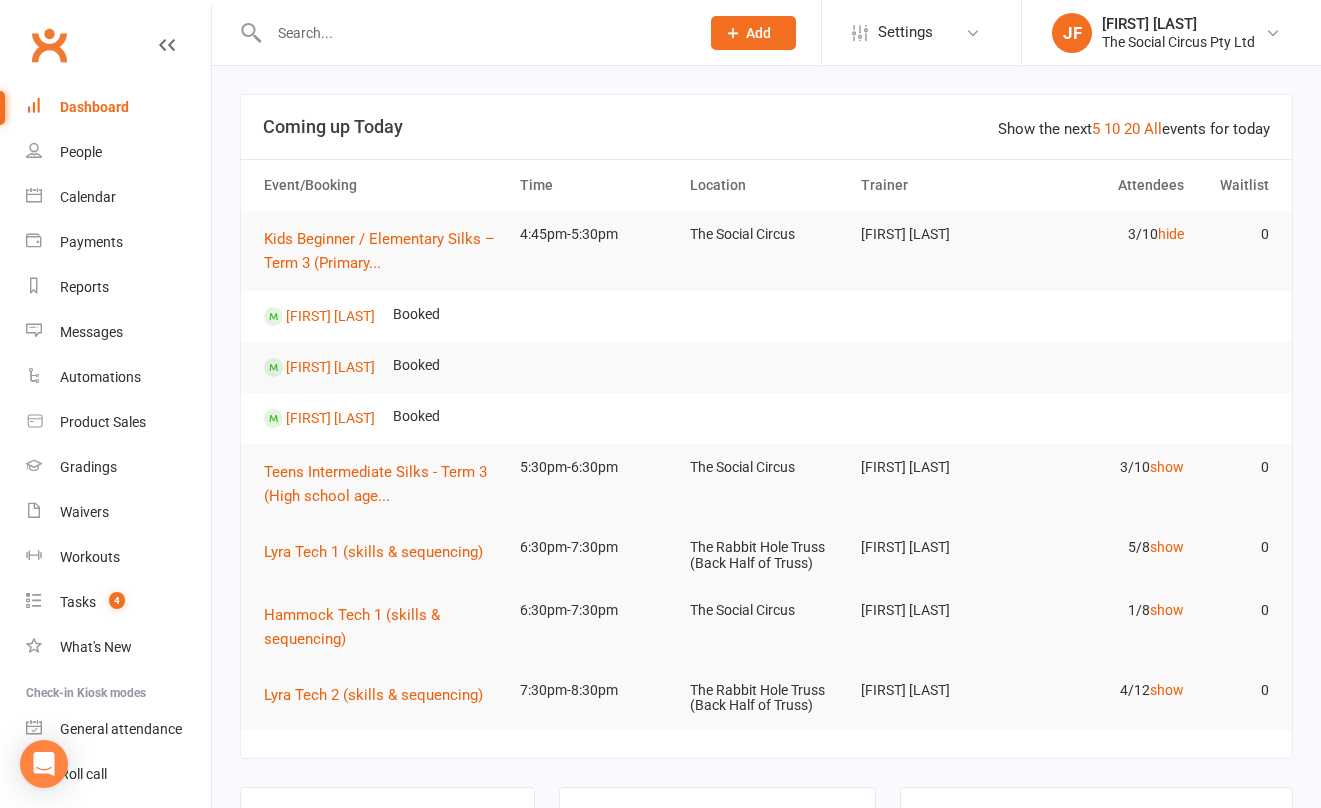 click at bounding box center [474, 33] 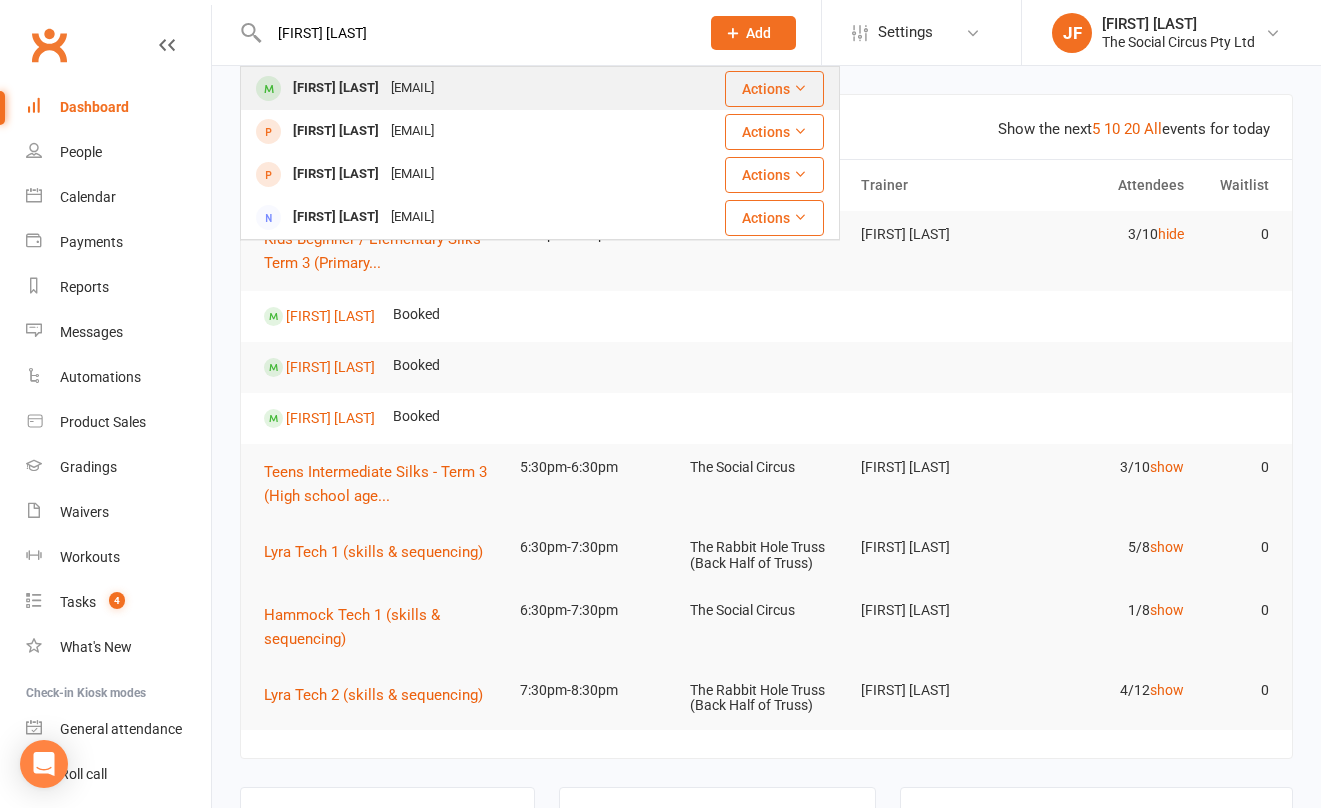 type on "jammy" 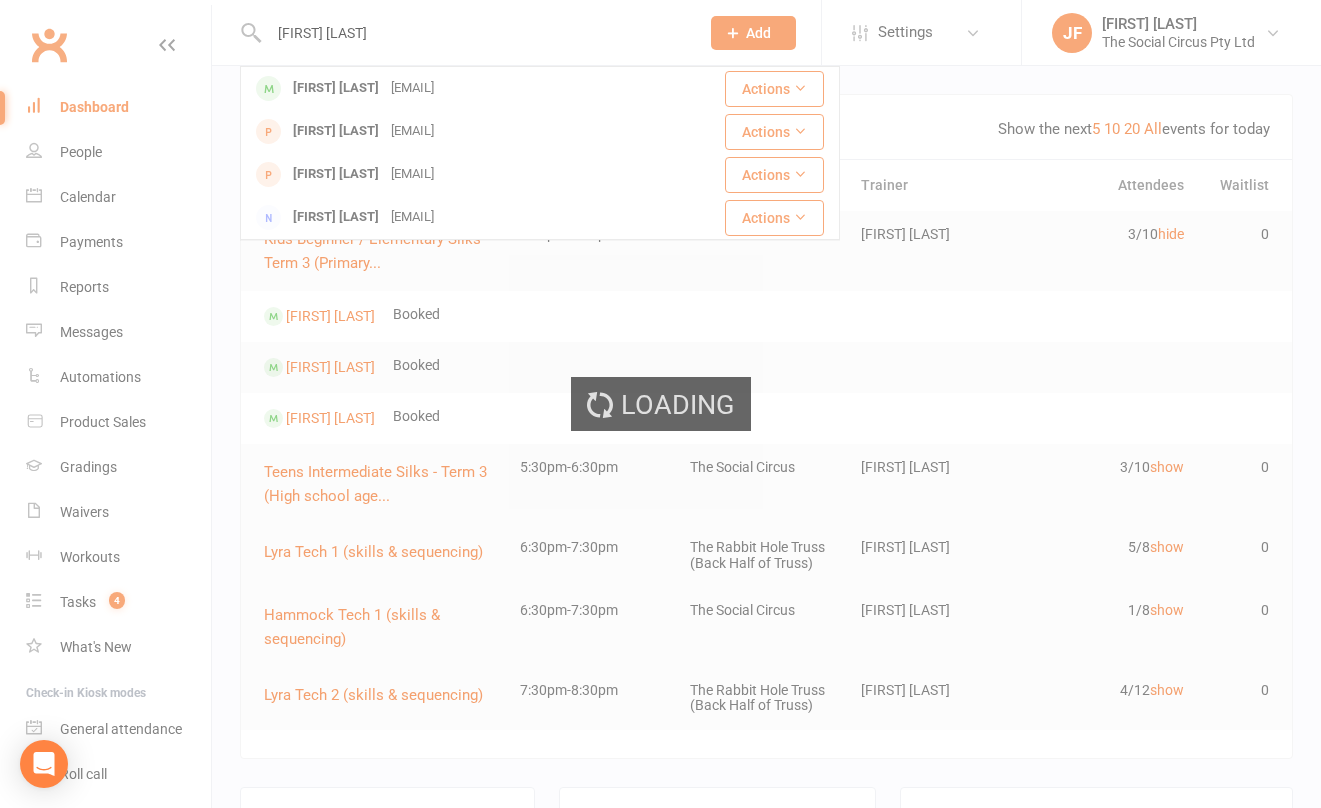 type 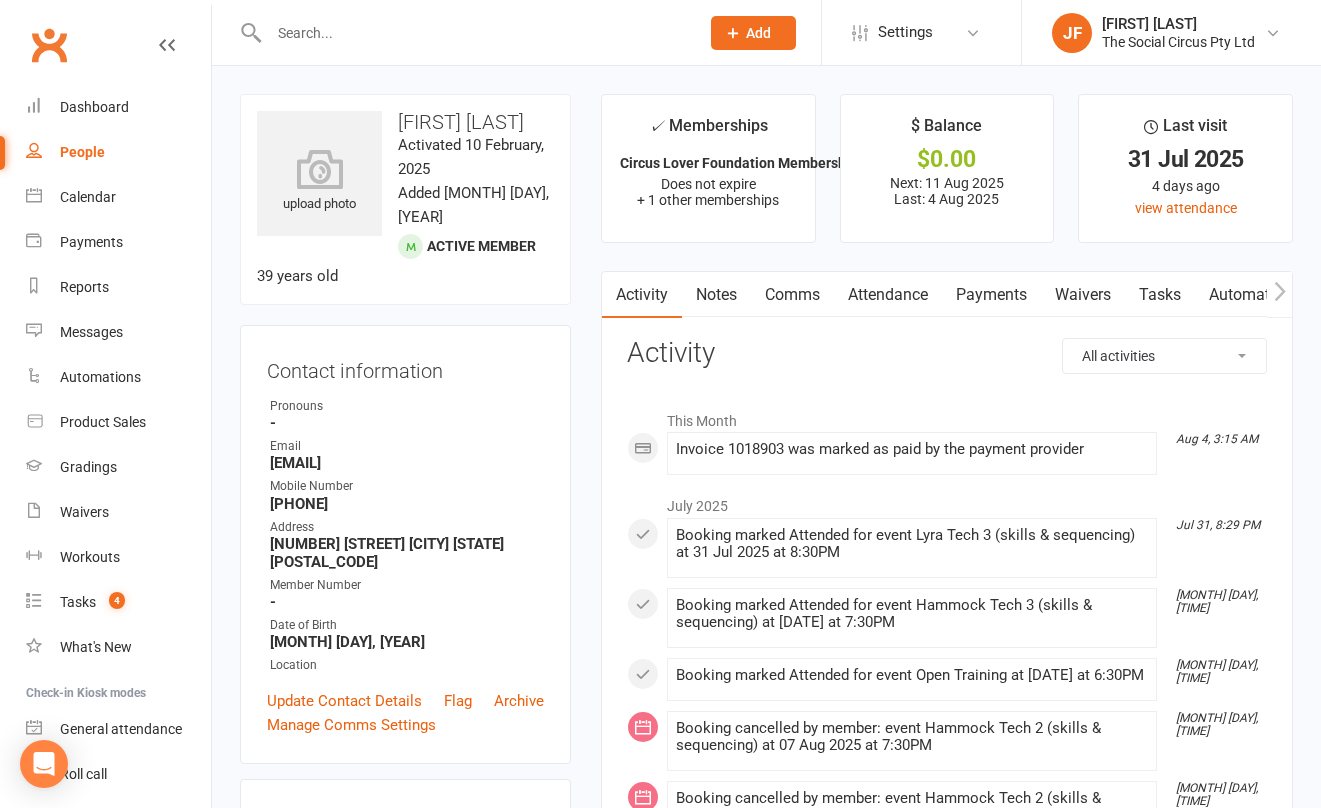 click on "Attendance" at bounding box center [888, 295] 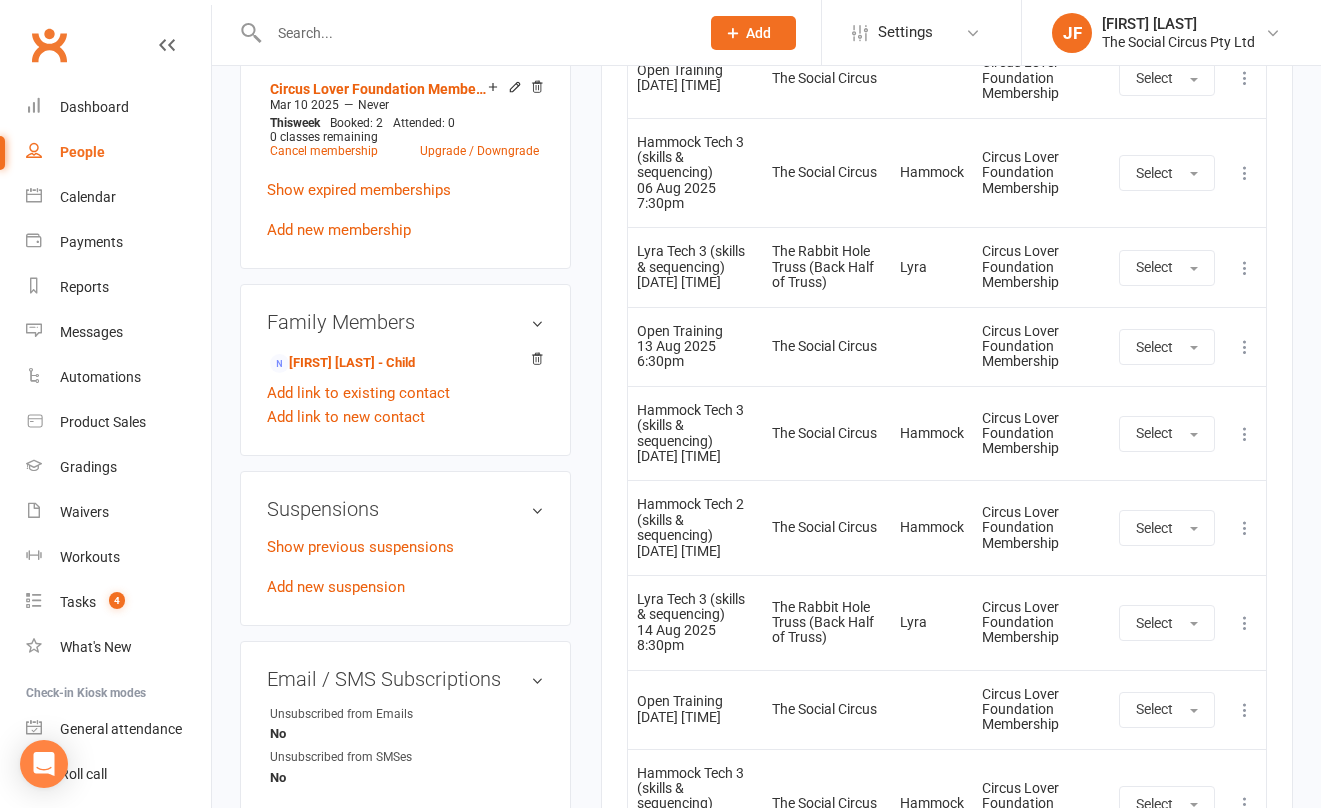 scroll, scrollTop: 1098, scrollLeft: 0, axis: vertical 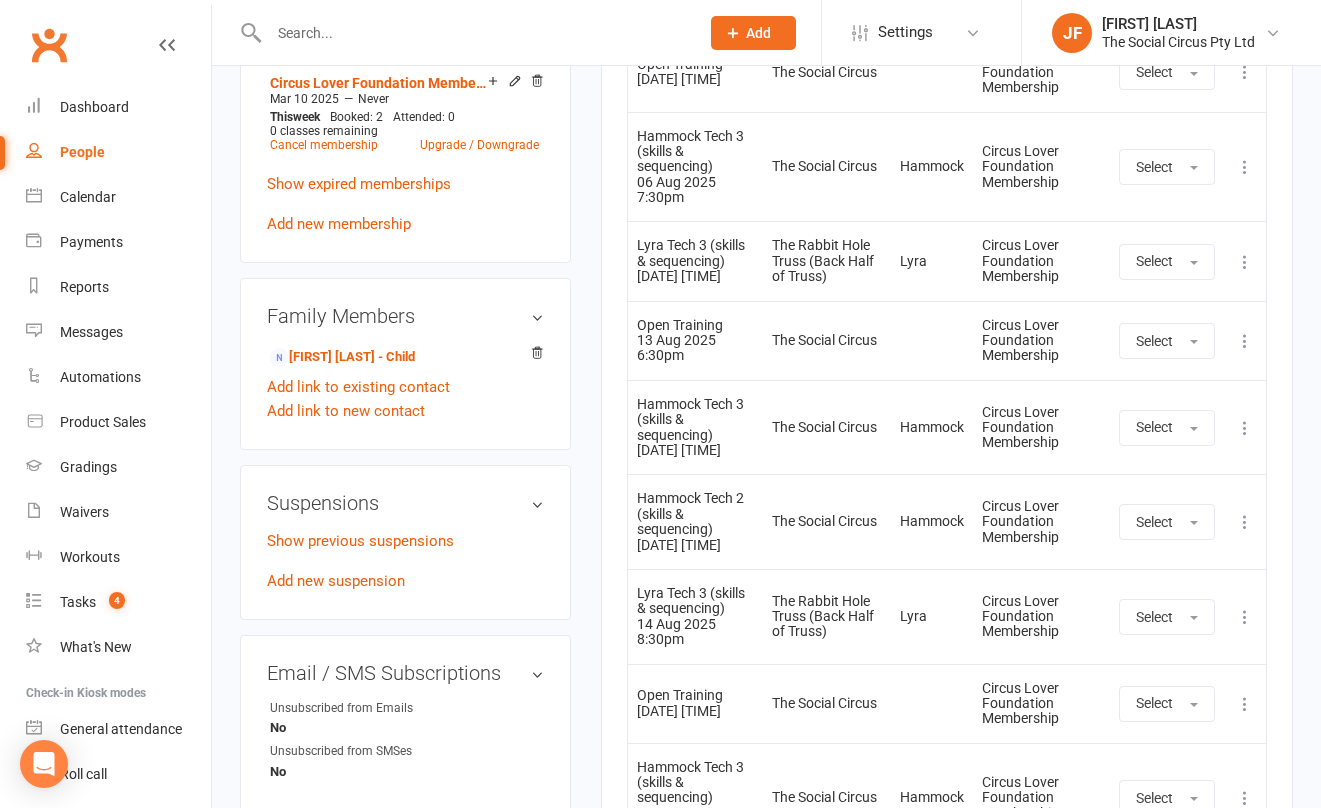click on "The Social Circus" at bounding box center (826, 521) 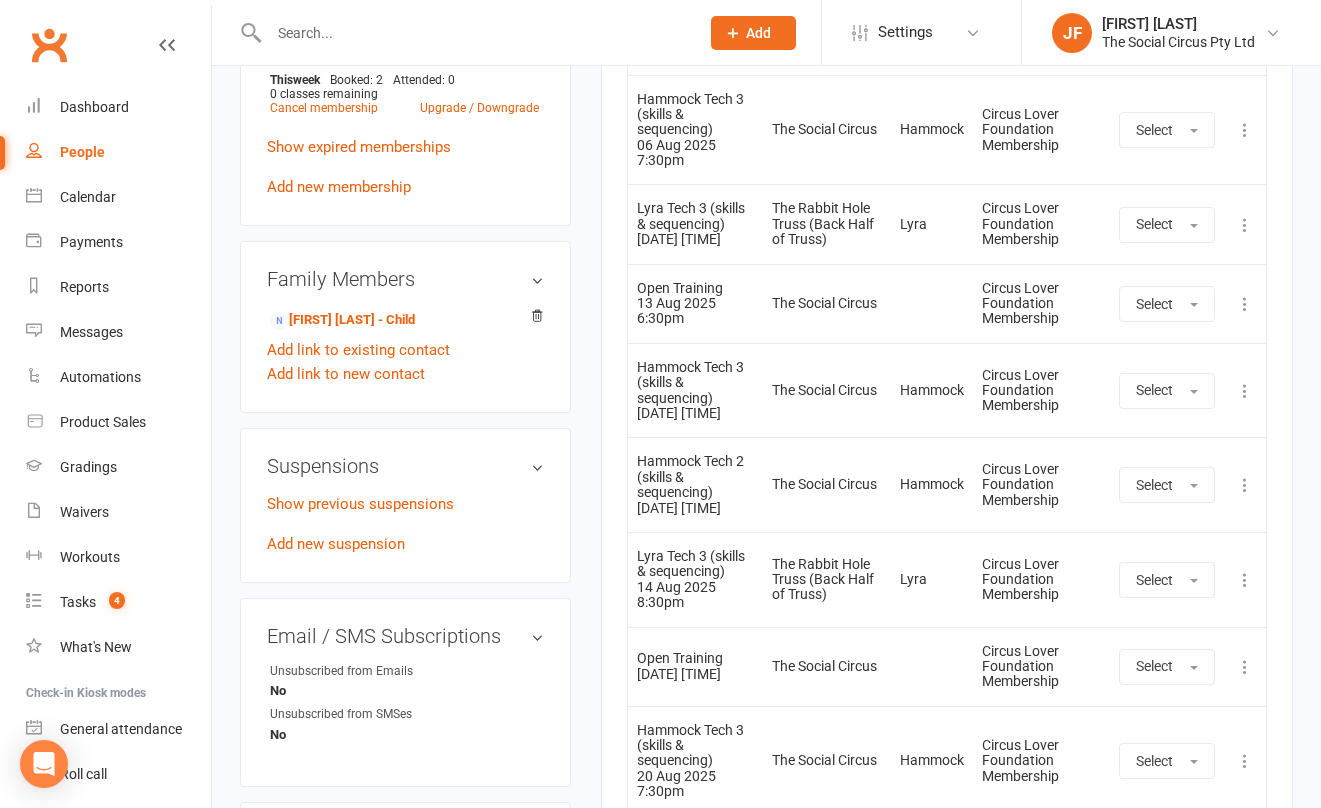 scroll, scrollTop: 1147, scrollLeft: 0, axis: vertical 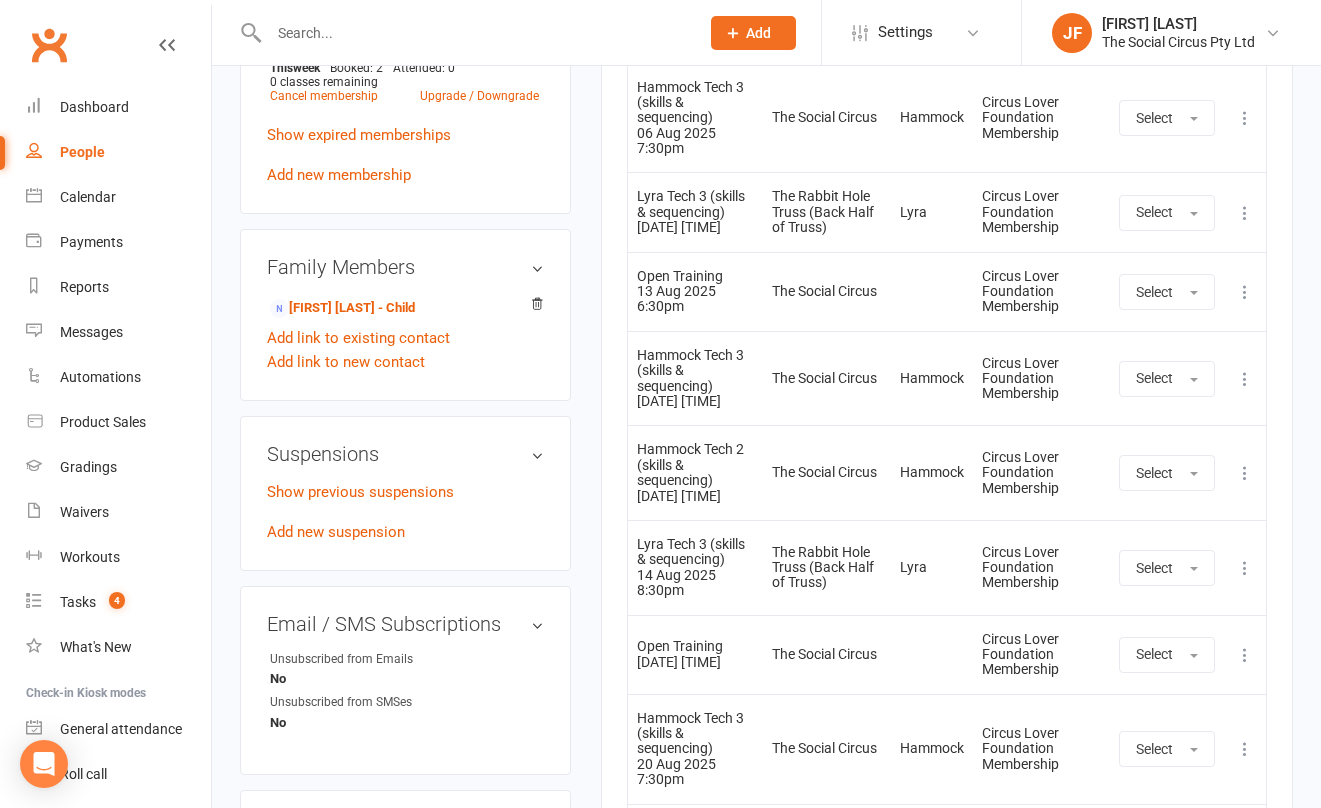 click at bounding box center [1245, 473] 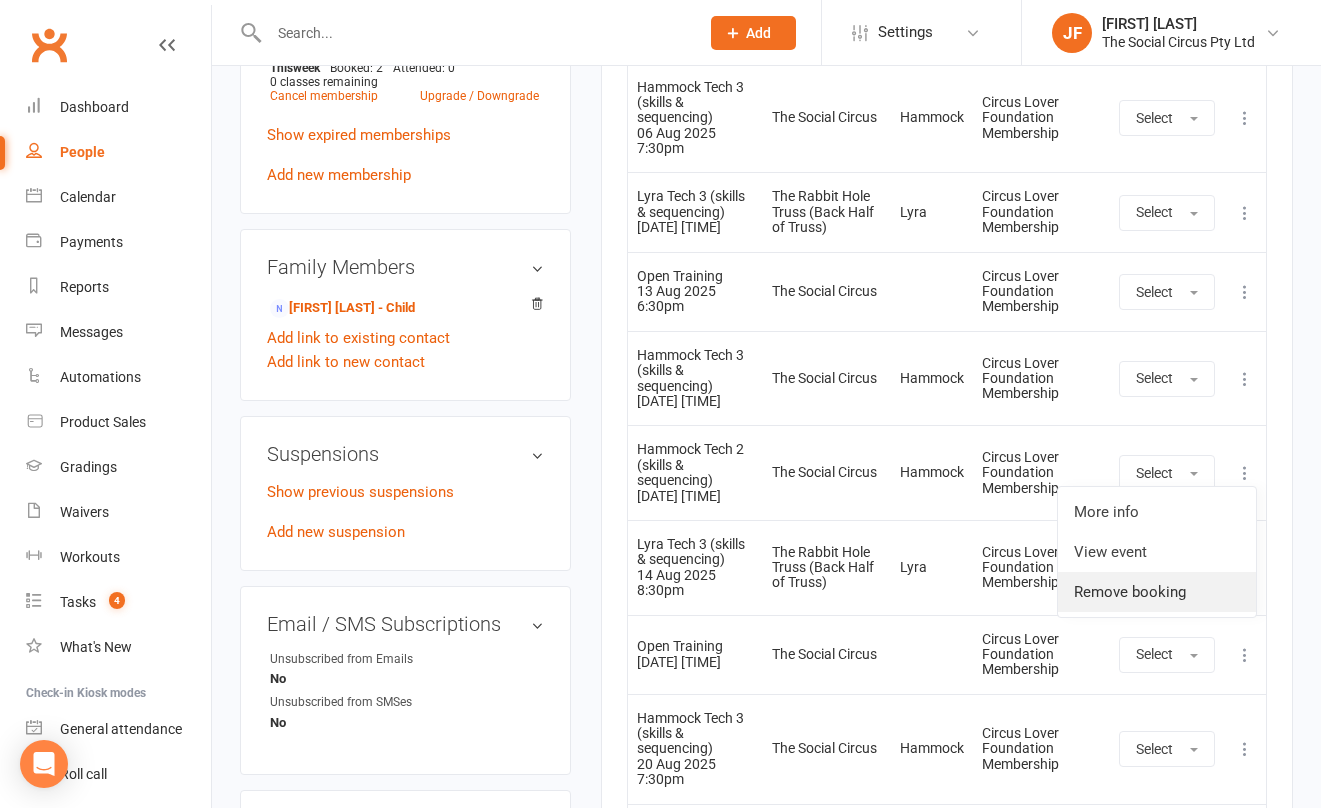 click on "Remove booking" at bounding box center [1157, 592] 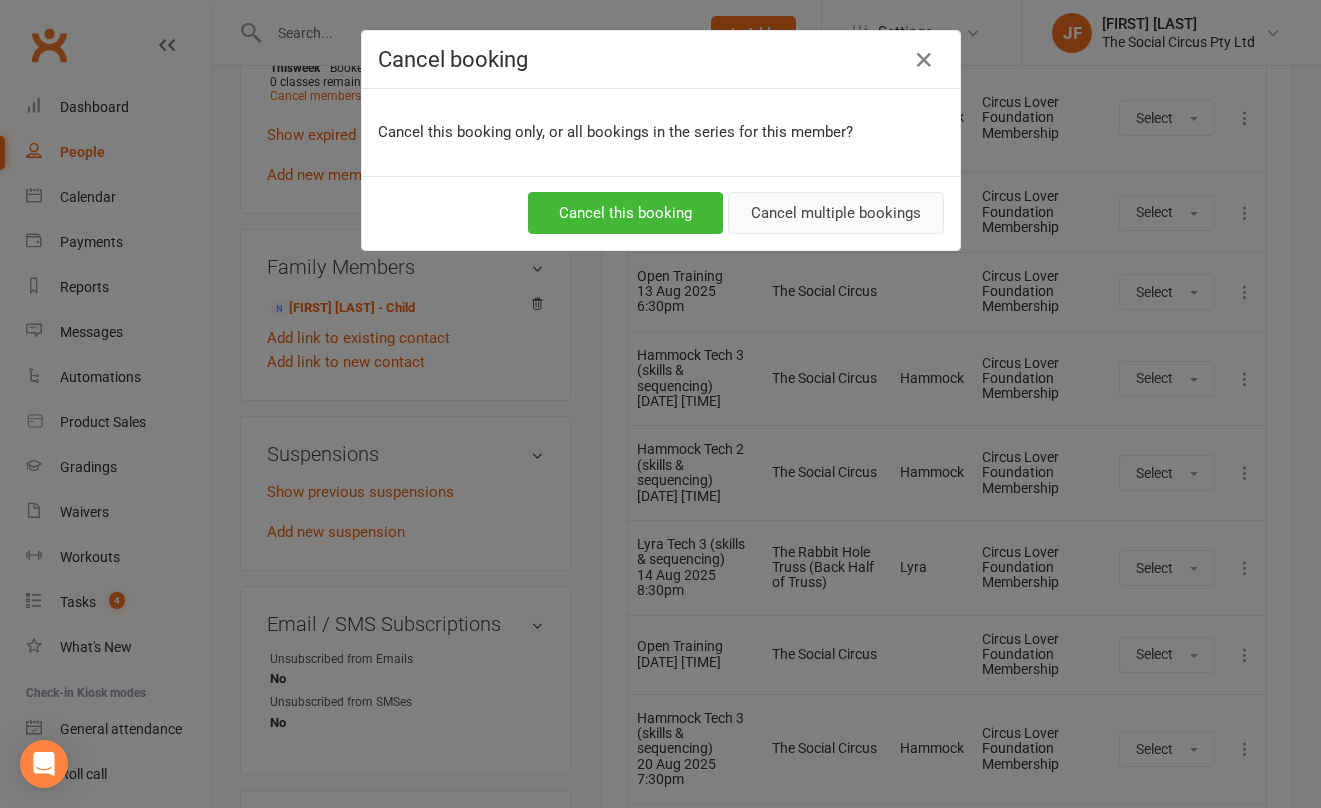click on "Cancel multiple bookings" at bounding box center (836, 213) 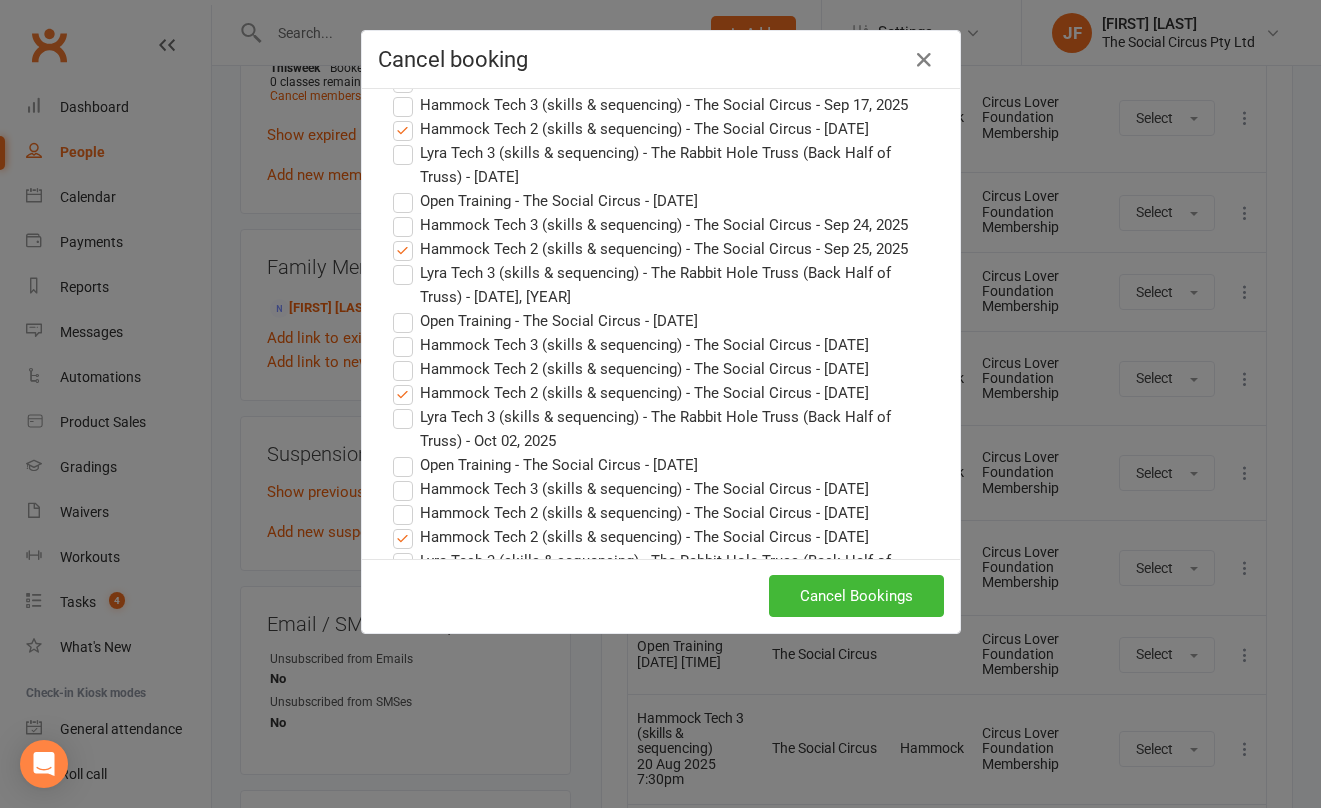 scroll, scrollTop: 795, scrollLeft: 0, axis: vertical 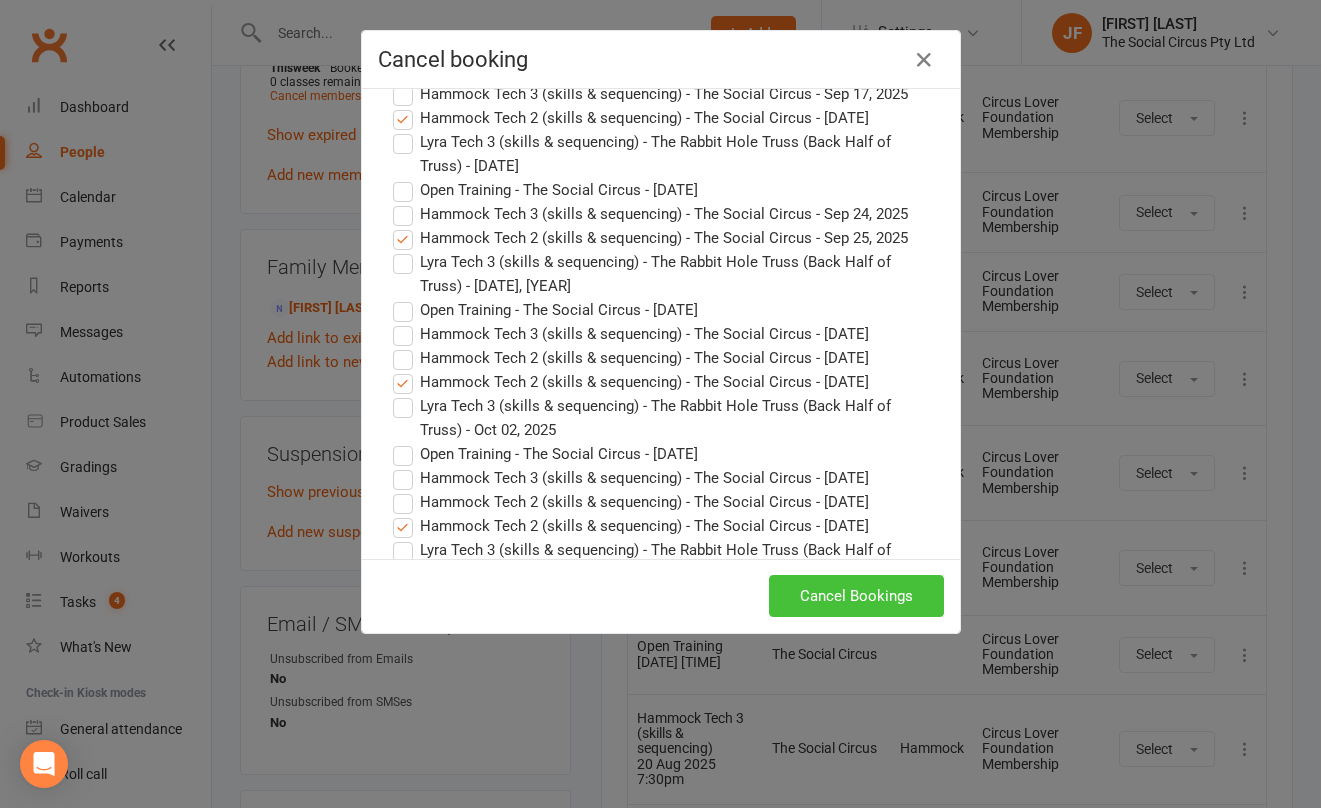 click on "Cancel Bookings" at bounding box center [856, 596] 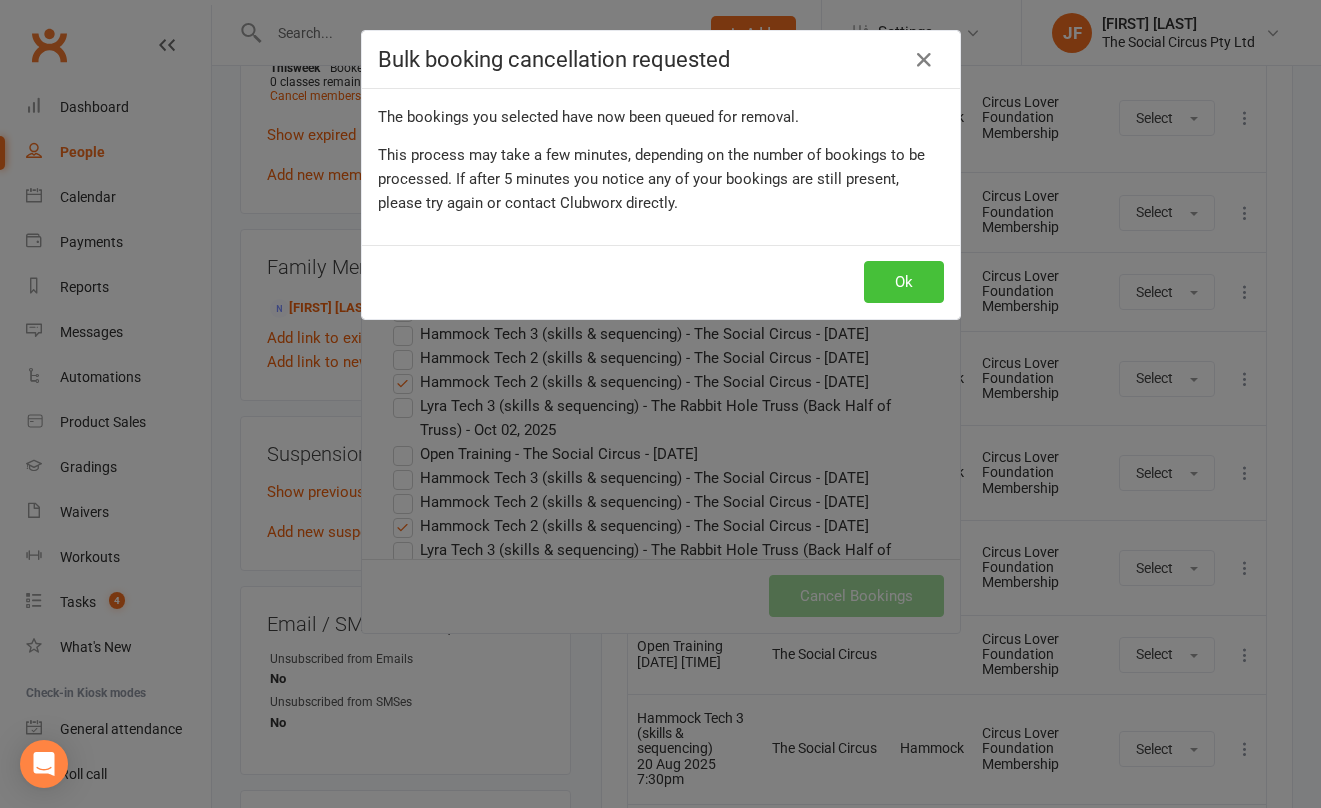 click on "Ok" at bounding box center (904, 282) 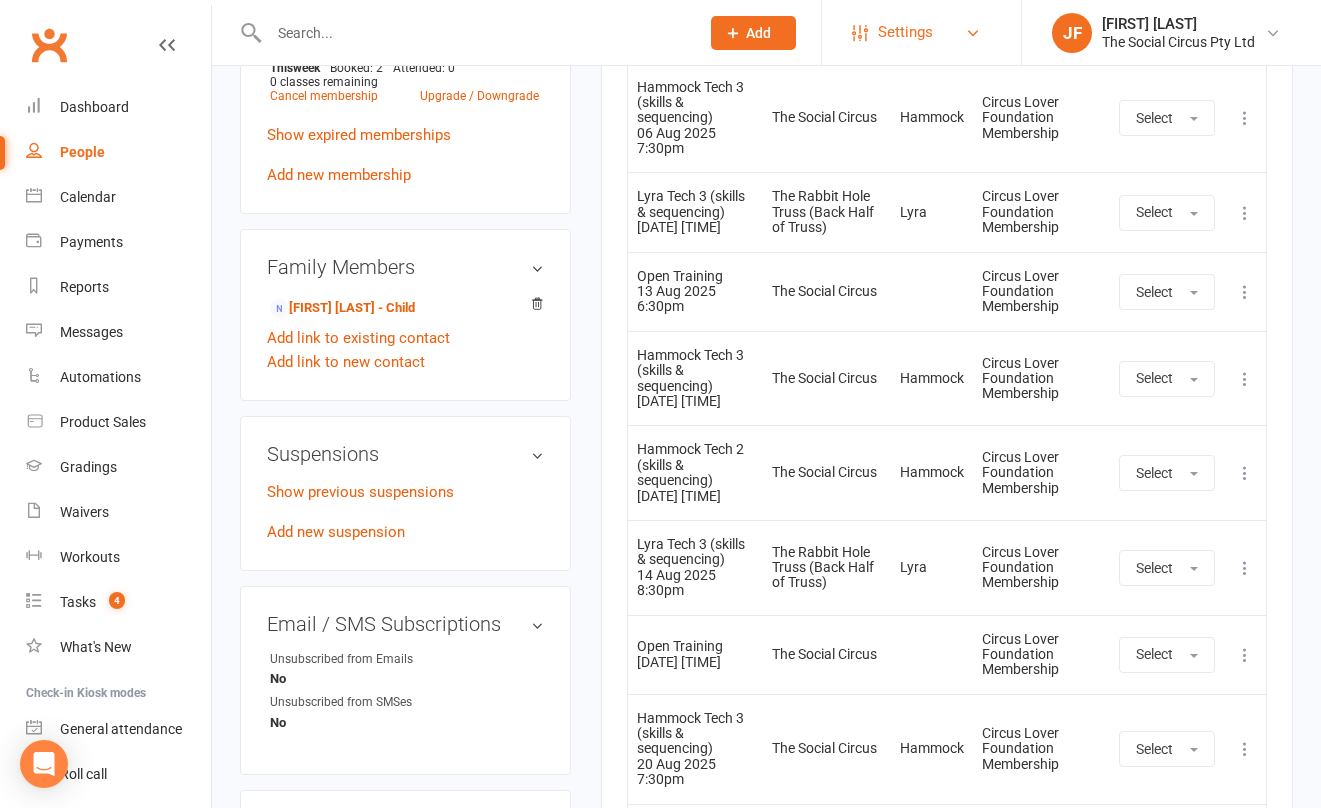 click on "Settings" at bounding box center [905, 32] 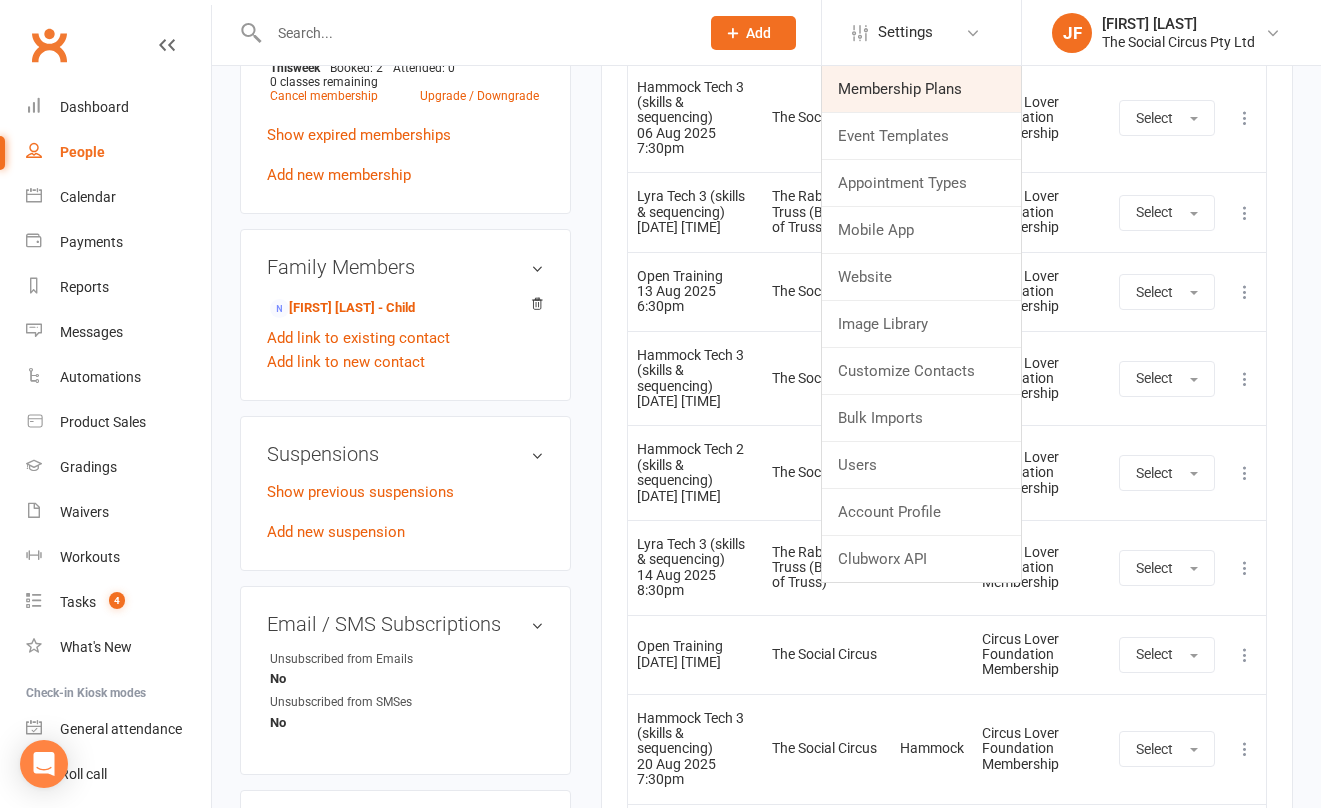 click on "Membership Plans" at bounding box center [921, 89] 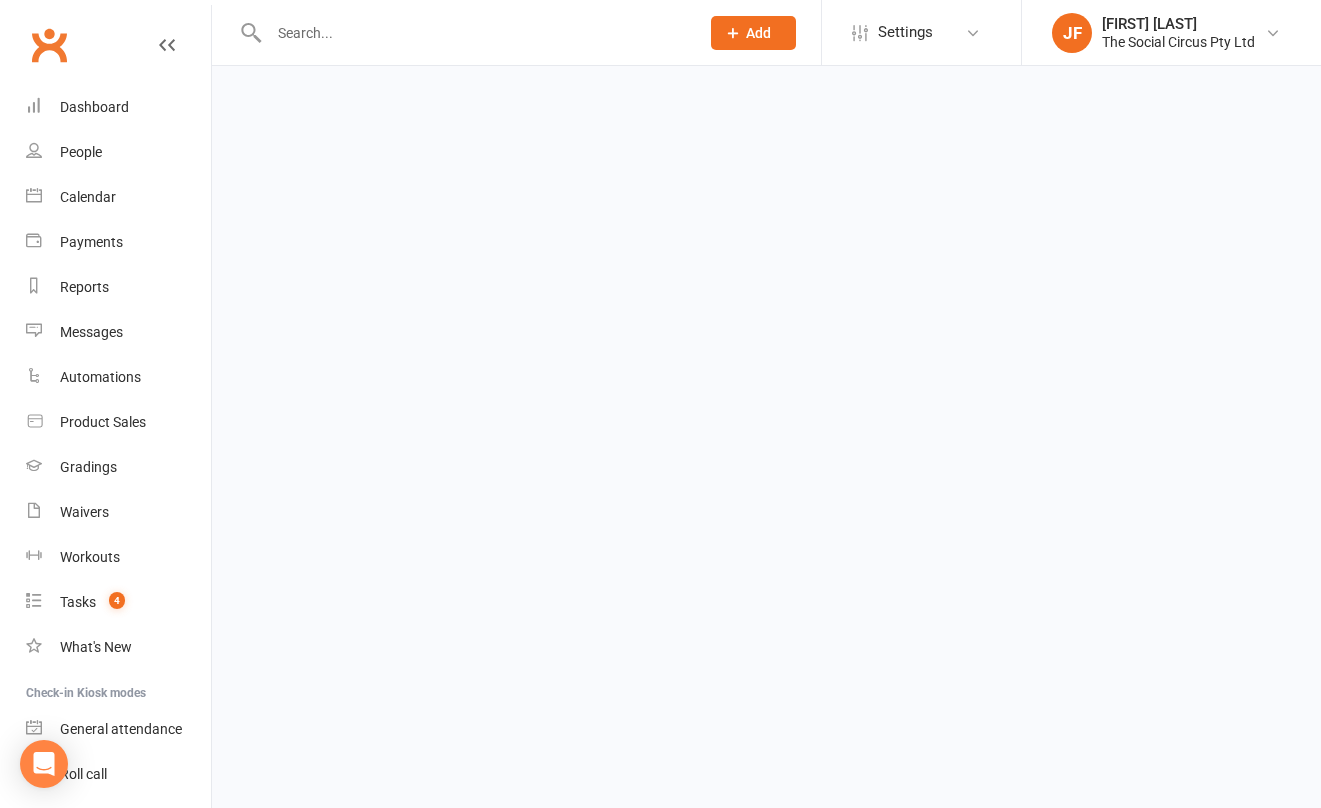 scroll, scrollTop: 0, scrollLeft: 0, axis: both 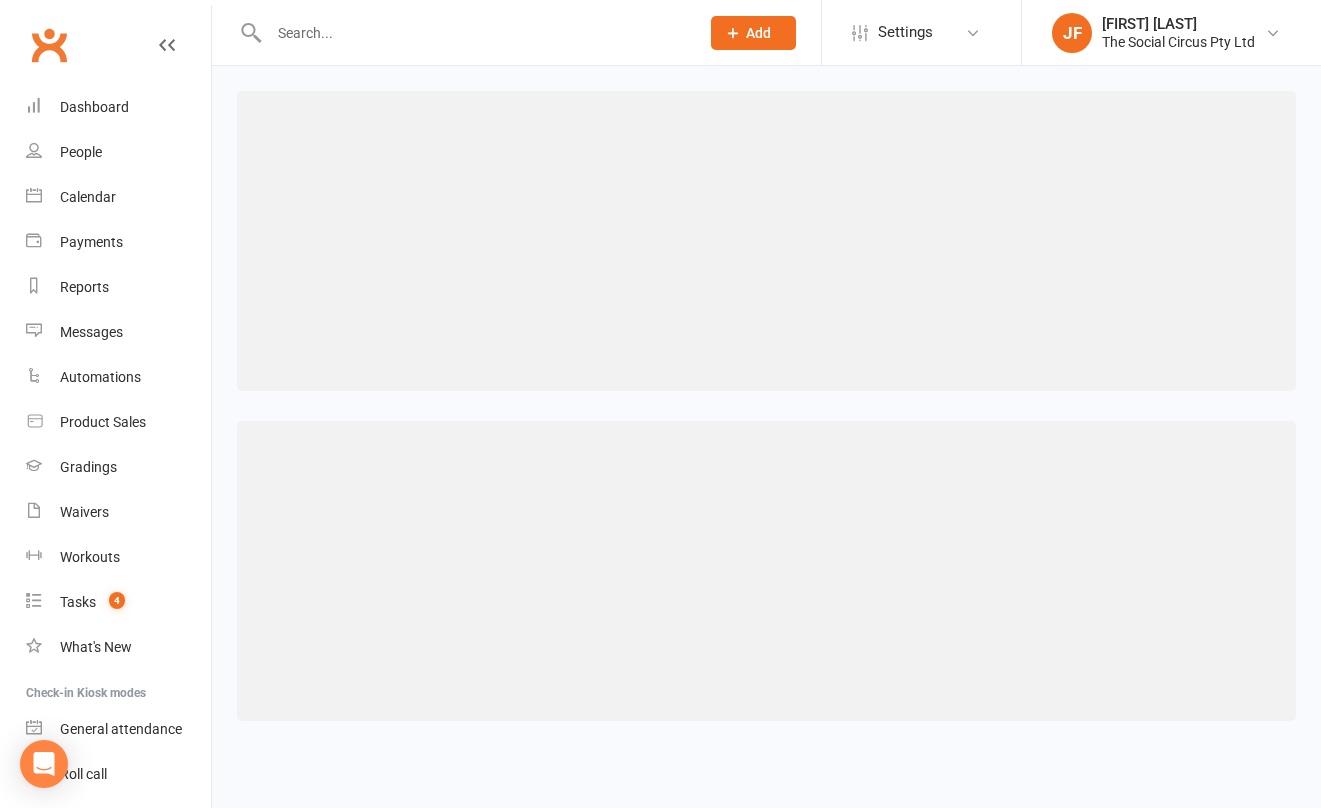 select on "100" 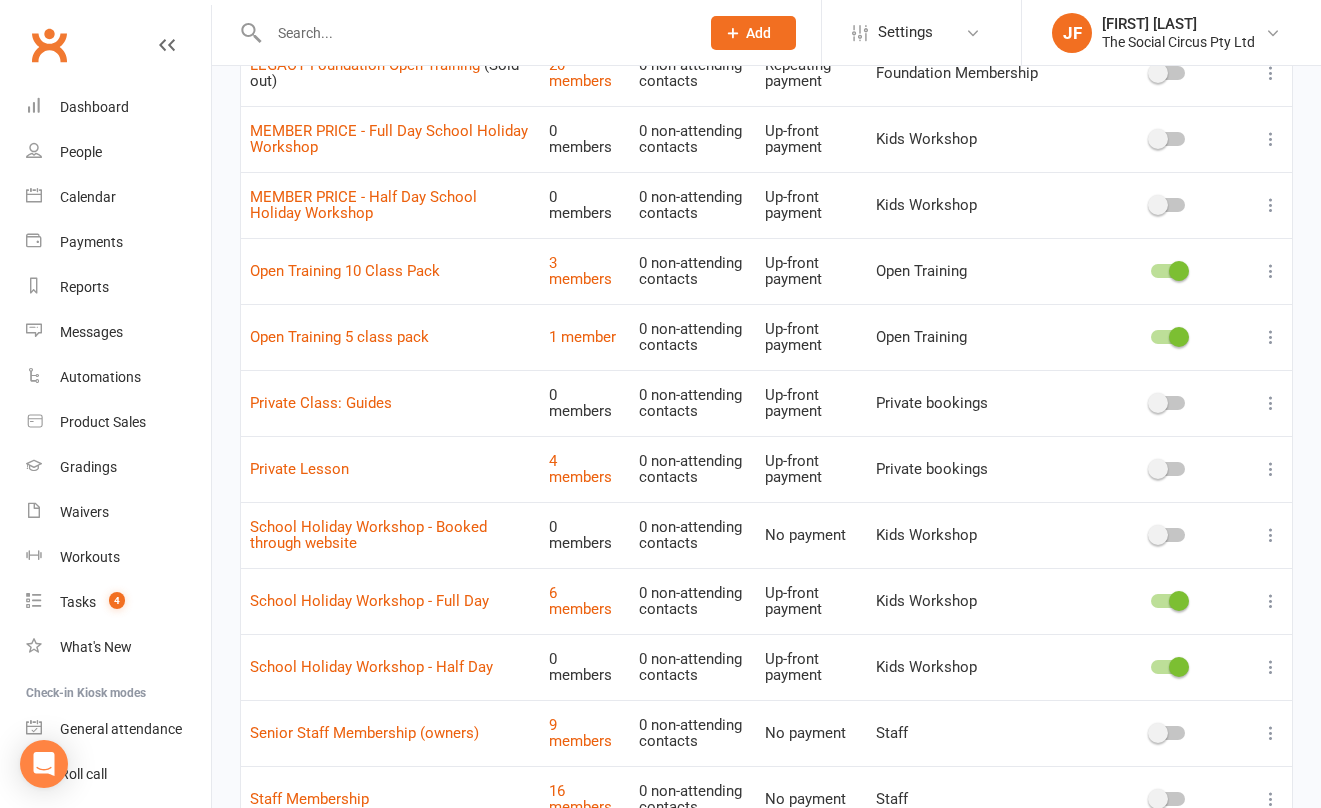 scroll, scrollTop: 3220, scrollLeft: 0, axis: vertical 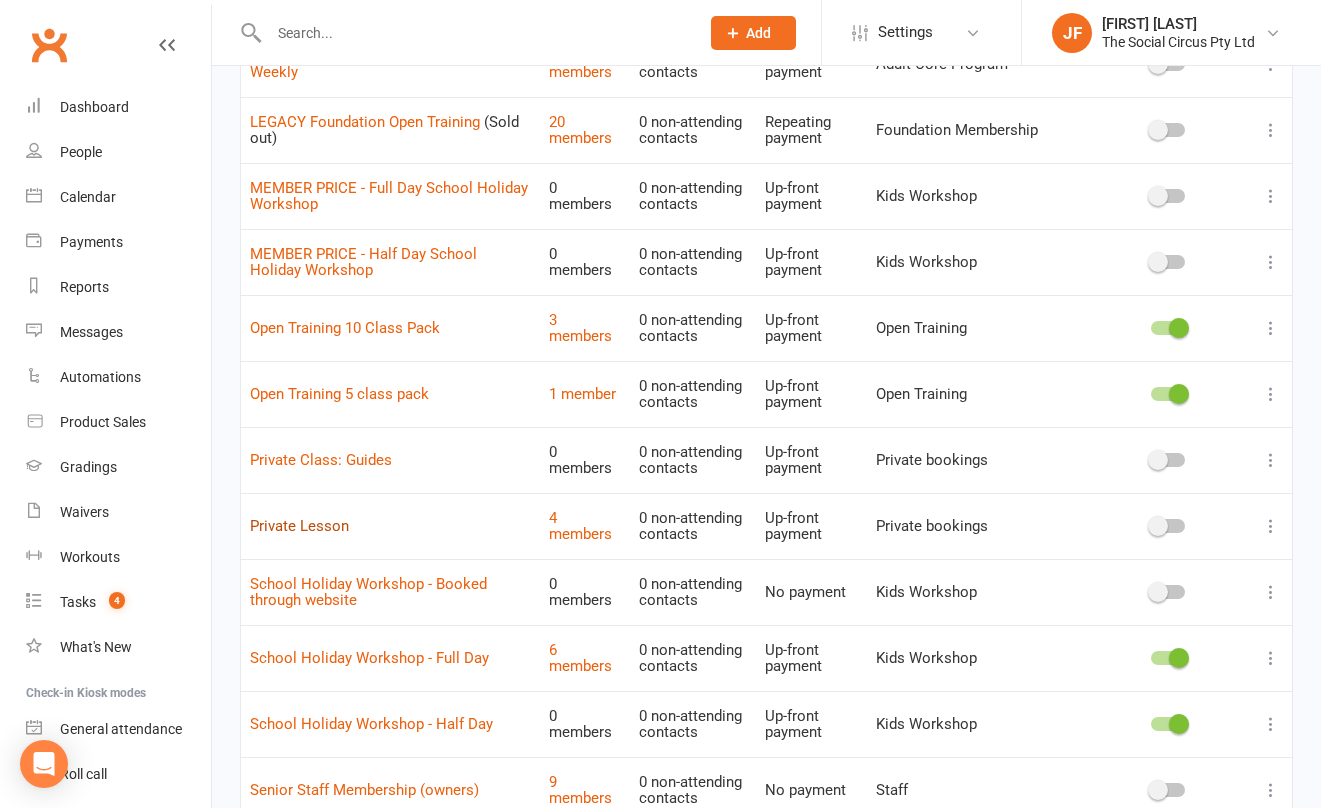 click on "Private Lesson" at bounding box center (299, 526) 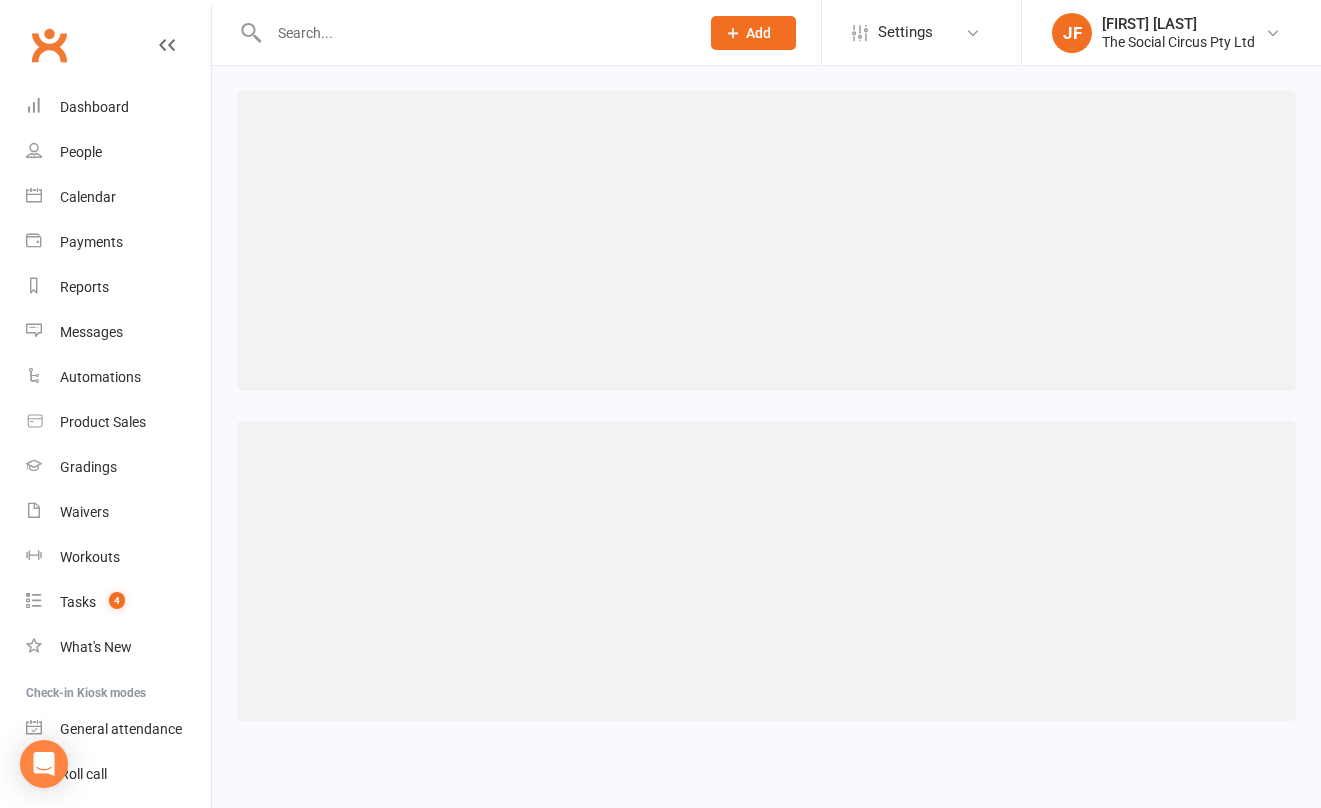 scroll, scrollTop: 0, scrollLeft: 0, axis: both 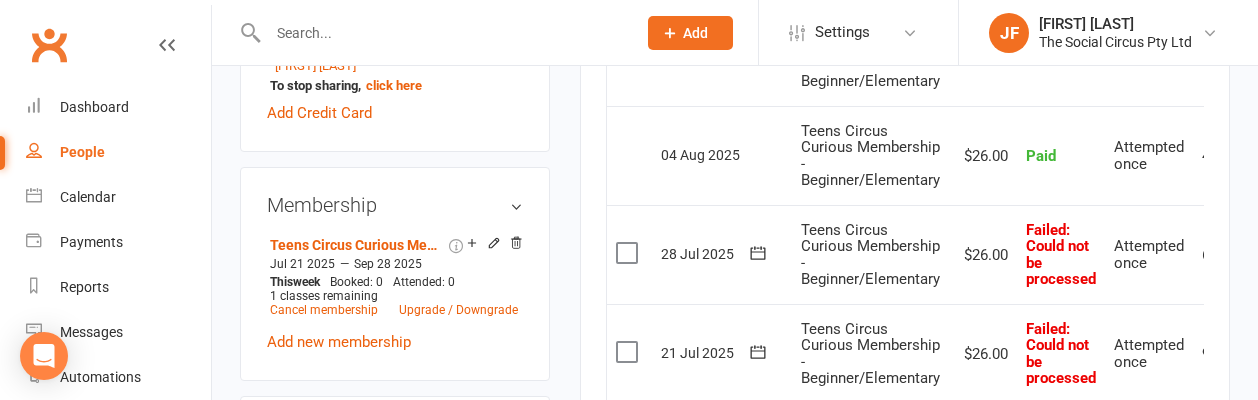 click at bounding box center [629, 253] 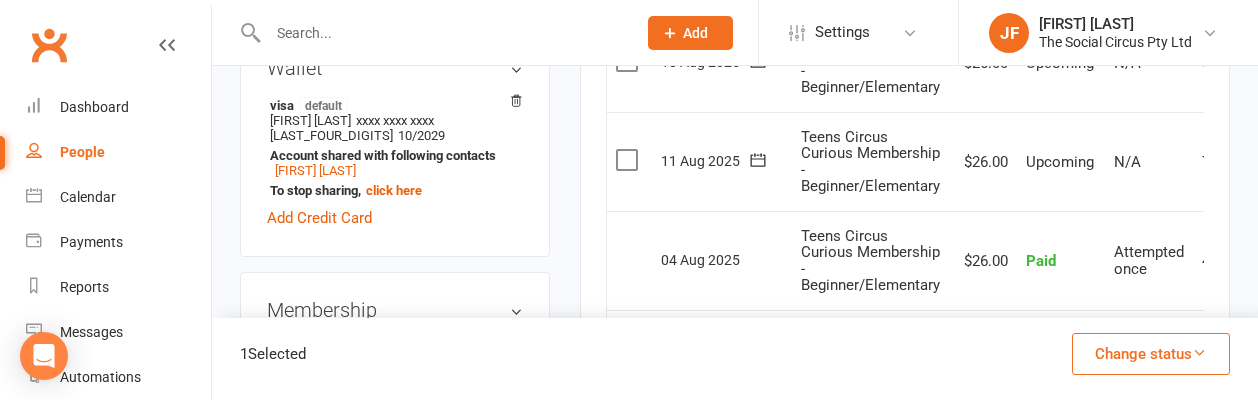 scroll, scrollTop: 793, scrollLeft: 0, axis: vertical 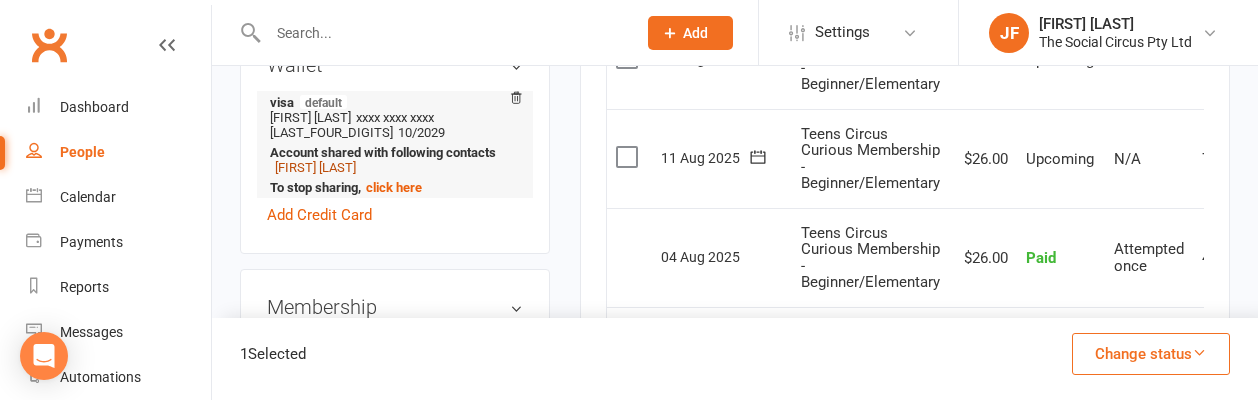 click on "Mackenzie Hawkins" at bounding box center (315, 167) 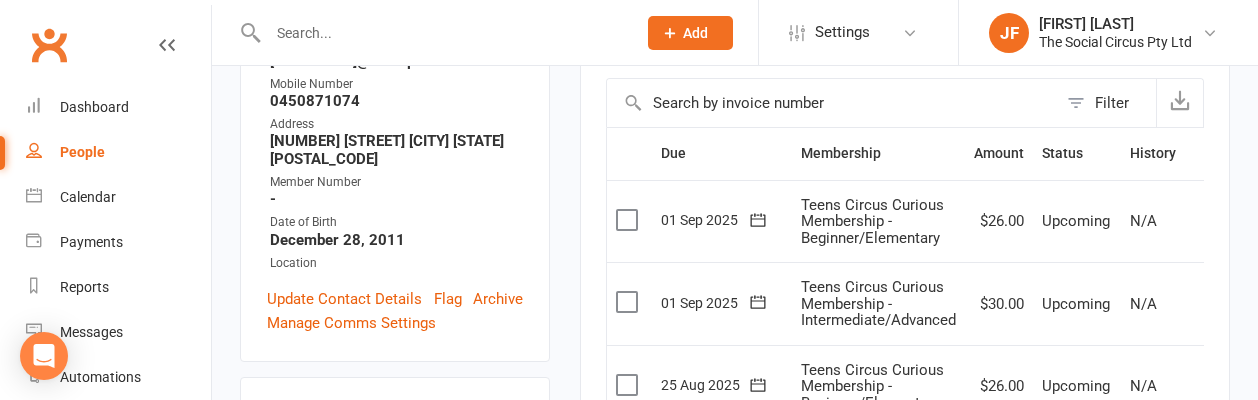scroll, scrollTop: 0, scrollLeft: 0, axis: both 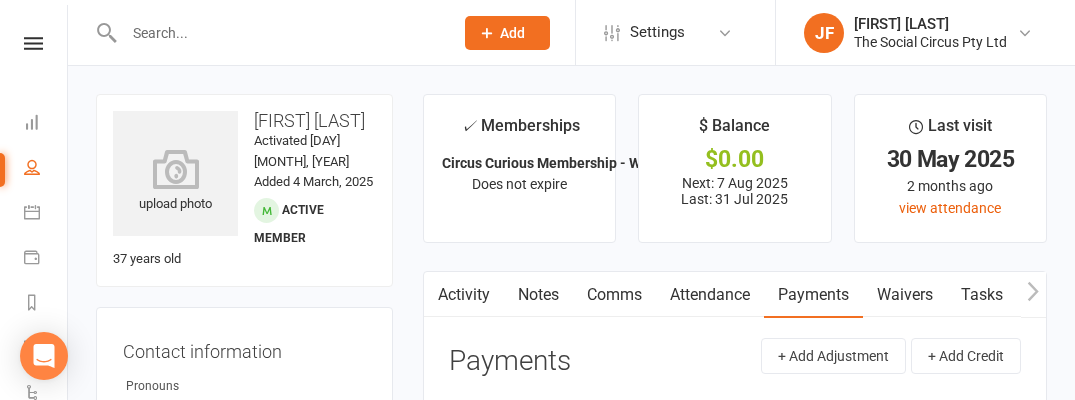 click on "Attendance" at bounding box center (710, 295) 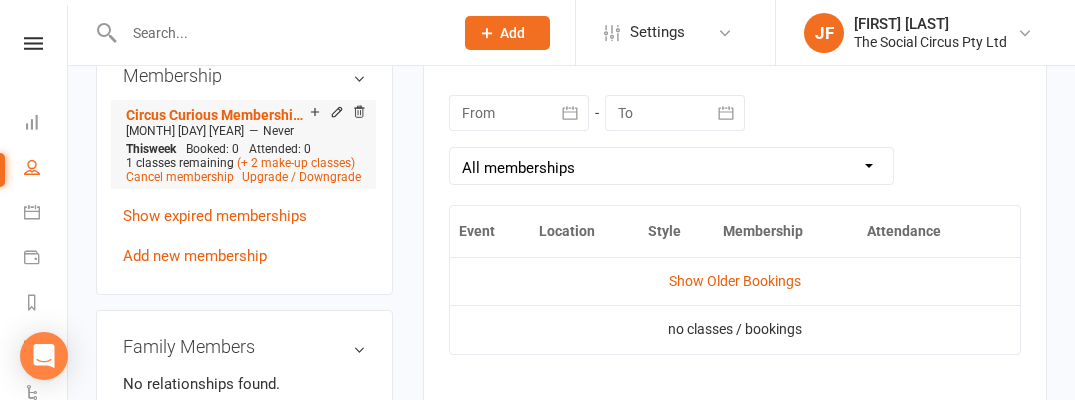 scroll, scrollTop: 875, scrollLeft: 0, axis: vertical 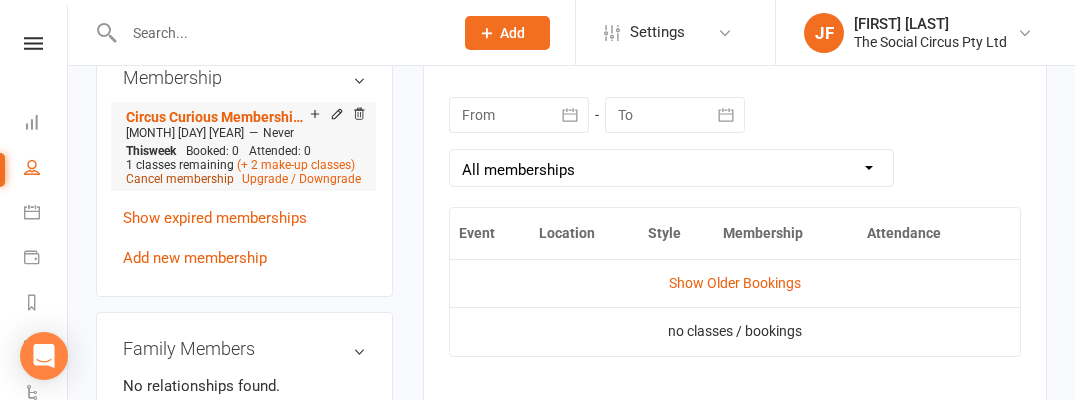 click on "Cancel membership" at bounding box center (180, 179) 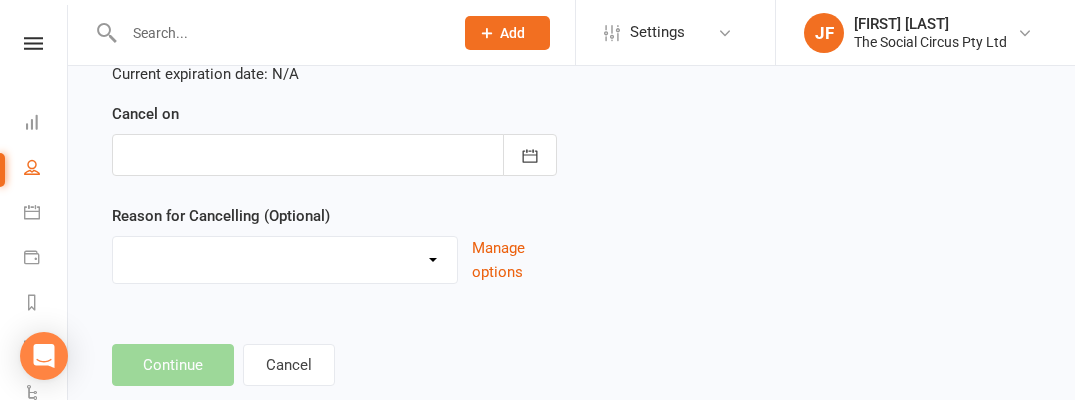 scroll, scrollTop: 448, scrollLeft: 0, axis: vertical 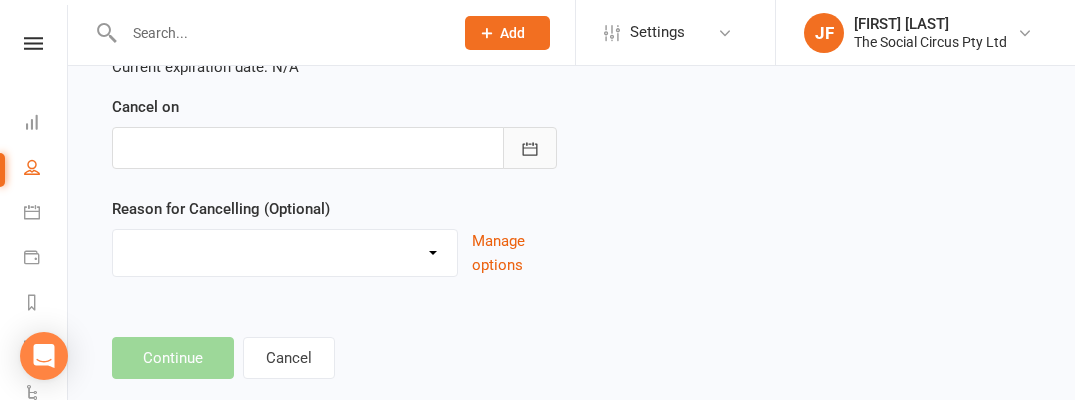 click 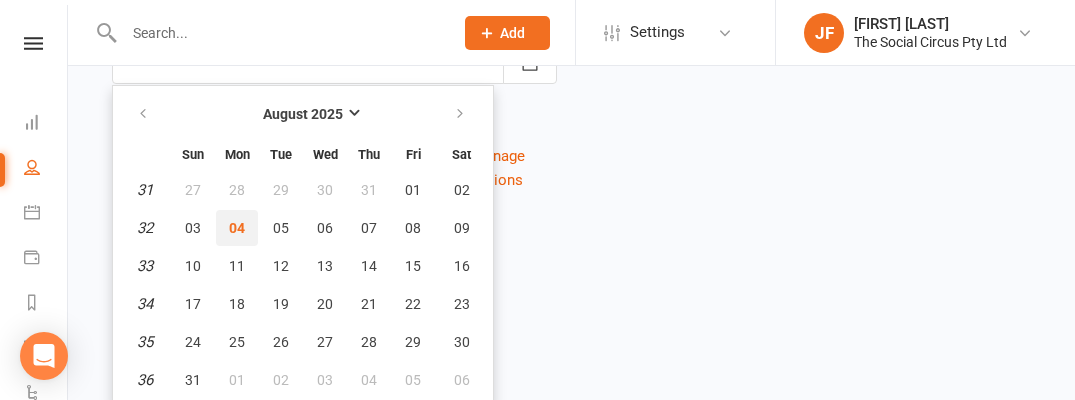 click on "04" at bounding box center [237, 228] 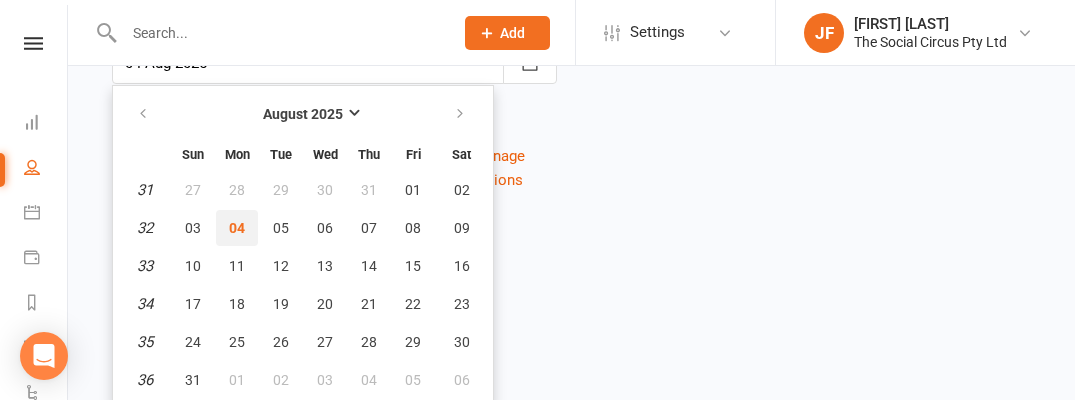 scroll, scrollTop: 488, scrollLeft: 0, axis: vertical 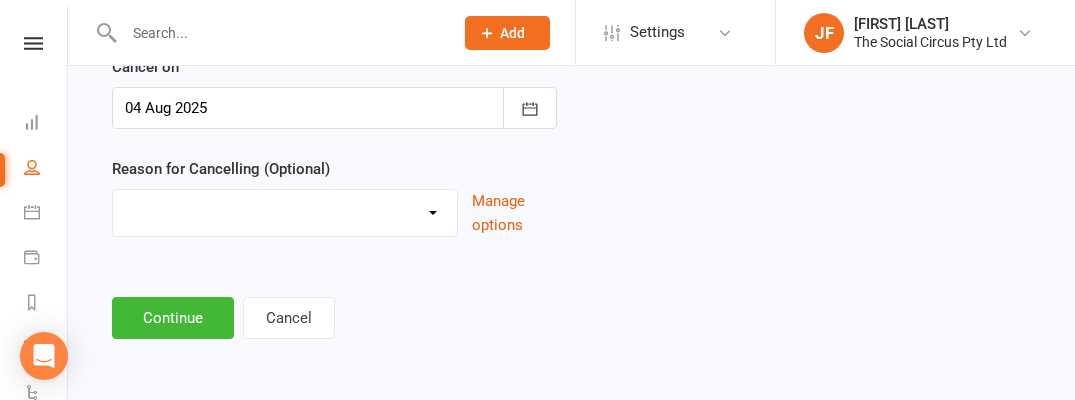 click on "Holiday Injury Other reason" at bounding box center [285, 210] 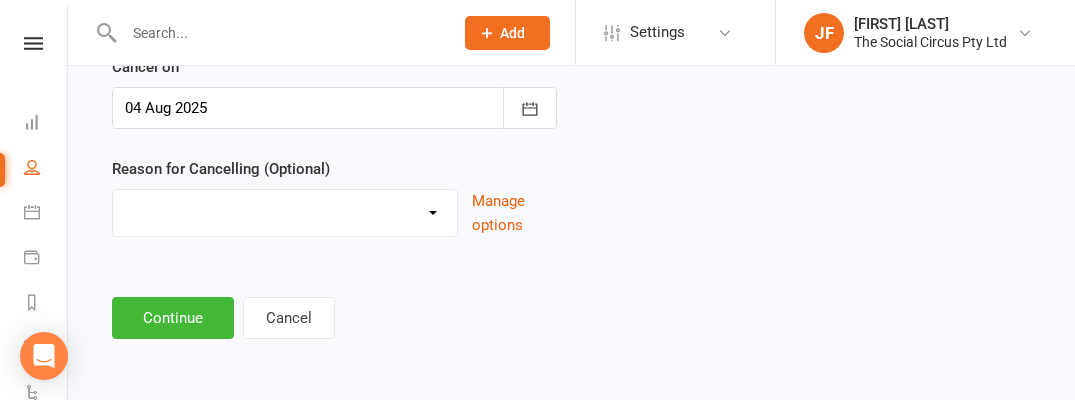 select on "2" 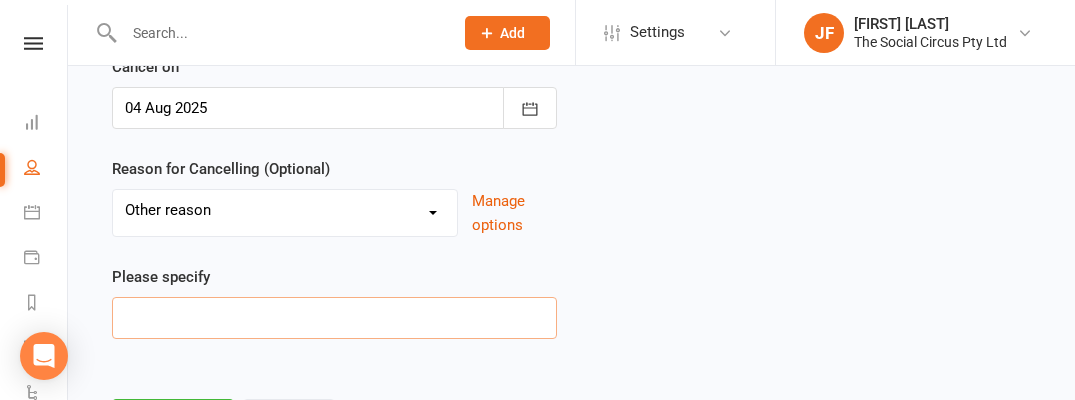 click at bounding box center (334, 318) 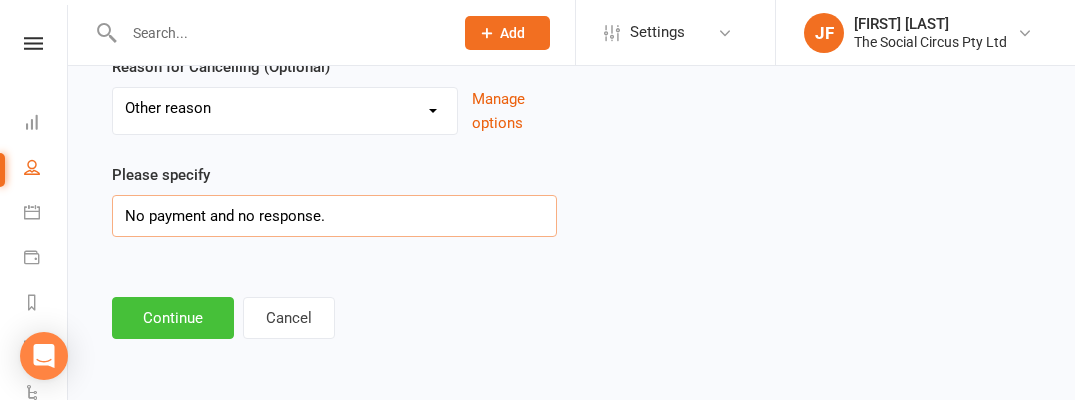 type on "No payment and no response." 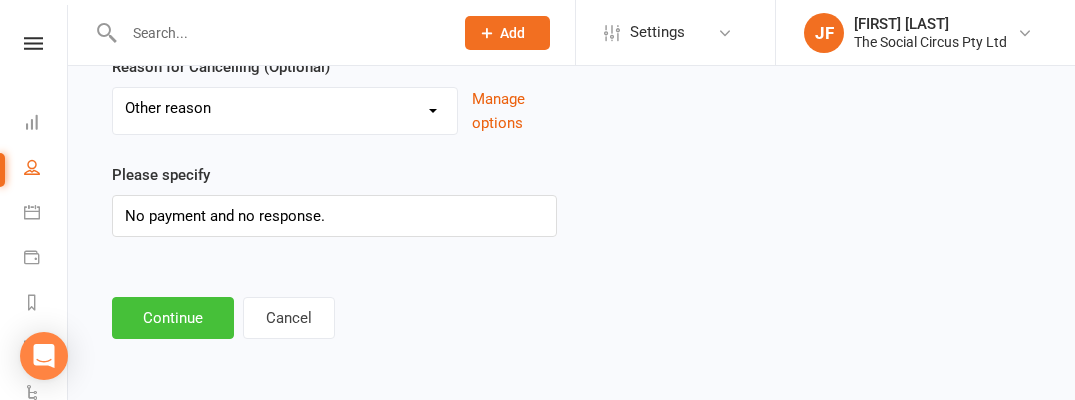 click on "Continue" at bounding box center [173, 318] 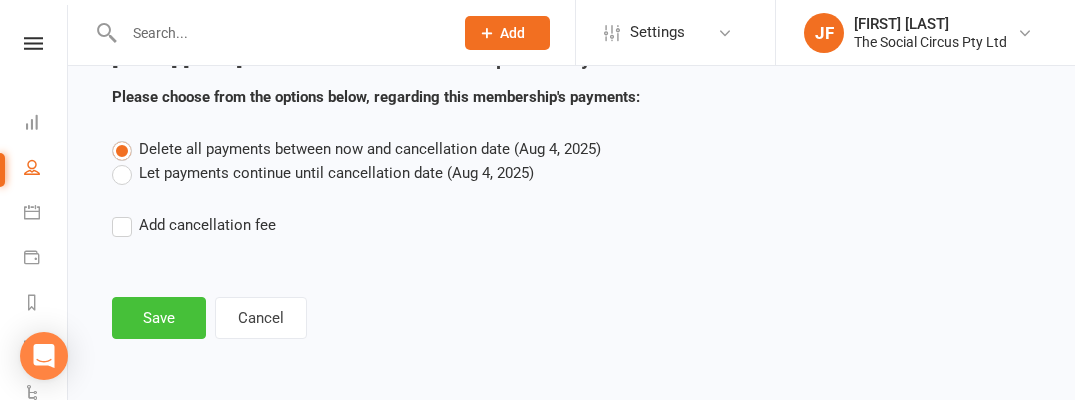 click on "Save" at bounding box center (159, 318) 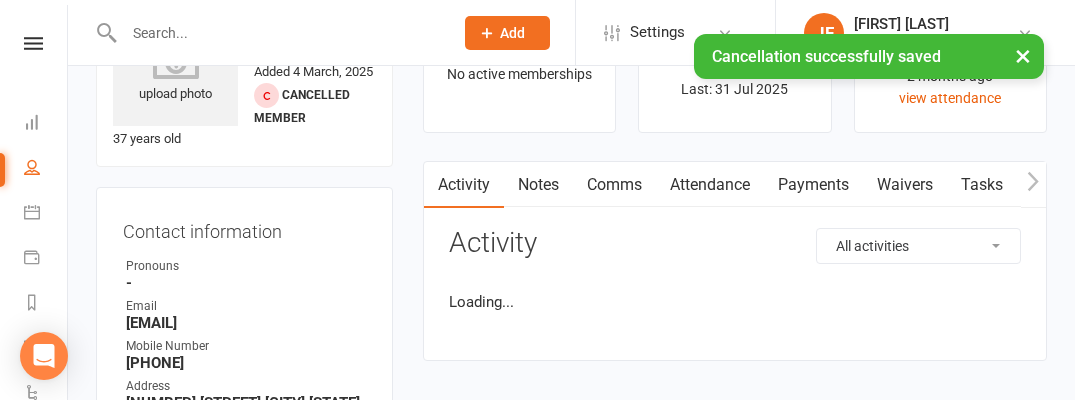 scroll, scrollTop: 0, scrollLeft: 0, axis: both 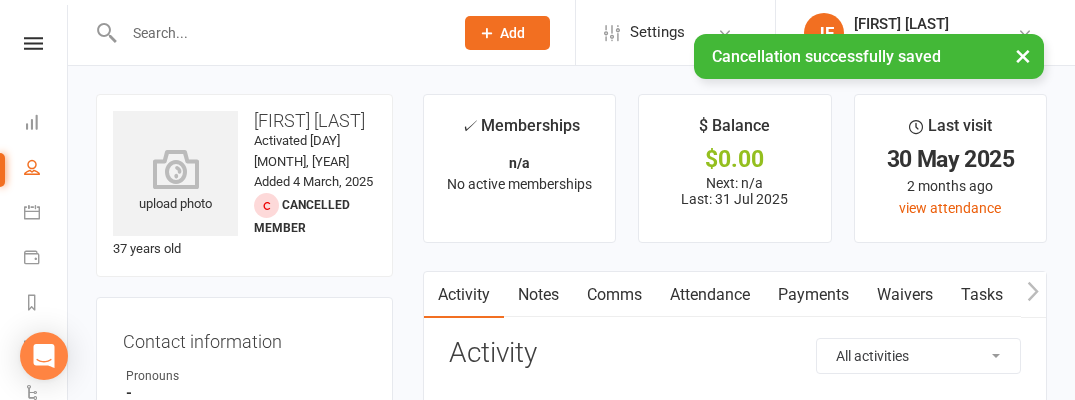 click on "Payments" at bounding box center [813, 295] 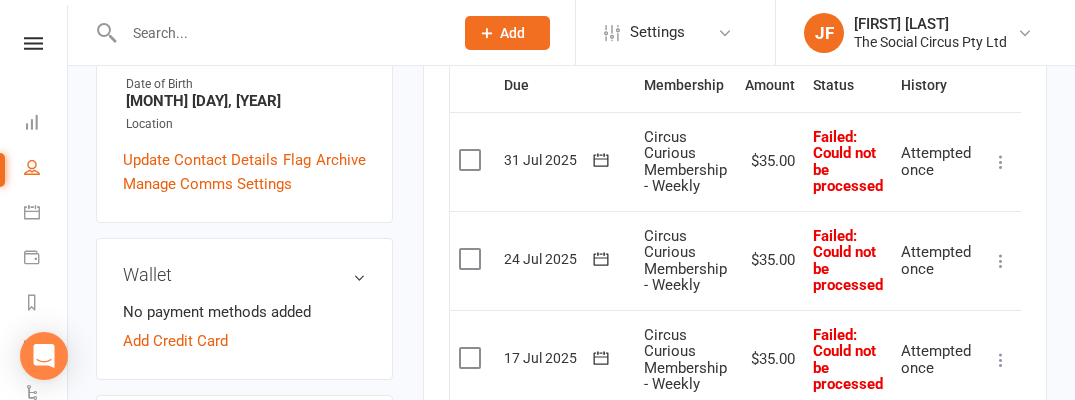 scroll, scrollTop: 513, scrollLeft: 0, axis: vertical 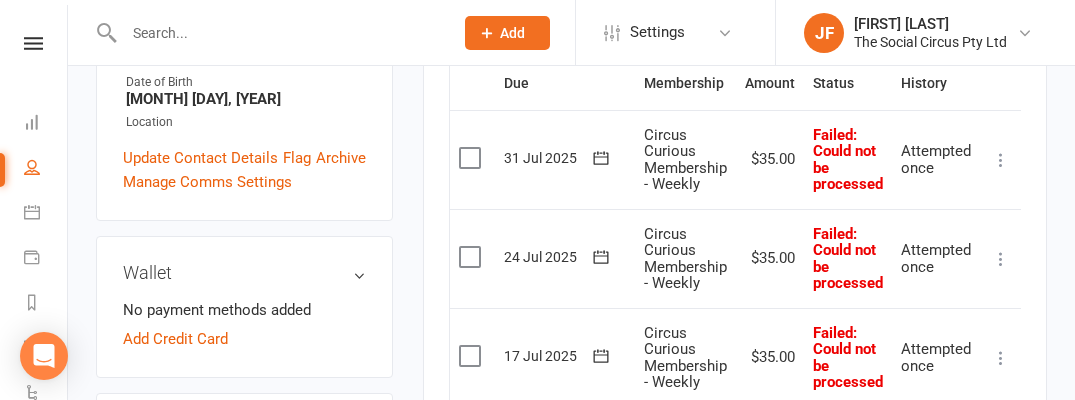 click at bounding box center (472, 158) 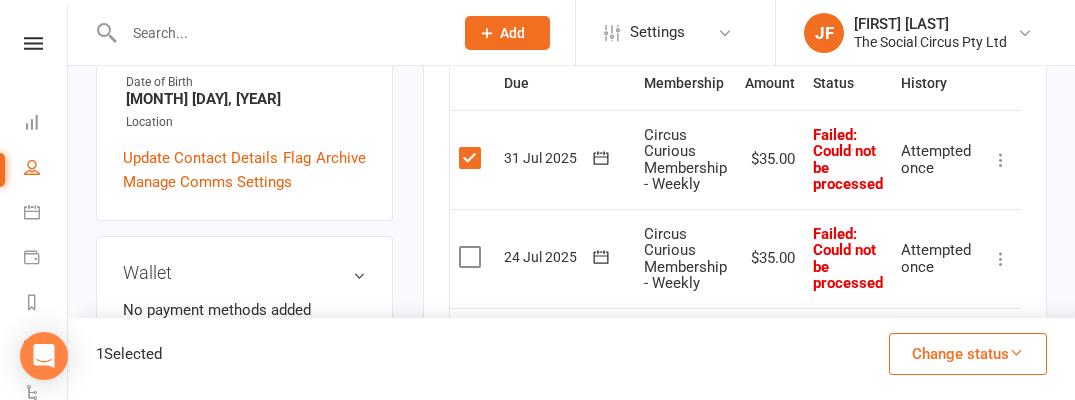 click at bounding box center [472, 257] 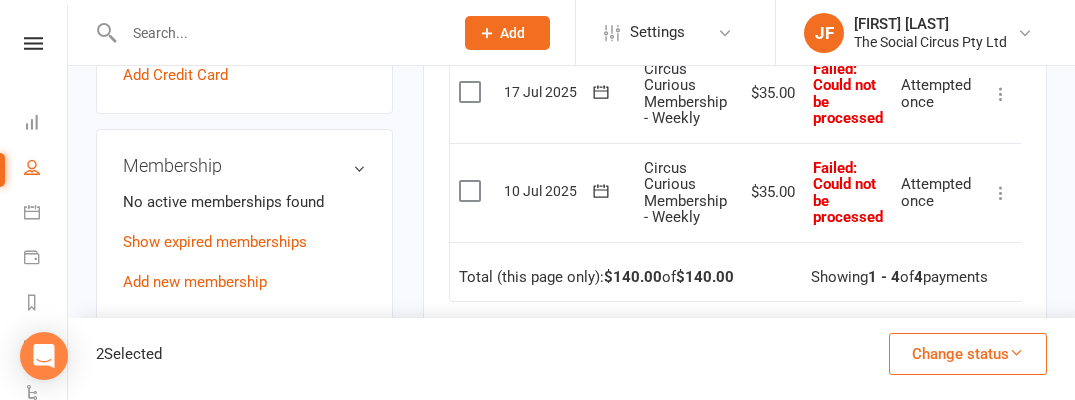 scroll, scrollTop: 780, scrollLeft: 0, axis: vertical 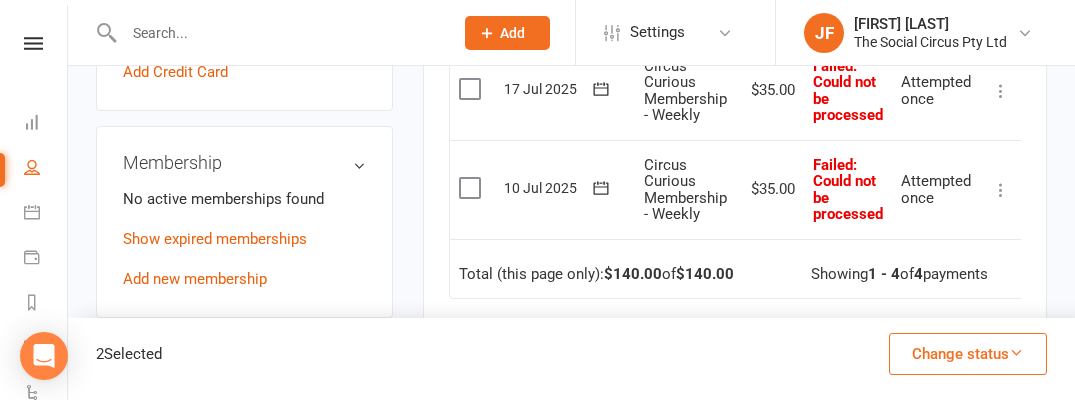 click at bounding box center [472, 89] 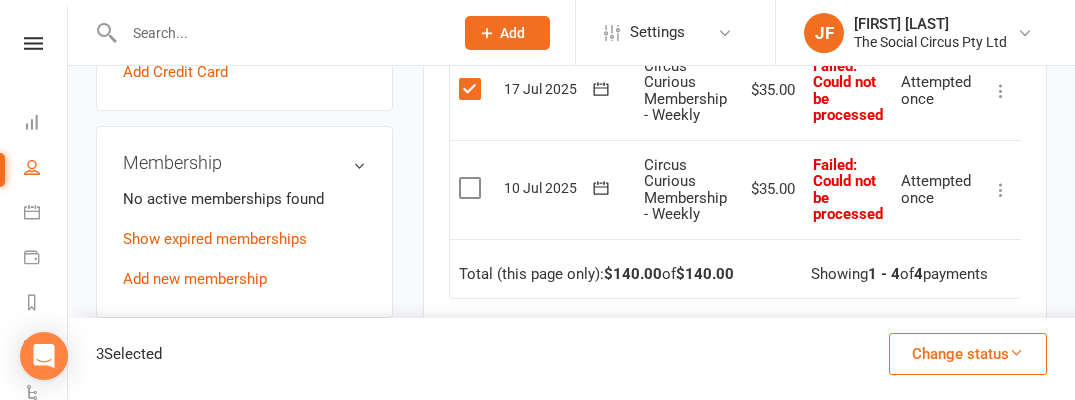 click at bounding box center (472, 188) 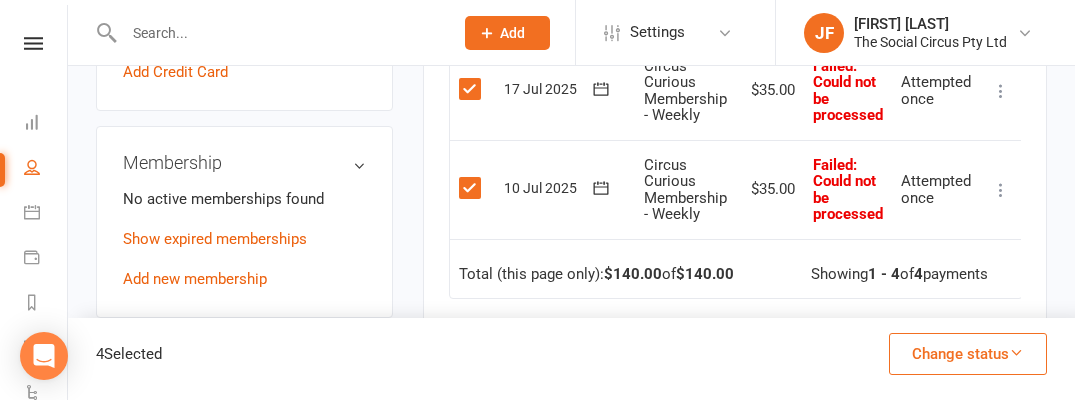 click on "Change status" at bounding box center (968, 354) 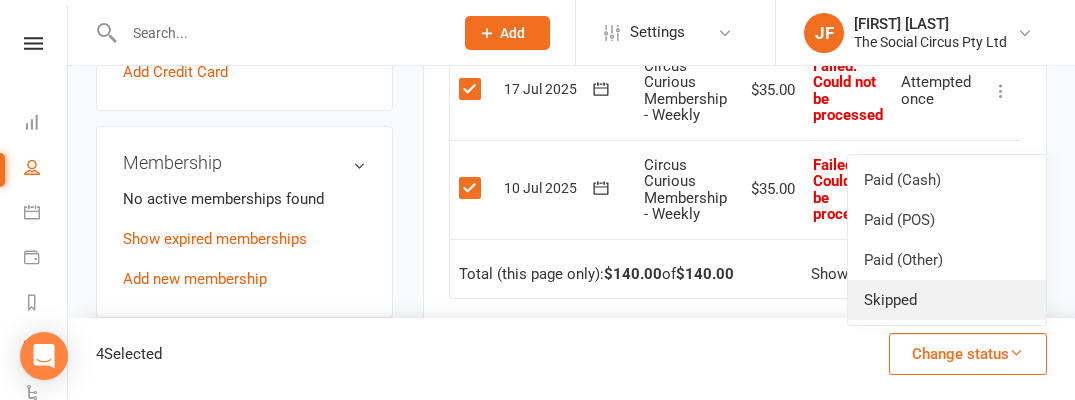 click on "Skipped" at bounding box center (947, 300) 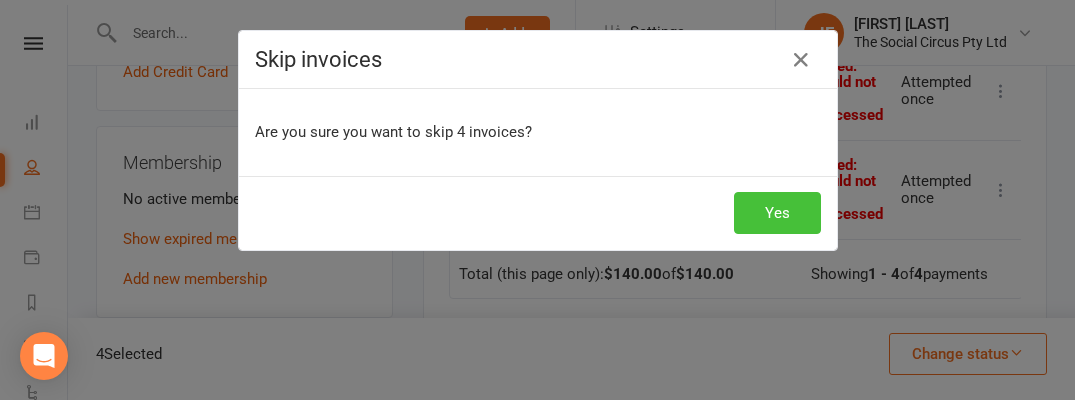 click on "Yes" at bounding box center (777, 213) 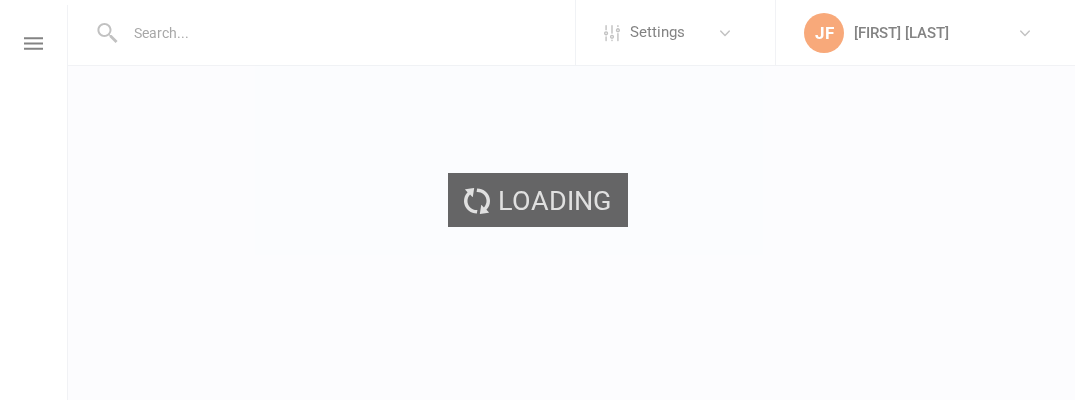 scroll, scrollTop: 0, scrollLeft: 0, axis: both 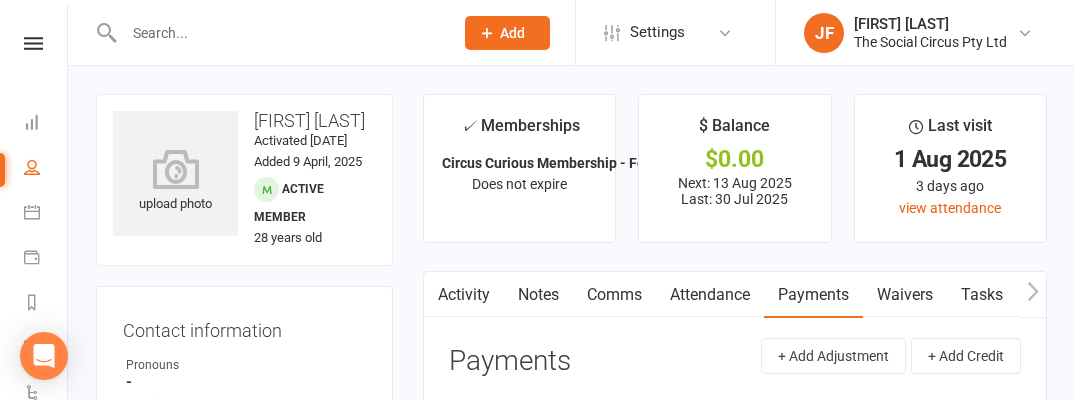 click on "Attendance" at bounding box center (710, 295) 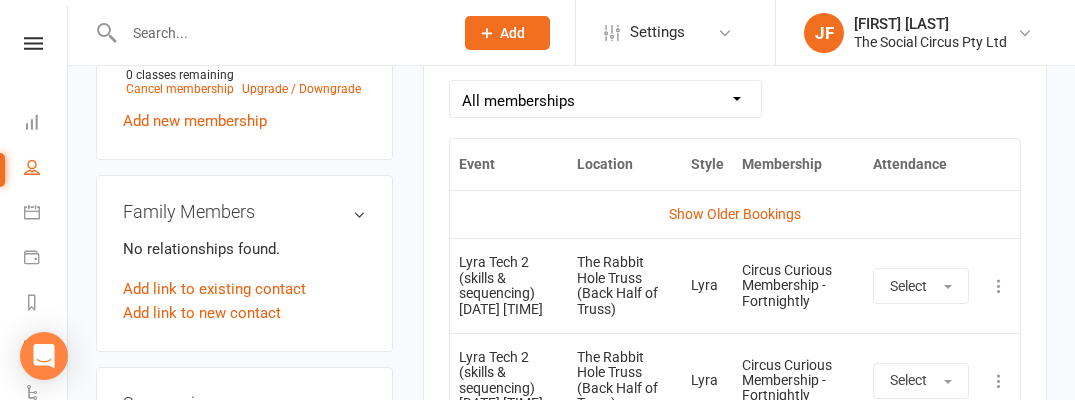 scroll, scrollTop: 934, scrollLeft: 0, axis: vertical 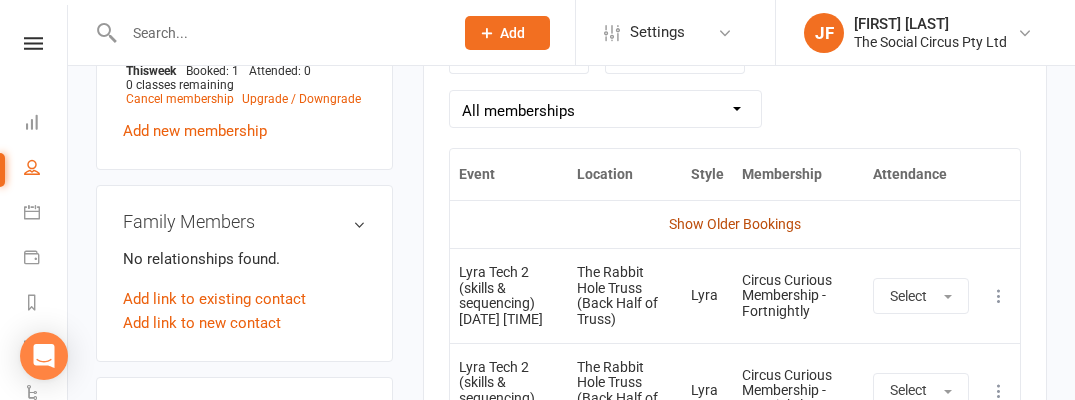 click on "Show Older Bookings" at bounding box center (735, 224) 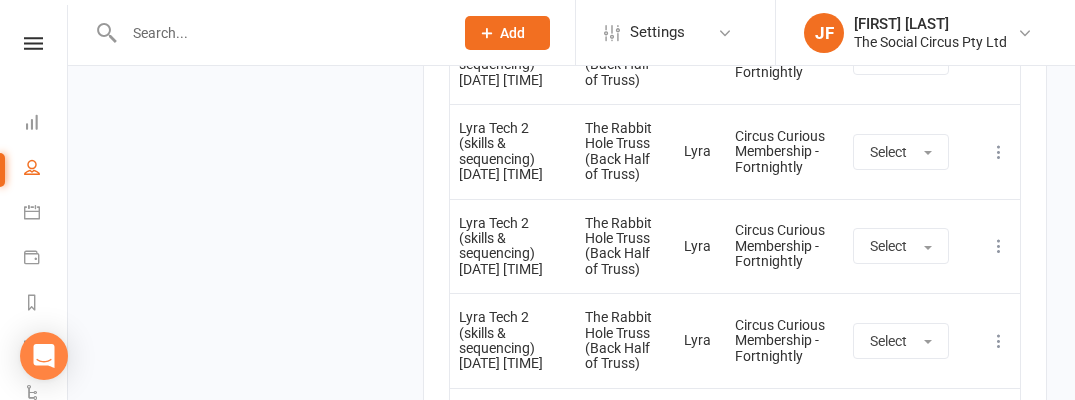 scroll, scrollTop: 2216, scrollLeft: 0, axis: vertical 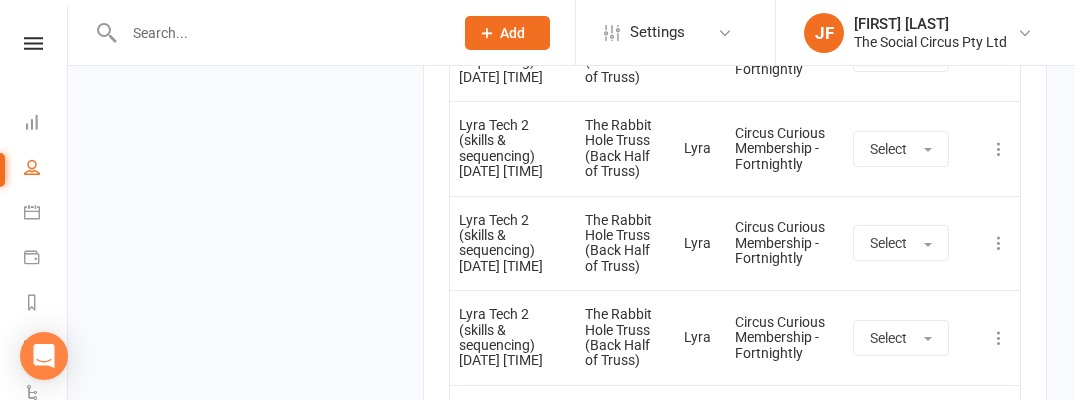 click on "The Rabbit Hole Truss (Back Half of Truss)" at bounding box center [625, 55] 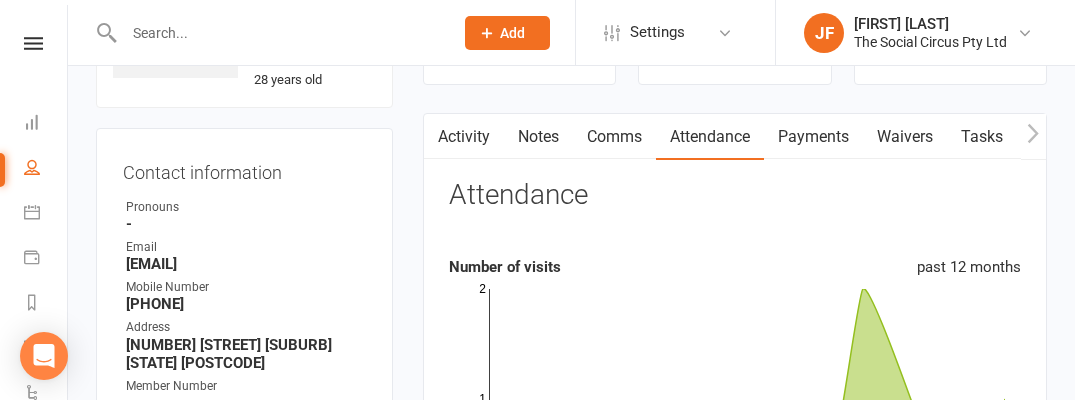 scroll, scrollTop: 156, scrollLeft: 0, axis: vertical 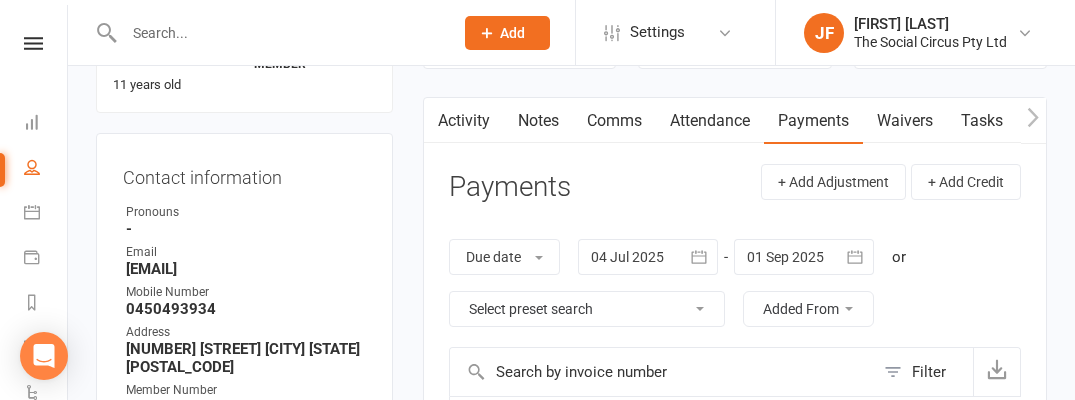click on "Attendance" at bounding box center [710, 121] 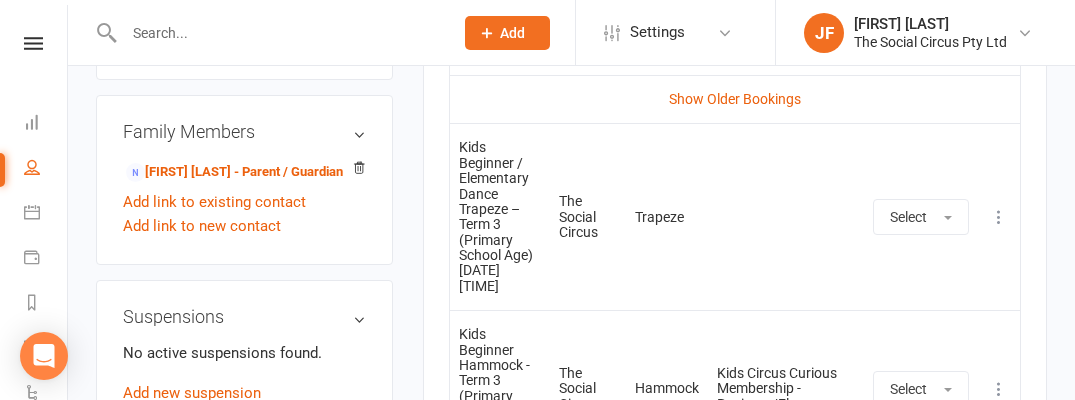 scroll, scrollTop: 1062, scrollLeft: 0, axis: vertical 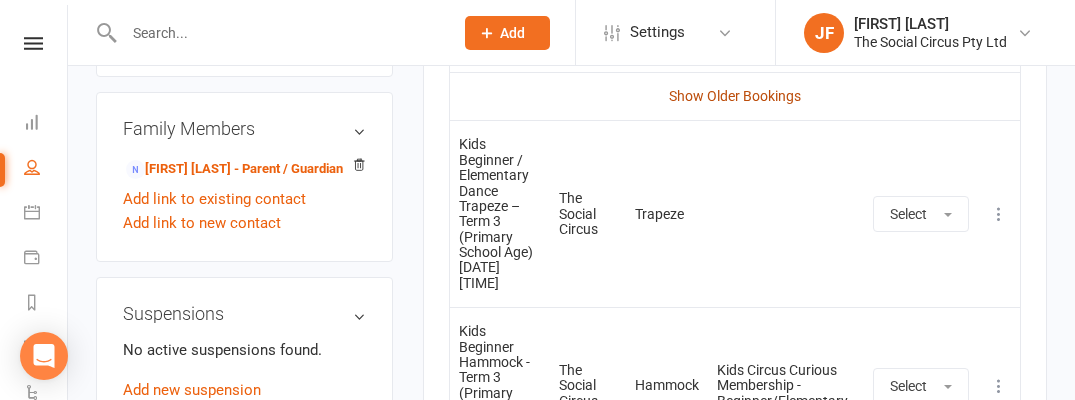 click on "Show Older Bookings" at bounding box center (735, 96) 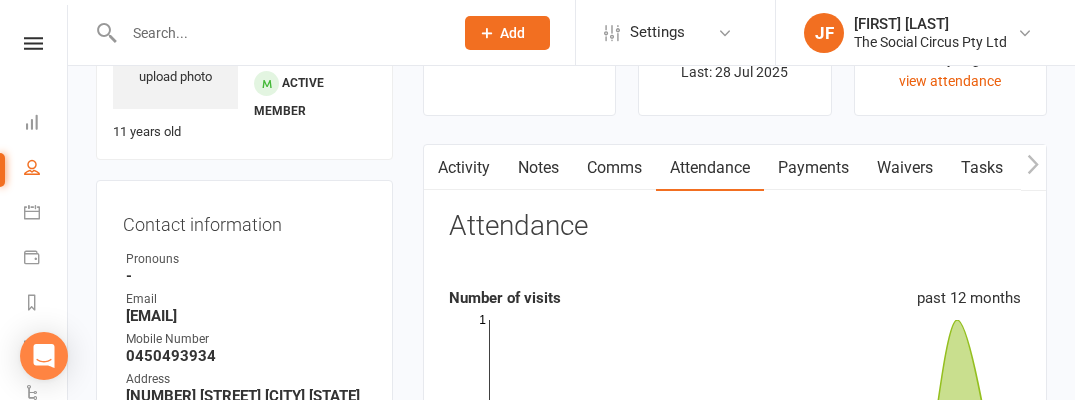 scroll, scrollTop: 0, scrollLeft: 0, axis: both 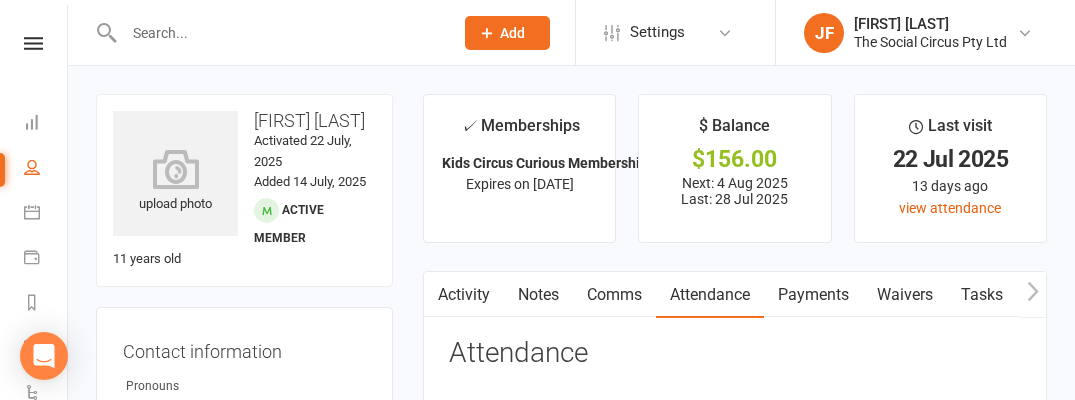 click on "Waivers" at bounding box center [905, 295] 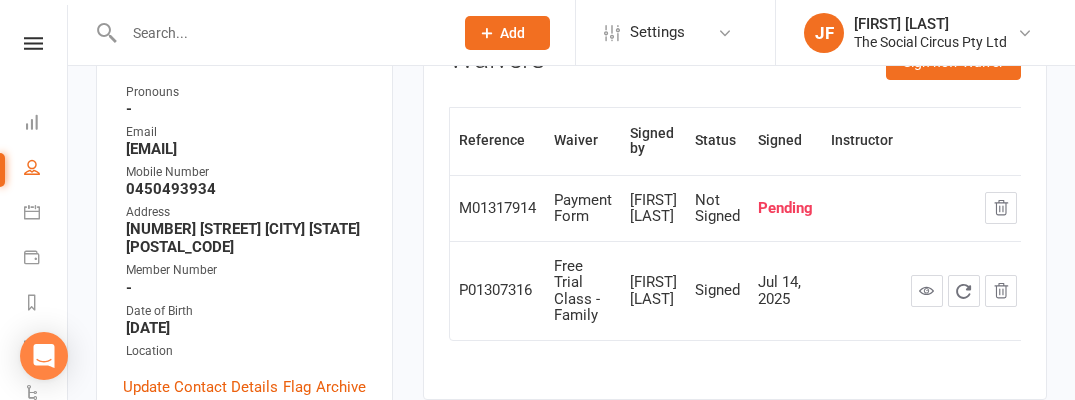 scroll, scrollTop: 0, scrollLeft: 0, axis: both 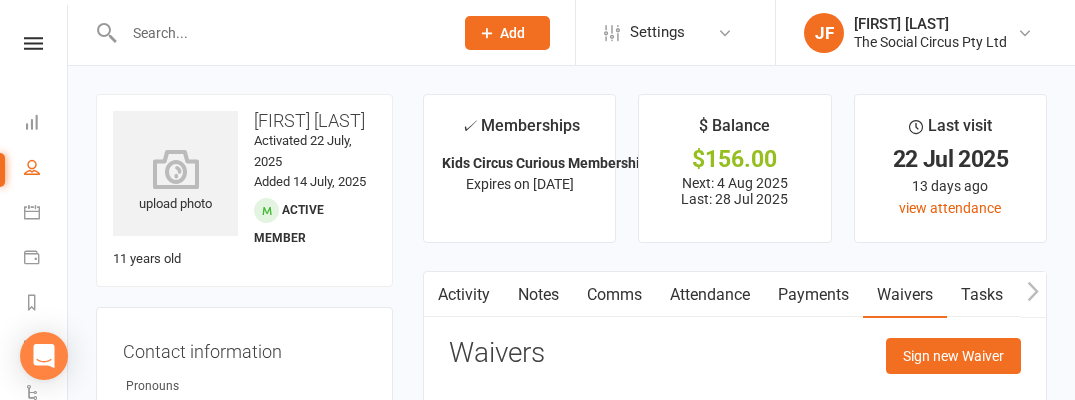 click on "Attendance" at bounding box center [710, 295] 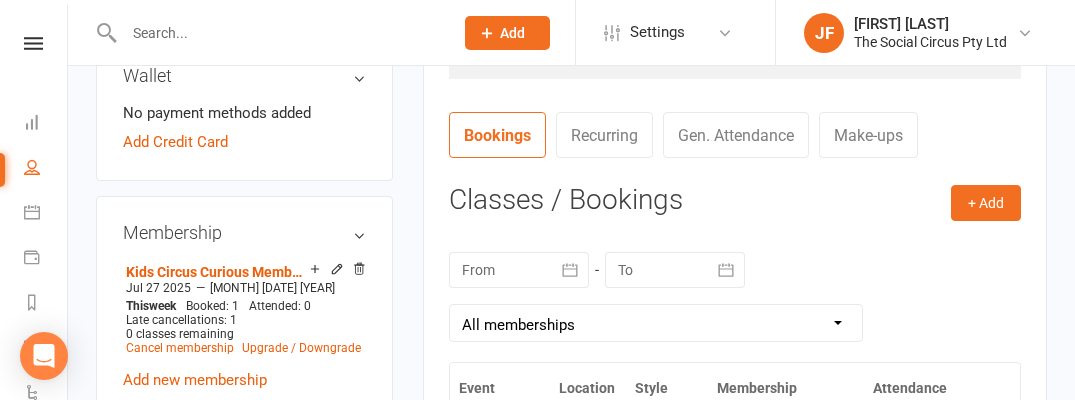 scroll, scrollTop: 696, scrollLeft: 0, axis: vertical 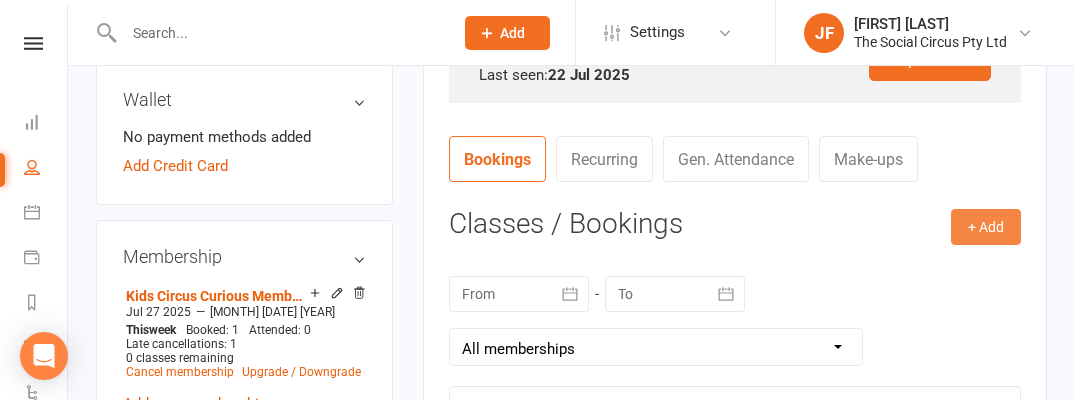 click on "+ Add" at bounding box center (986, 227) 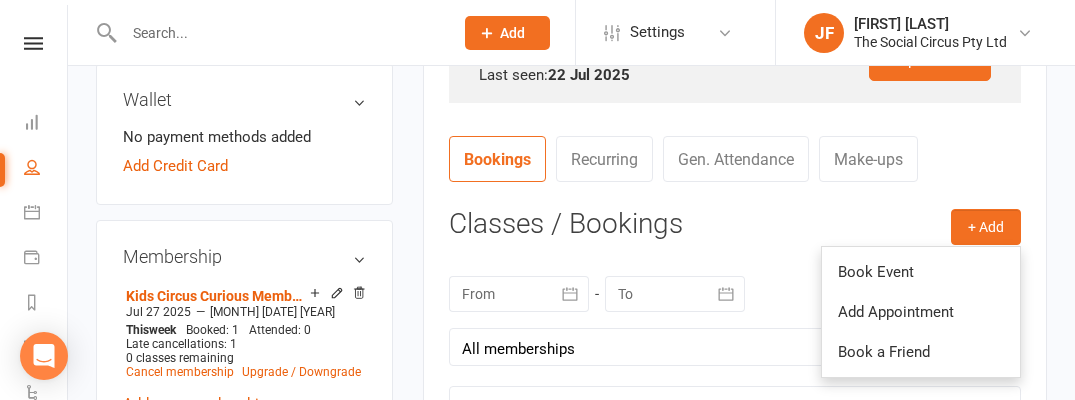 click on "Classes / Bookings" at bounding box center (735, 224) 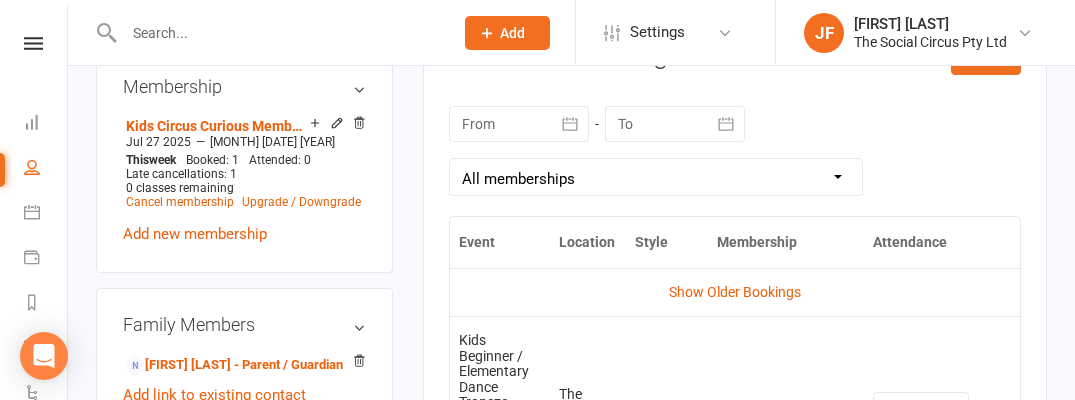 scroll, scrollTop: 823, scrollLeft: 0, axis: vertical 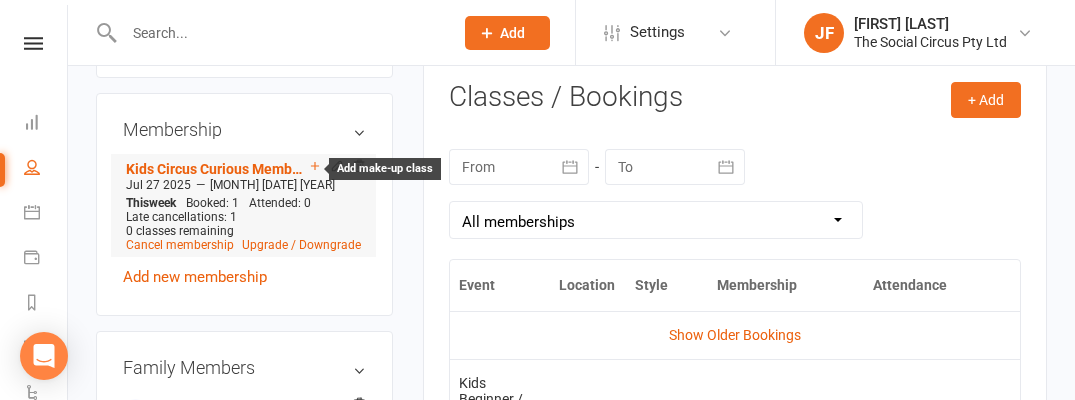 click 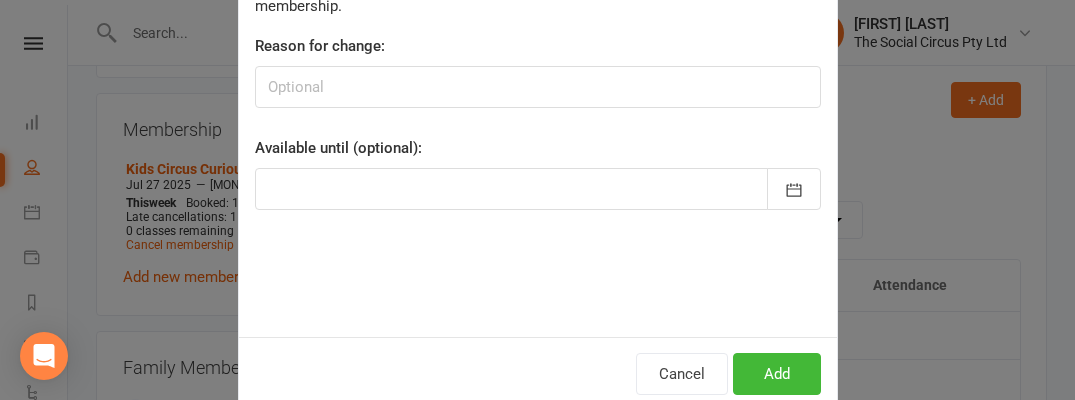 scroll, scrollTop: 234, scrollLeft: 0, axis: vertical 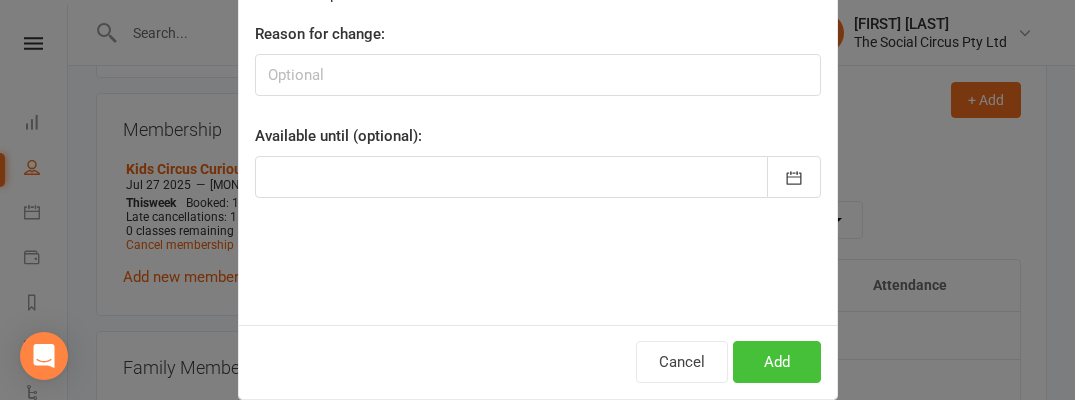 click on "Add" at bounding box center [777, 362] 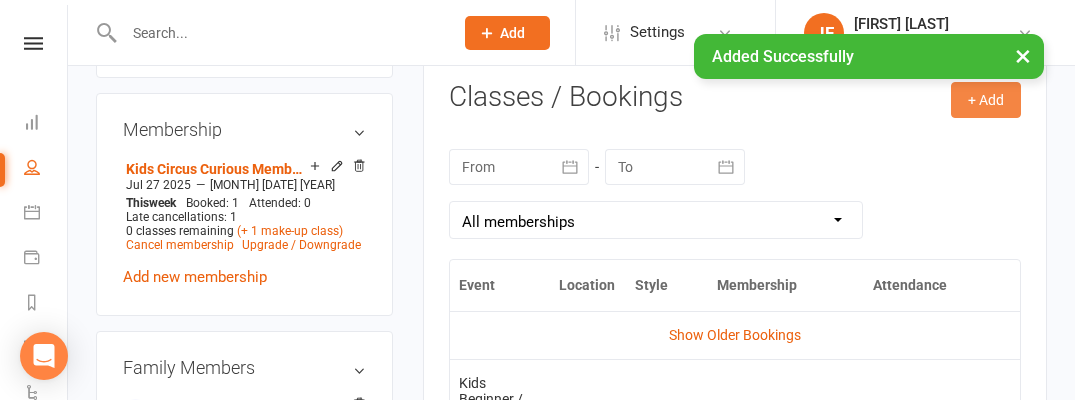 click on "+ Add" at bounding box center [986, 100] 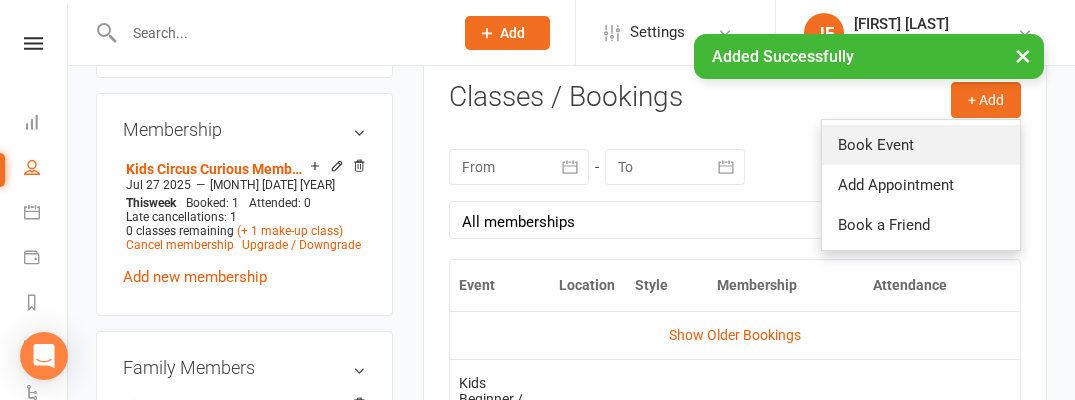 click on "Book Event" at bounding box center [921, 145] 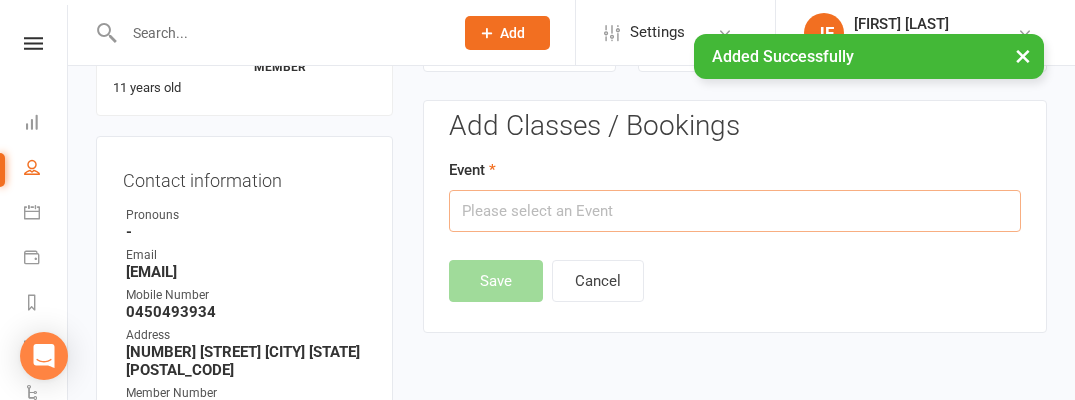 click at bounding box center [735, 211] 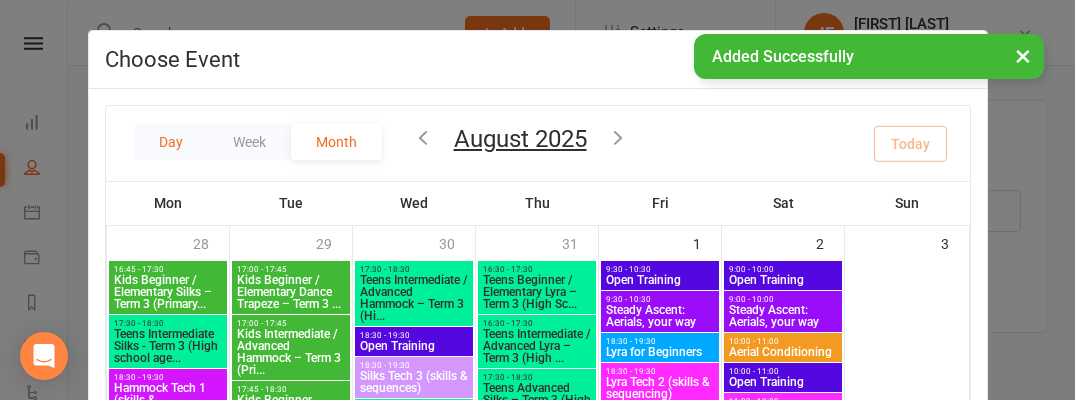 click on "Day" at bounding box center [171, 142] 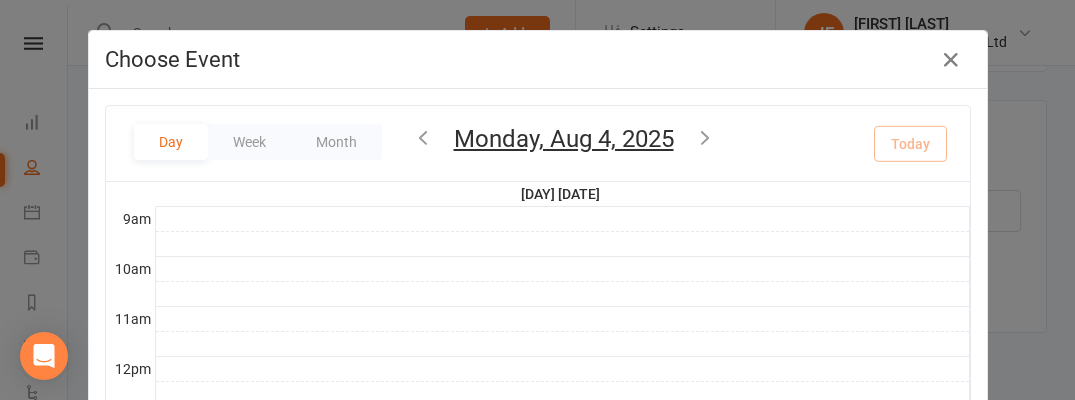 scroll, scrollTop: 586, scrollLeft: 0, axis: vertical 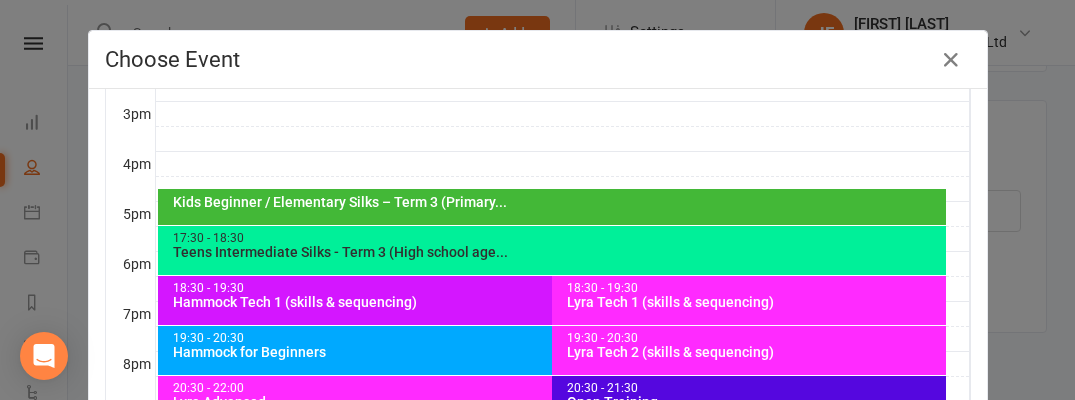 click on "Kids Beginner / Elementary Silks – Term 3 (Primary..." at bounding box center [557, 202] 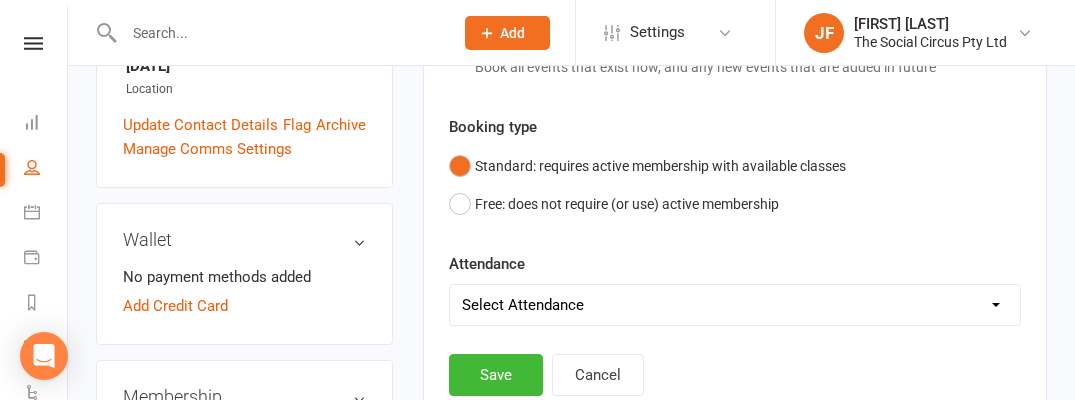 scroll, scrollTop: 547, scrollLeft: 0, axis: vertical 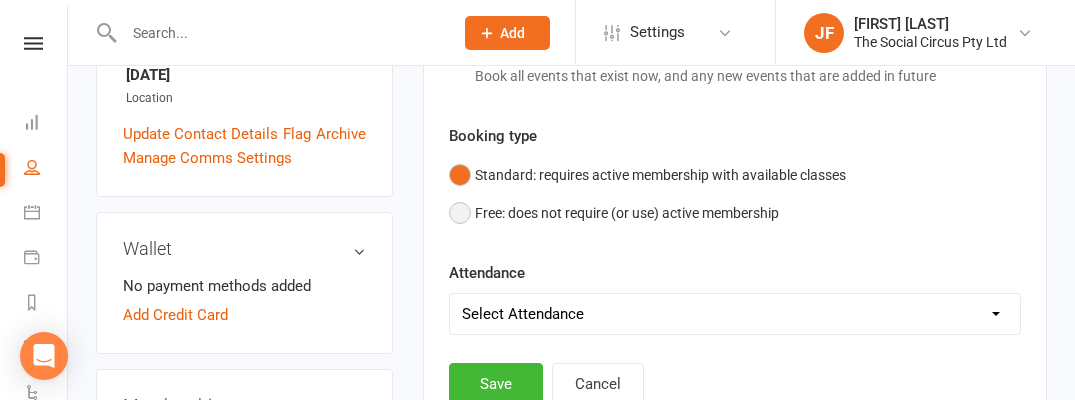 click on "Free: does not require (or use) active membership" at bounding box center [614, 213] 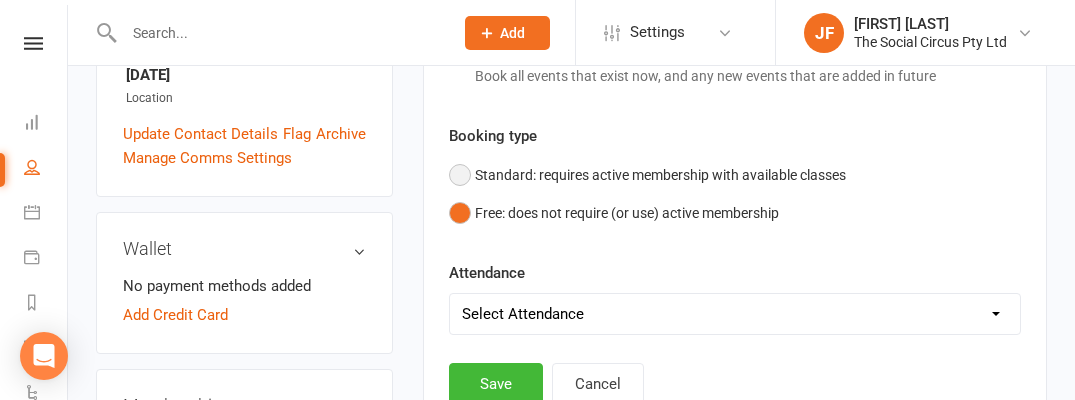 click on "Standard: requires active membership with available classes" at bounding box center (647, 175) 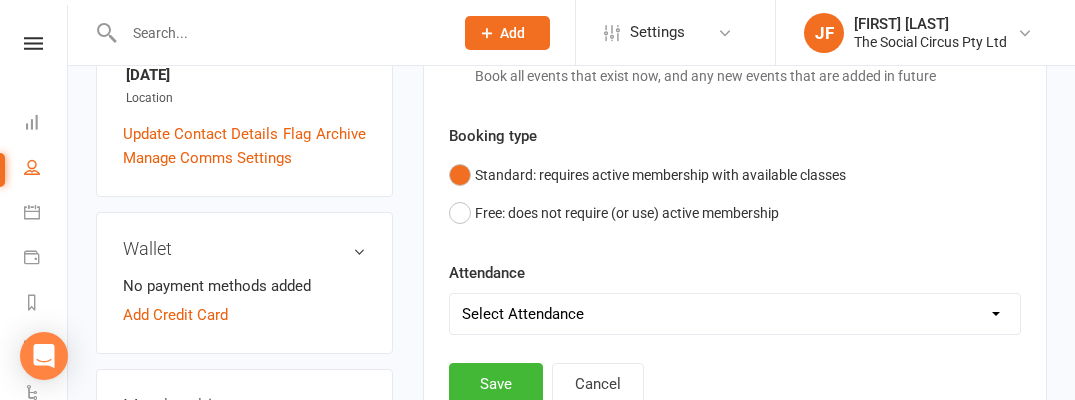 click on "Select Attendance Attended Absent" at bounding box center [735, 314] 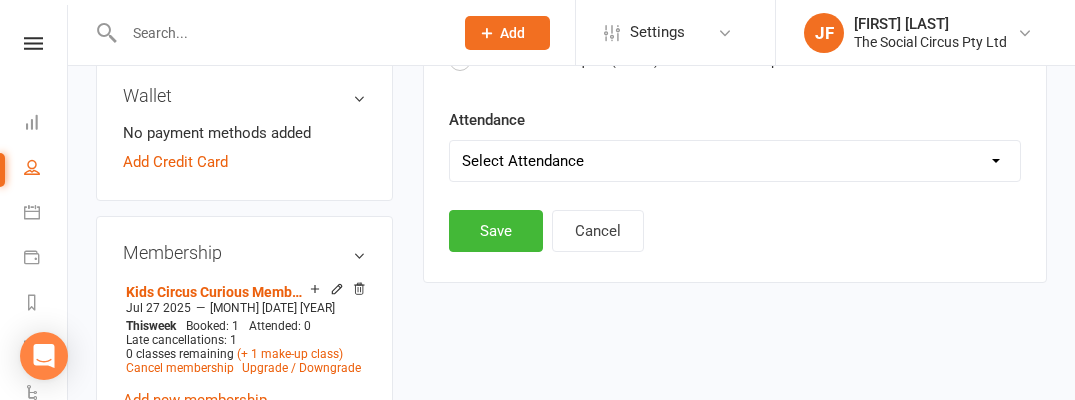 scroll, scrollTop: 701, scrollLeft: 0, axis: vertical 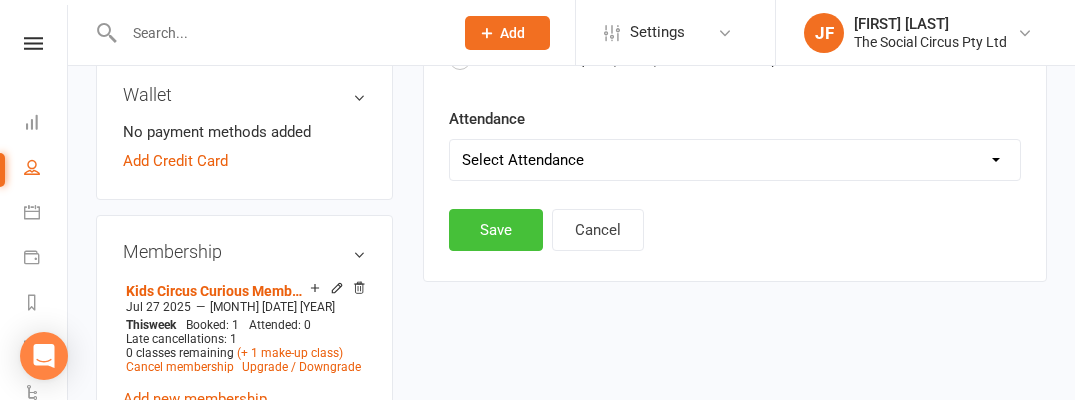click on "Save" at bounding box center [496, 230] 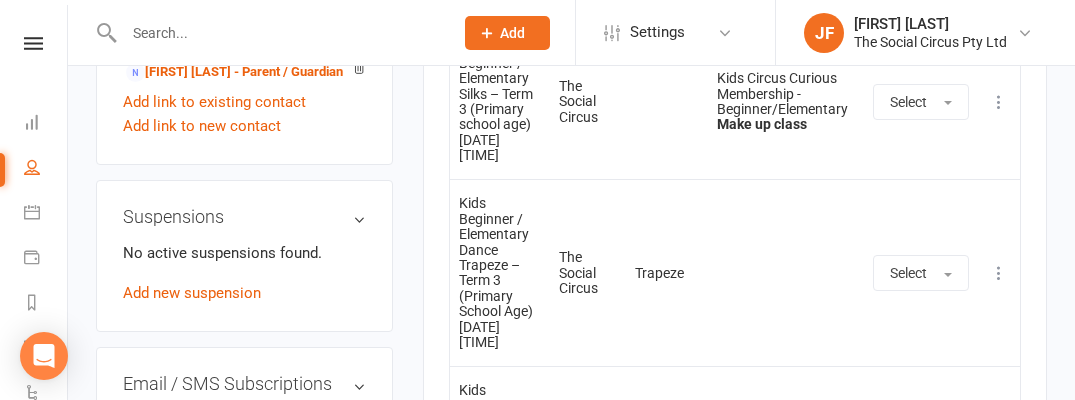 scroll, scrollTop: 1133, scrollLeft: 0, axis: vertical 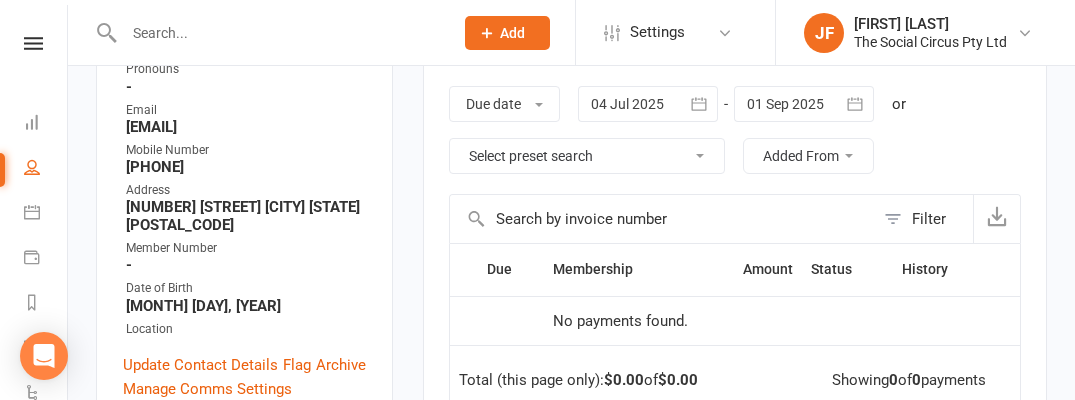 click 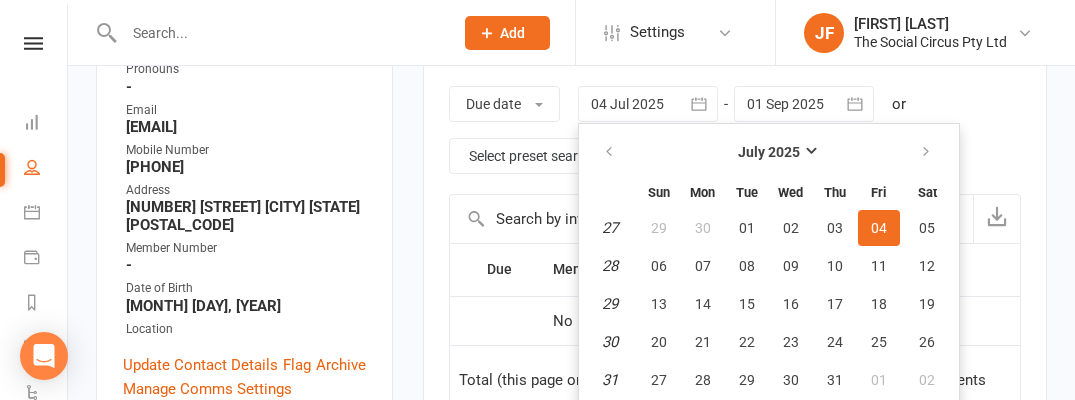 scroll, scrollTop: 365, scrollLeft: 0, axis: vertical 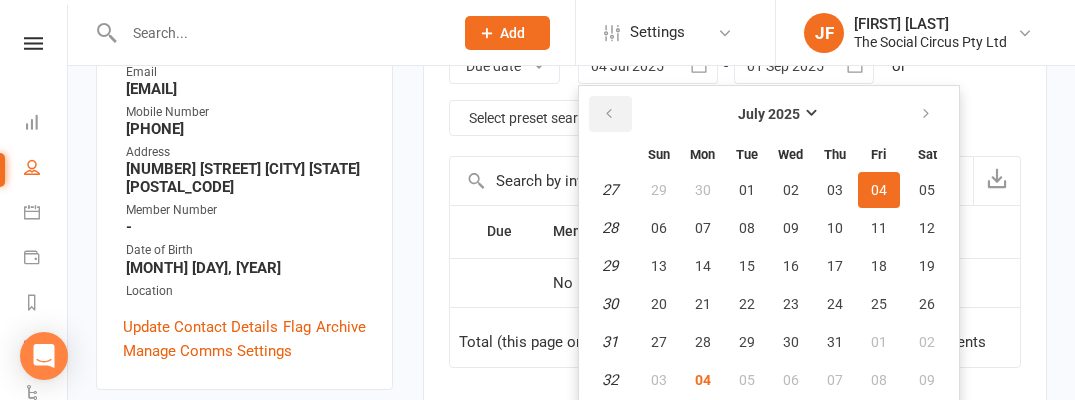 click at bounding box center [610, 114] 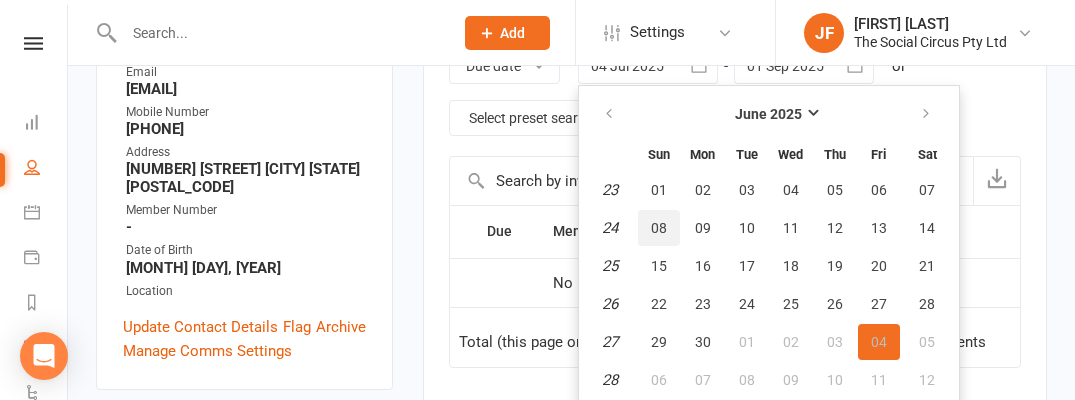 click on "08" at bounding box center [659, 228] 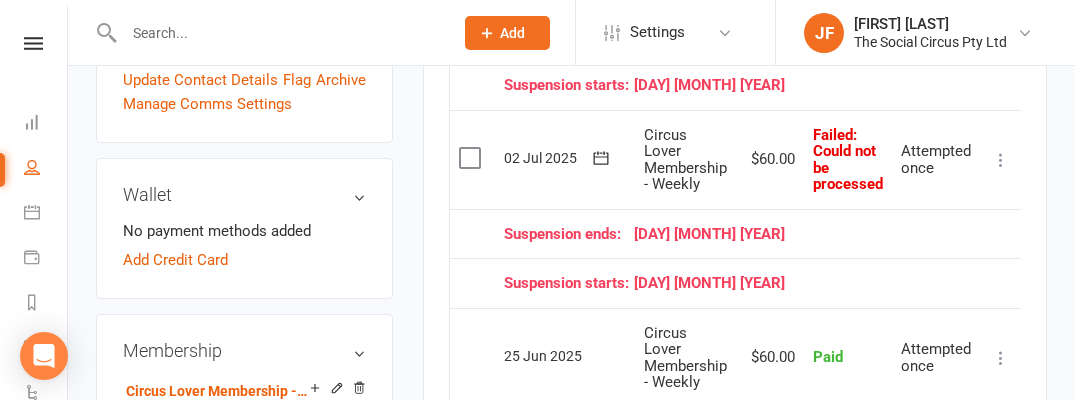 scroll, scrollTop: 616, scrollLeft: 0, axis: vertical 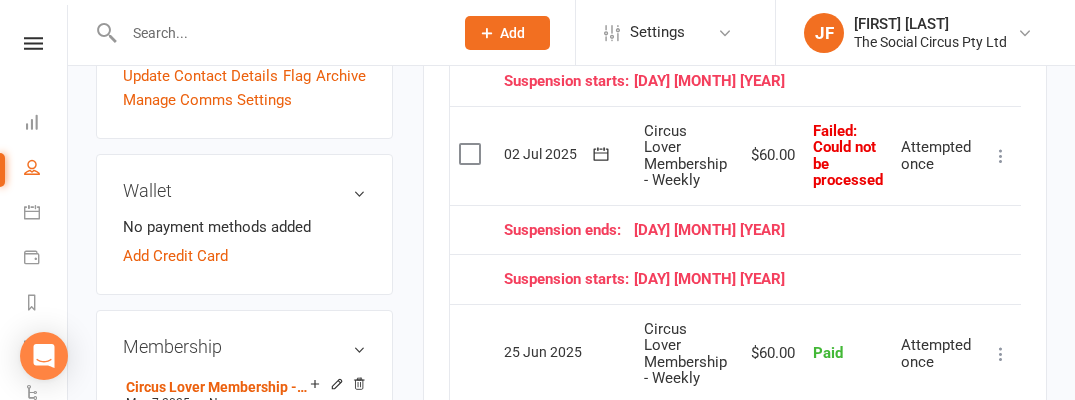 click at bounding box center [1001, 156] 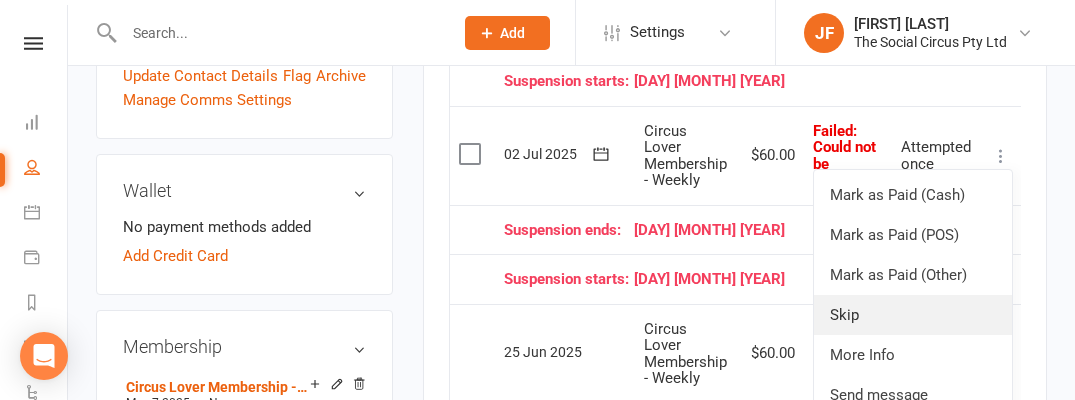 click on "Skip" at bounding box center [913, 315] 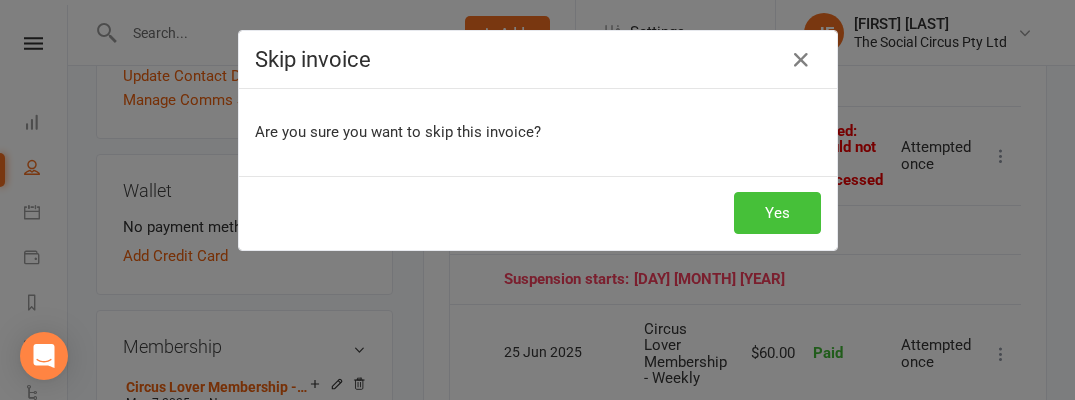 click on "Yes" at bounding box center [777, 213] 